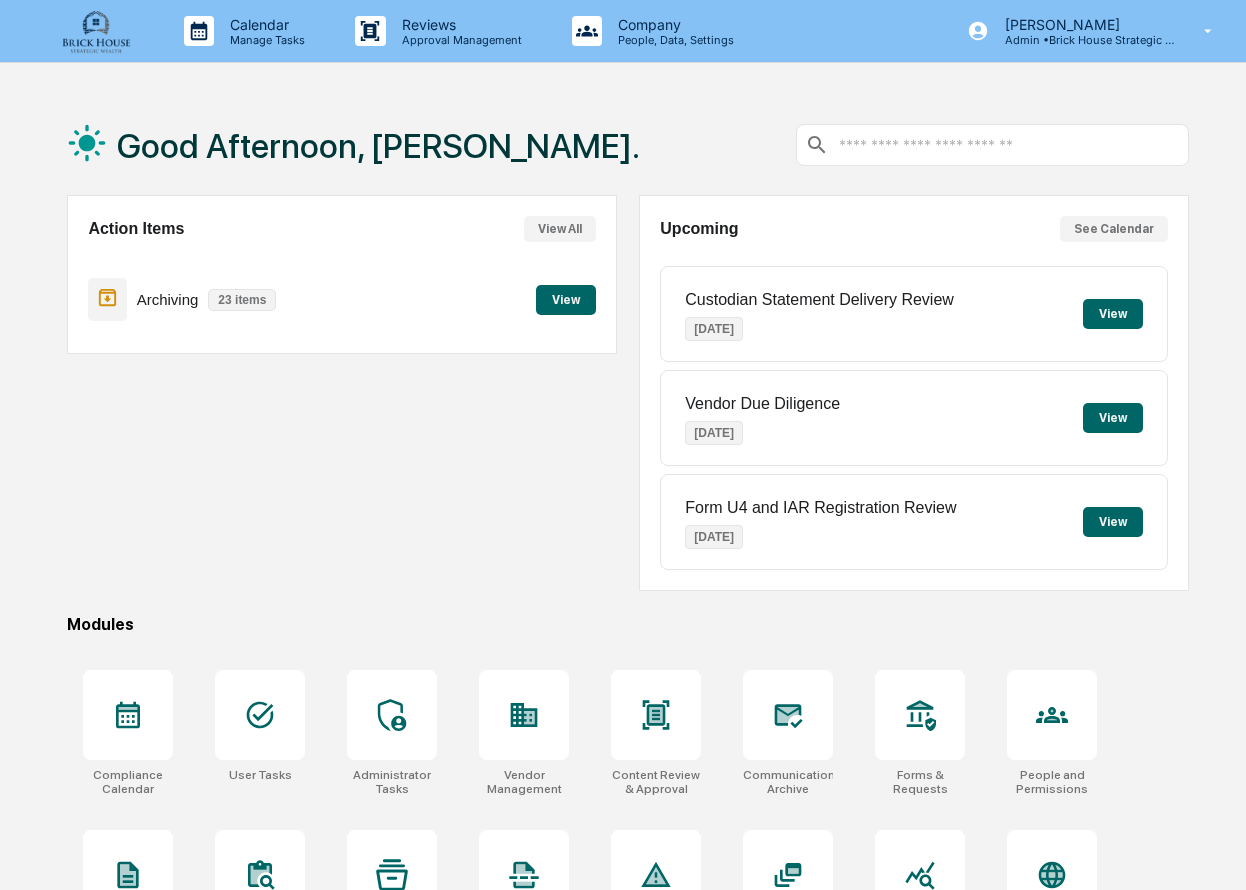 scroll, scrollTop: 0, scrollLeft: 0, axis: both 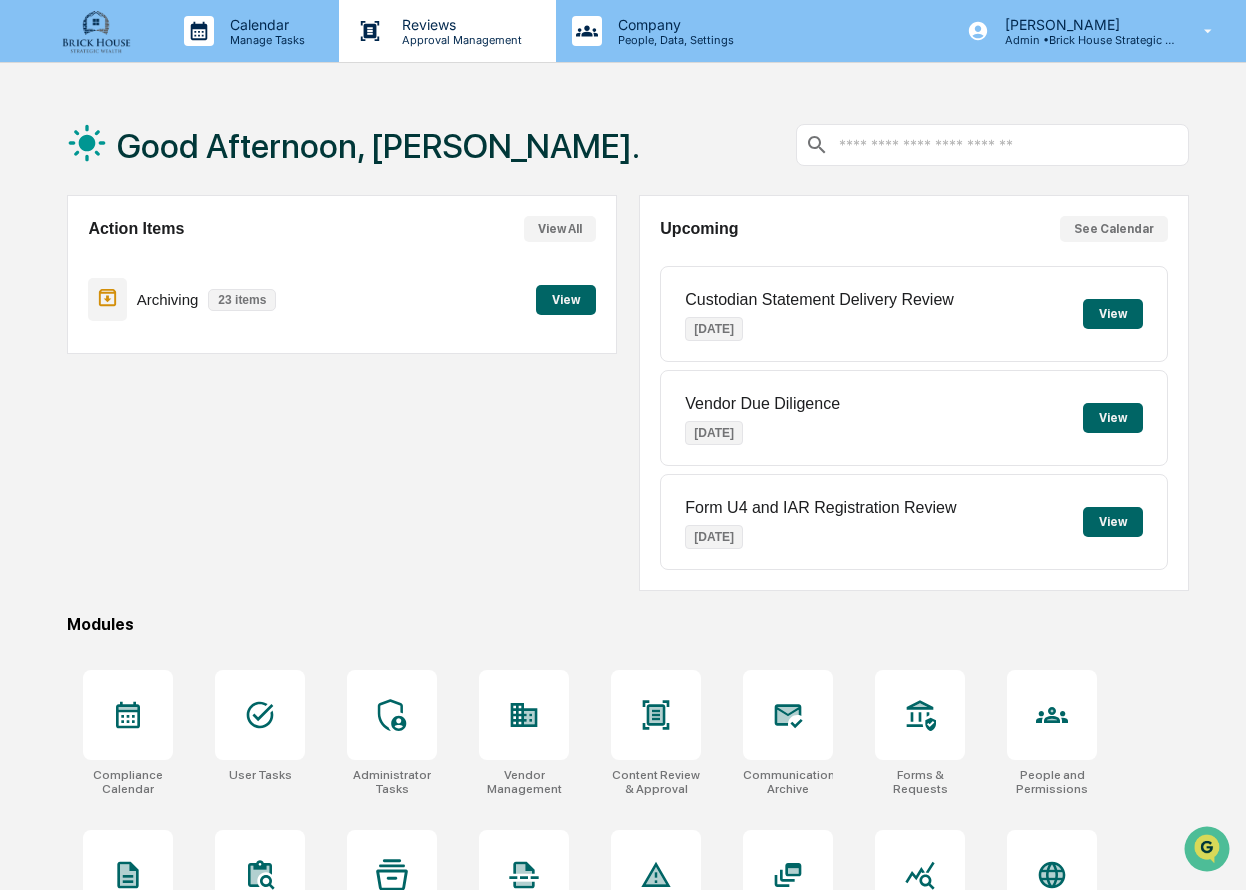 click on "Approval Management" at bounding box center (459, 40) 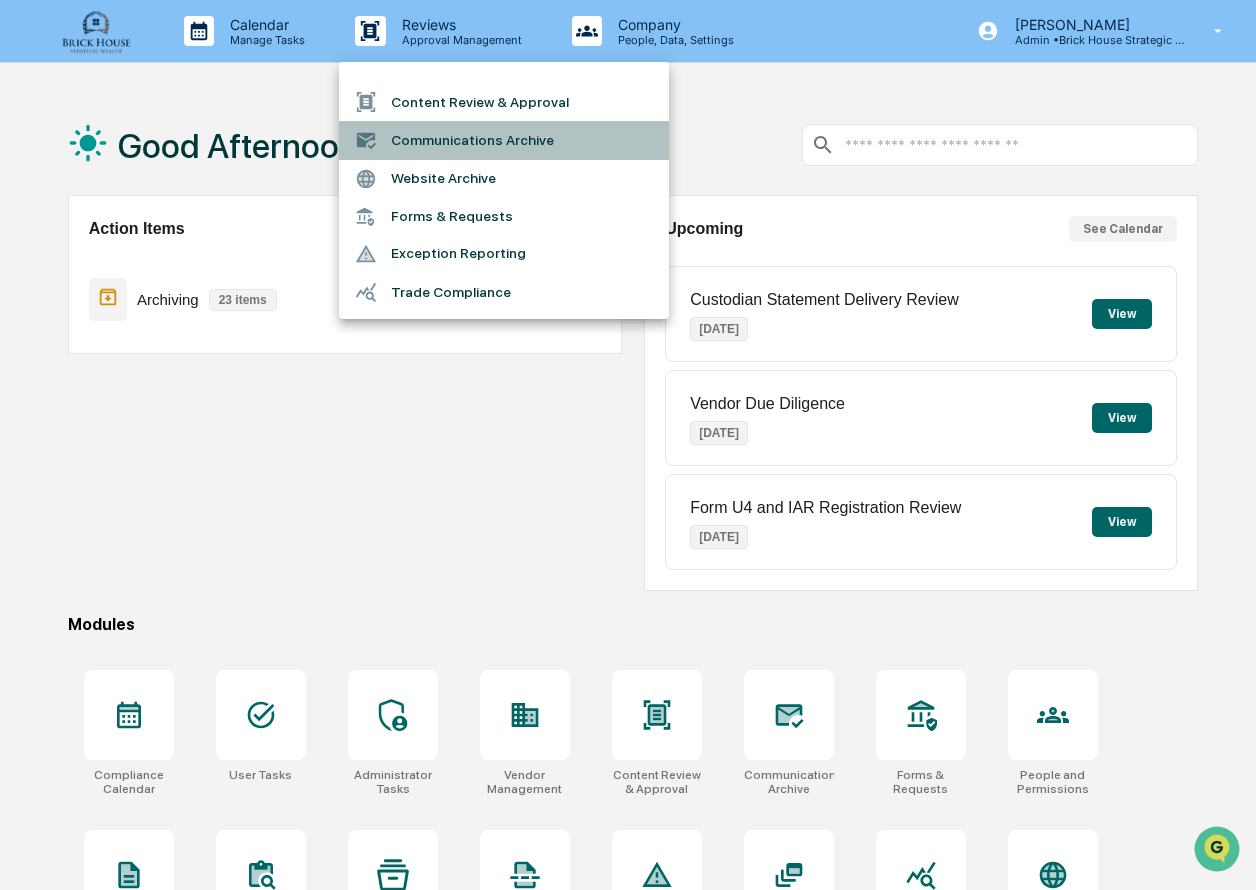 click on "Communications Archive" at bounding box center [504, 140] 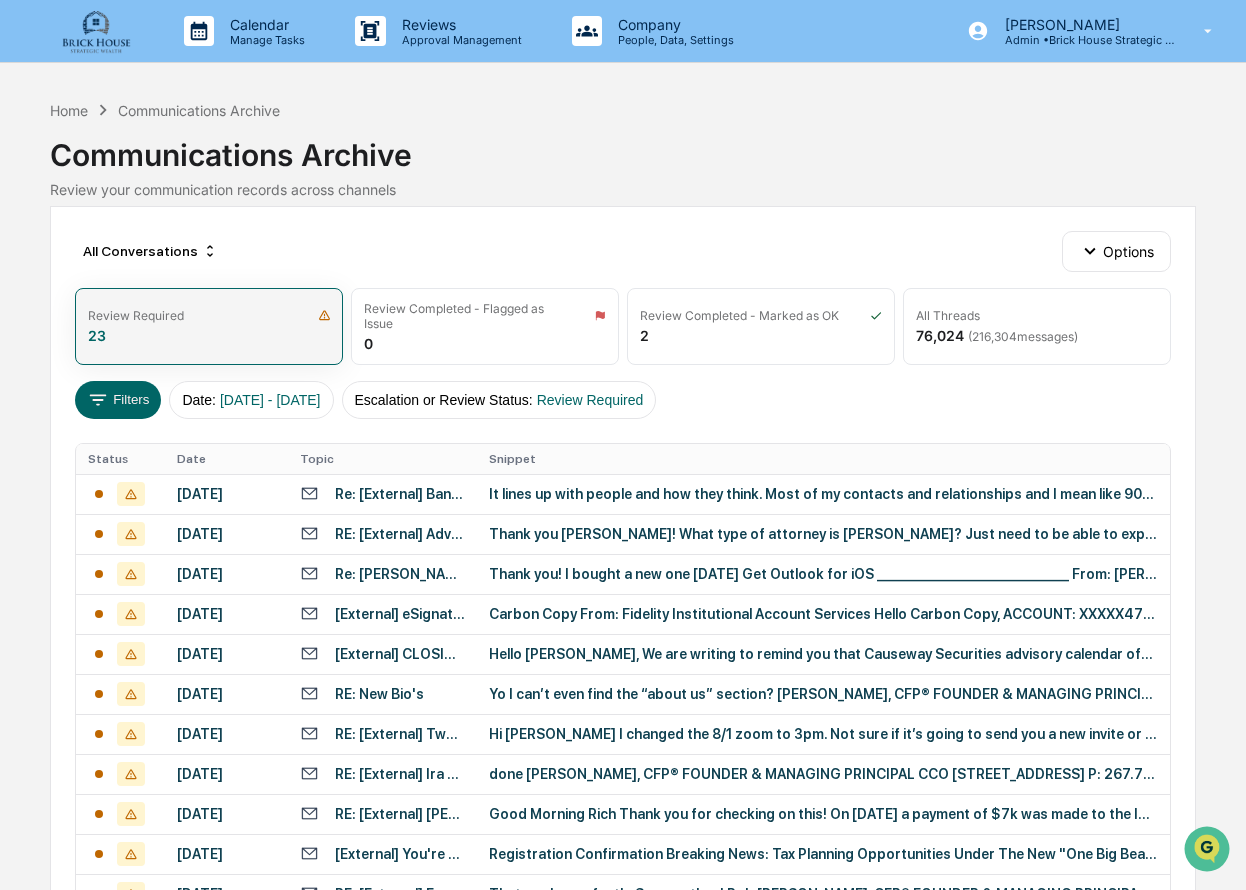 click on "Review Required" at bounding box center [136, 315] 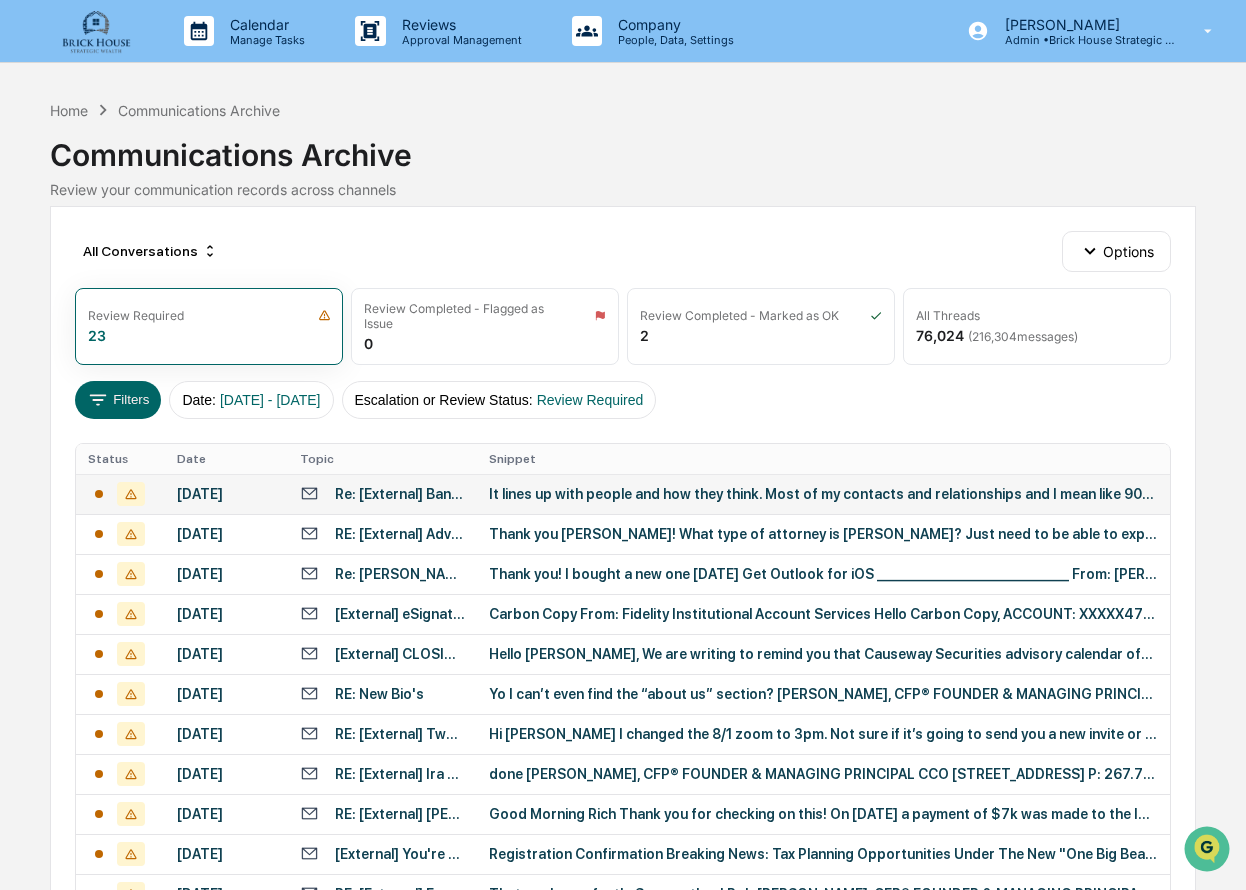 click on "It lines up with people and how they think.  Most of my contacts and relationships and I mean like 90% are all Republican and many are MAGA TRUMPERS that frankly I can't agree with but MUCH better th..." at bounding box center (823, 494) 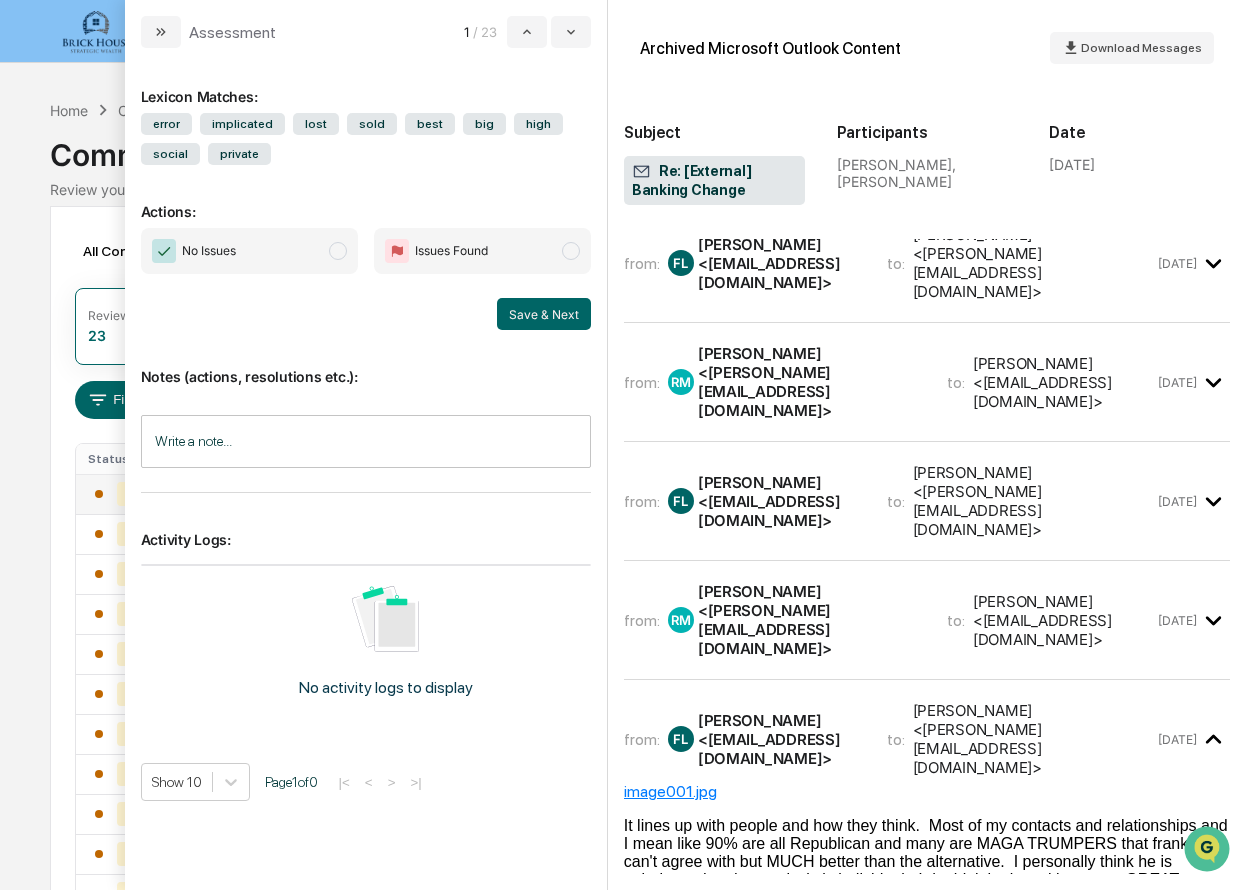 scroll, scrollTop: 0, scrollLeft: 0, axis: both 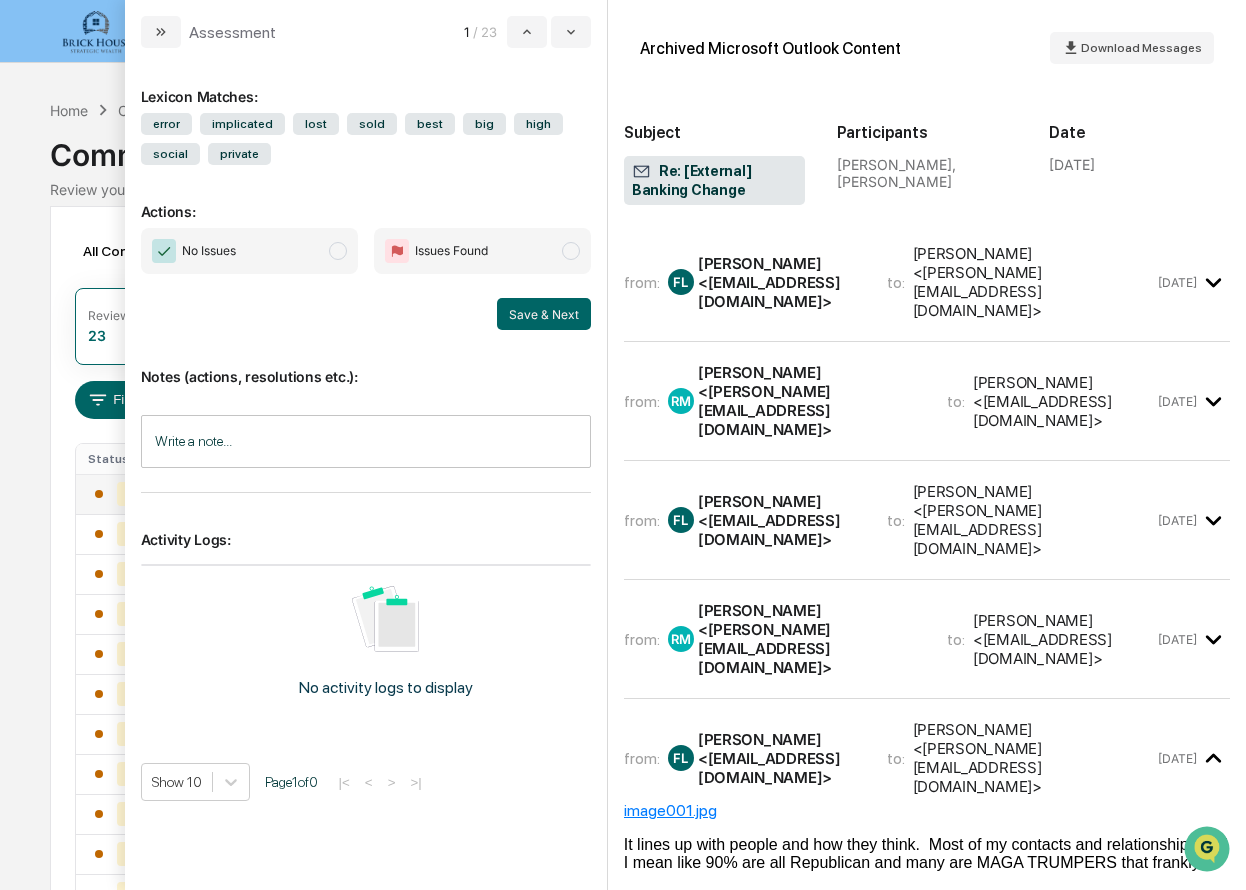 click on "[PERSON_NAME] <[PERSON_NAME][EMAIL_ADDRESS][DOMAIN_NAME]>" at bounding box center (810, 639) 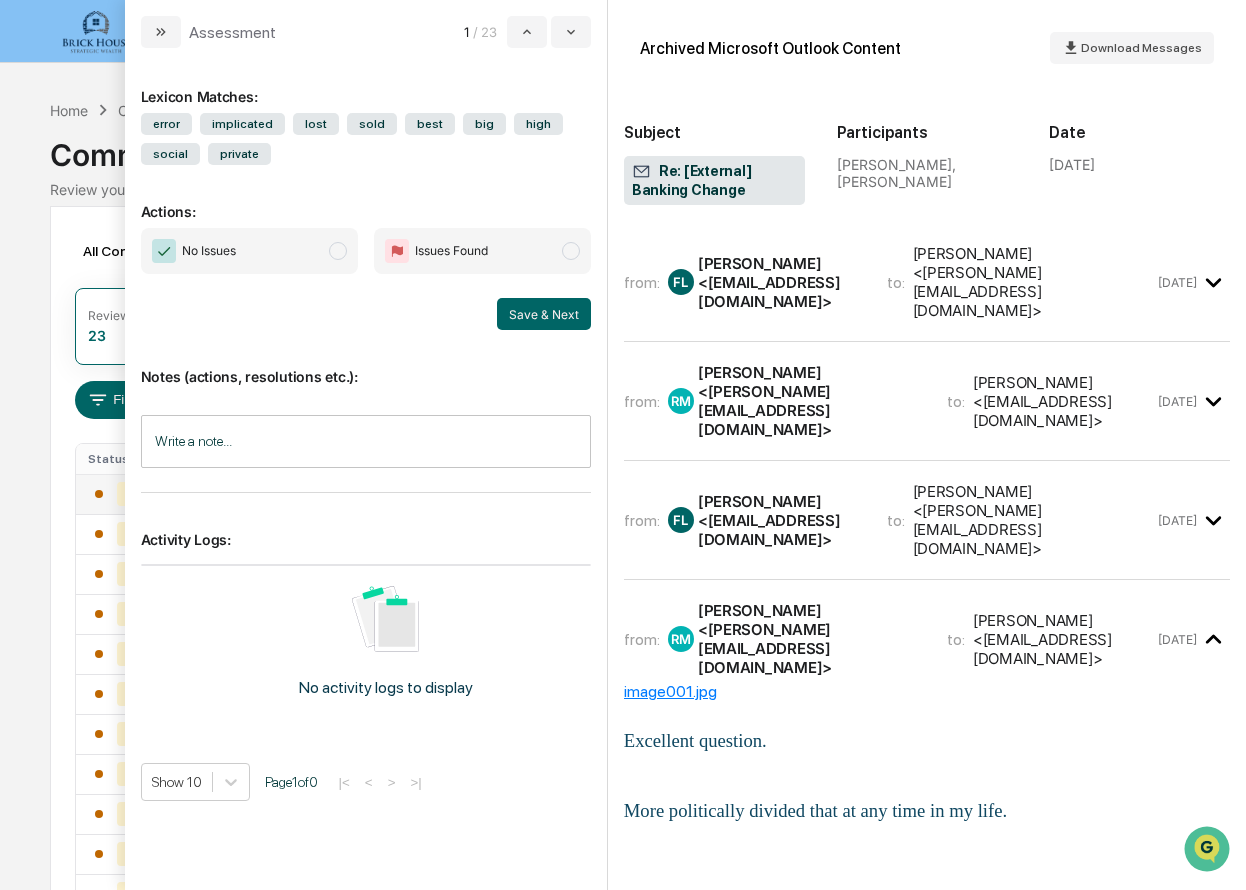 click on "[PERSON_NAME] <[EMAIL_ADDRESS][DOMAIN_NAME]>" at bounding box center (780, 520) 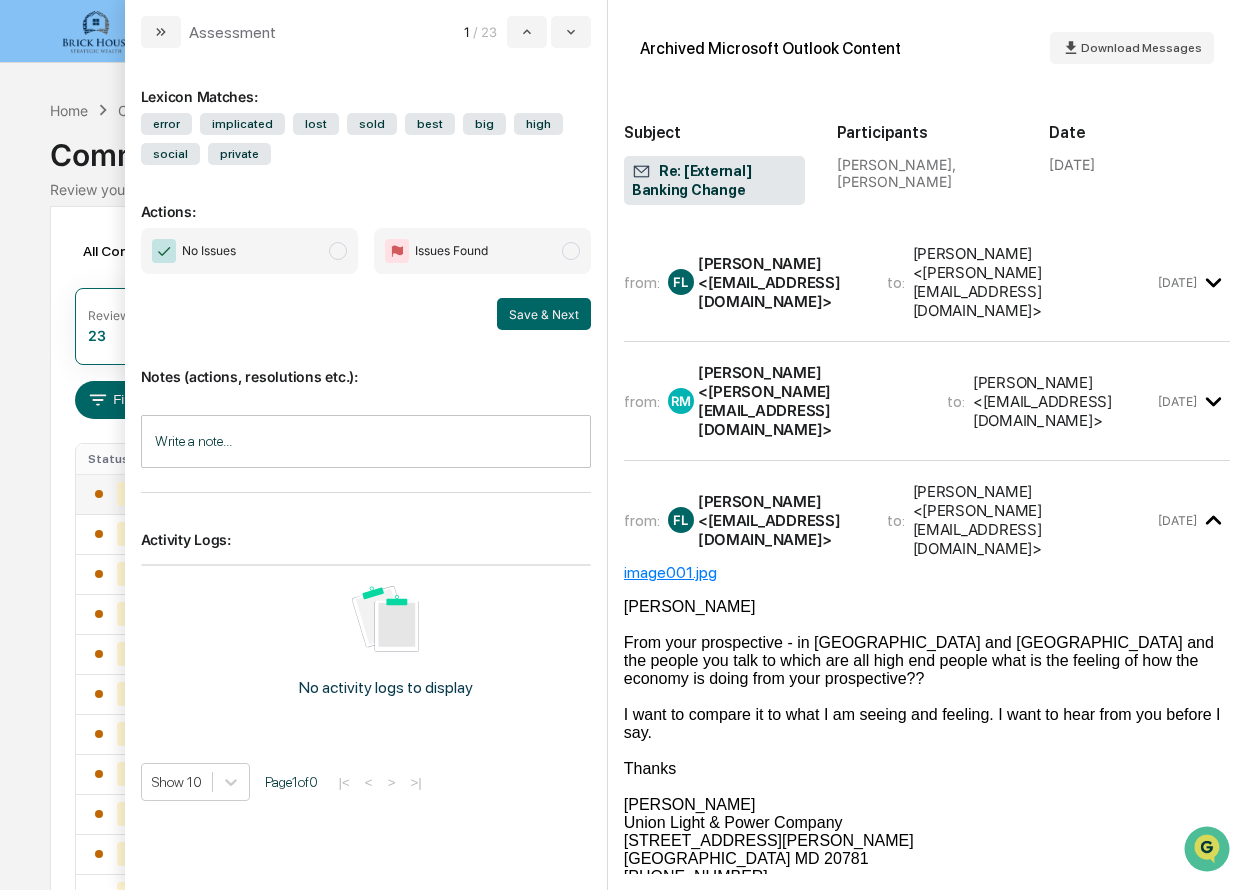 click on "[PERSON_NAME] <[PERSON_NAME][EMAIL_ADDRESS][DOMAIN_NAME]>" at bounding box center [810, 401] 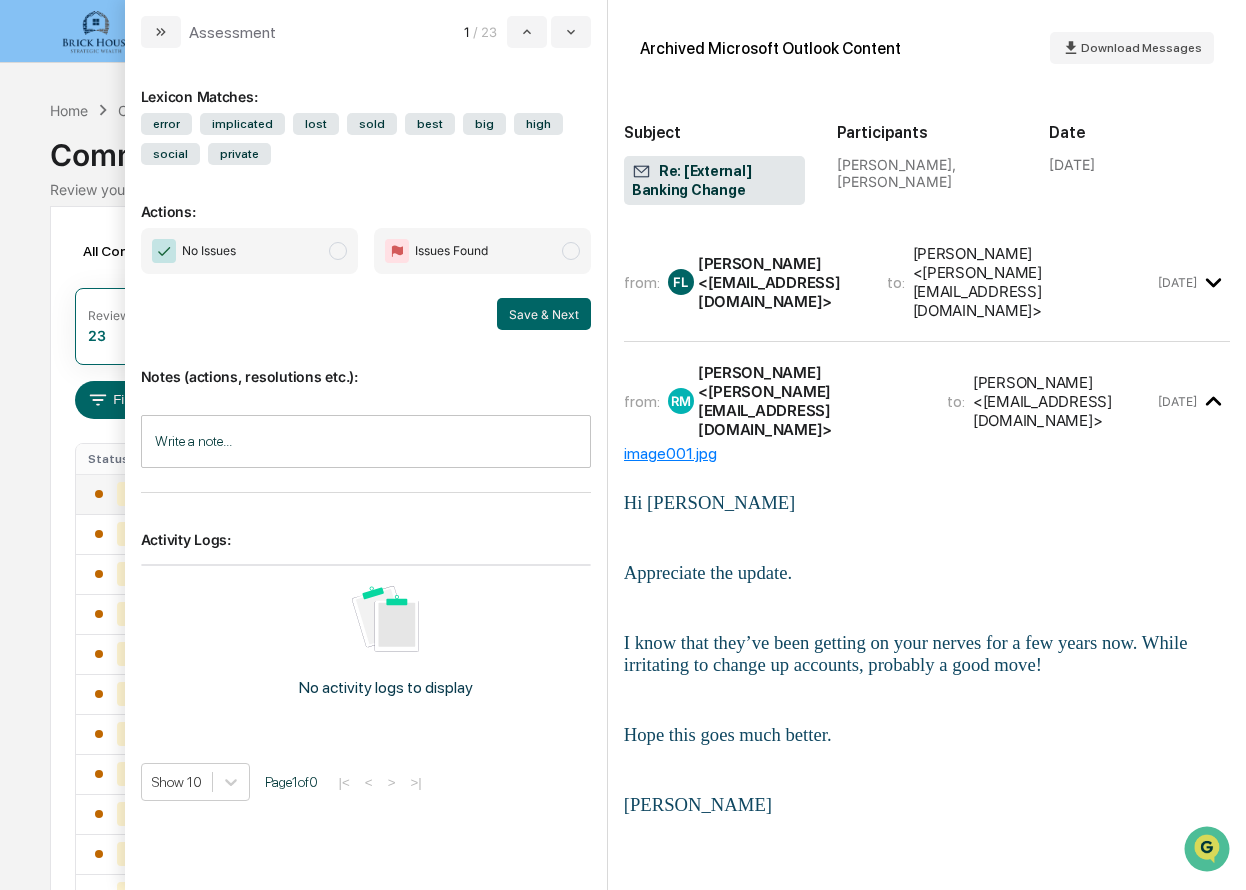 click on "from: FL [PERSON_NAME] <[EMAIL_ADDRESS][DOMAIN_NAME]> to: [PERSON_NAME] <[PERSON_NAME][EMAIL_ADDRESS][DOMAIN_NAME]> [DATE]
Rob
I am making a change in my banking relationship.  I decided to move all my business accounts from Truist to M&T.  I have seen several (all the good) commercial account reps move away from Truist and several moved to M&T.  My feeling on Truist is that they are
a lost bank without clear direction.  Experimenting and trying to find their place in the banking industry and that just does not work for me as well their response time to questions or issues is SLOW at best and you know my demands.  I am also finding their
technology is just too far behind other banks. So all combined its time to move.  As you know fiduciary responsibilities I do not take lightly so this has been on my mind and a difficult decision.
[PERSON_NAME]
Union Light & Power Company
[STREET_ADDRESS][PERSON_NAME]
[GEOGRAPHIC_DATA] MD 20781
[PHONE_NUMBER]
cell [PHONE_NUMBER]" at bounding box center [927, 290] 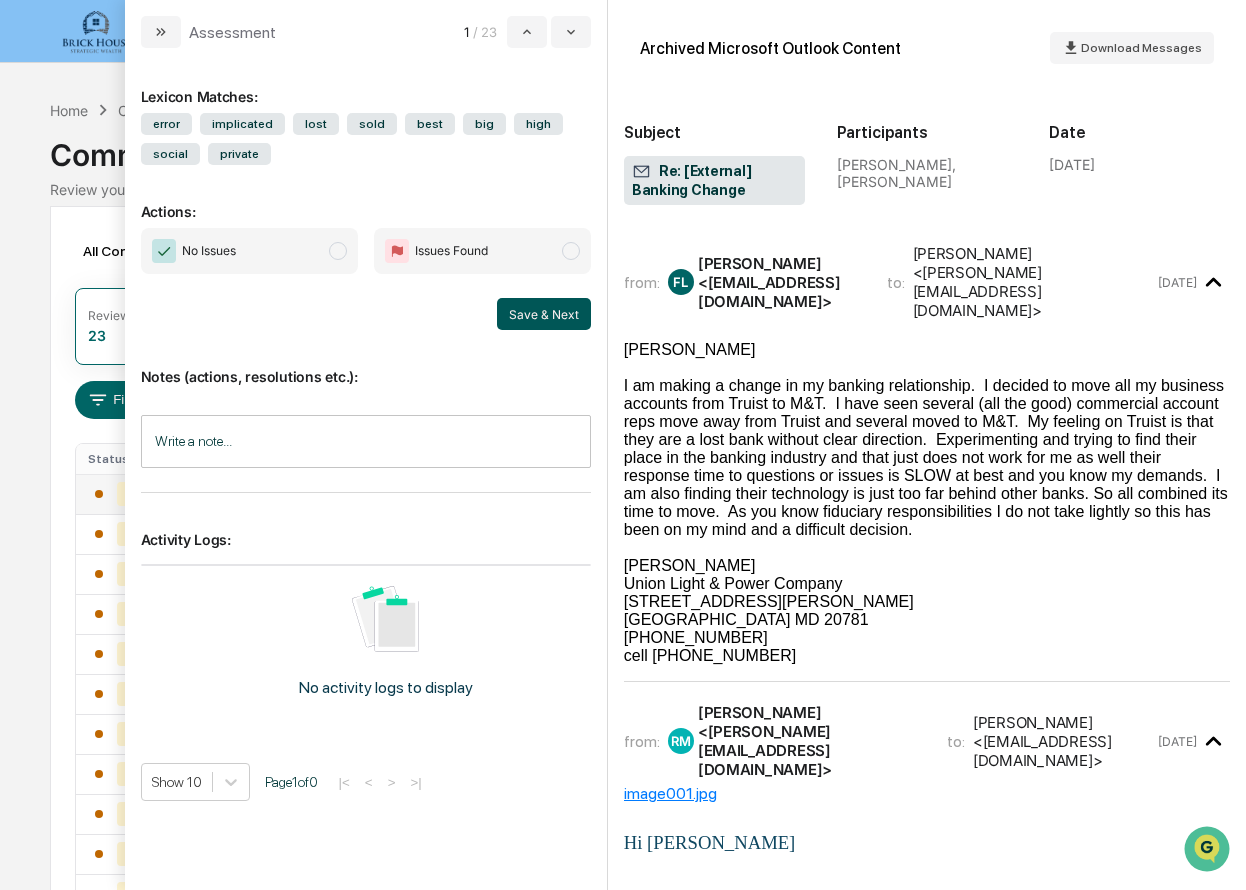 click on "Save & Next" at bounding box center [544, 314] 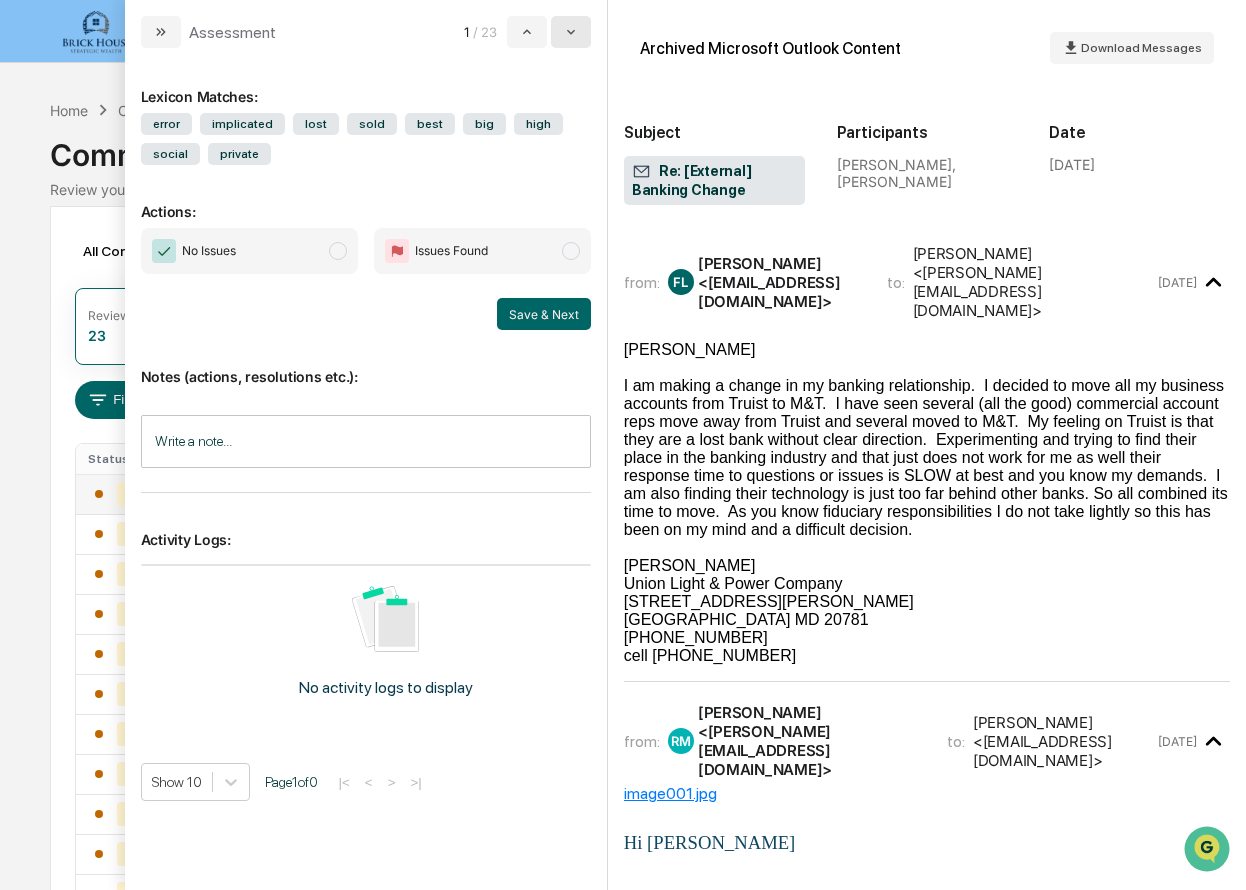 click 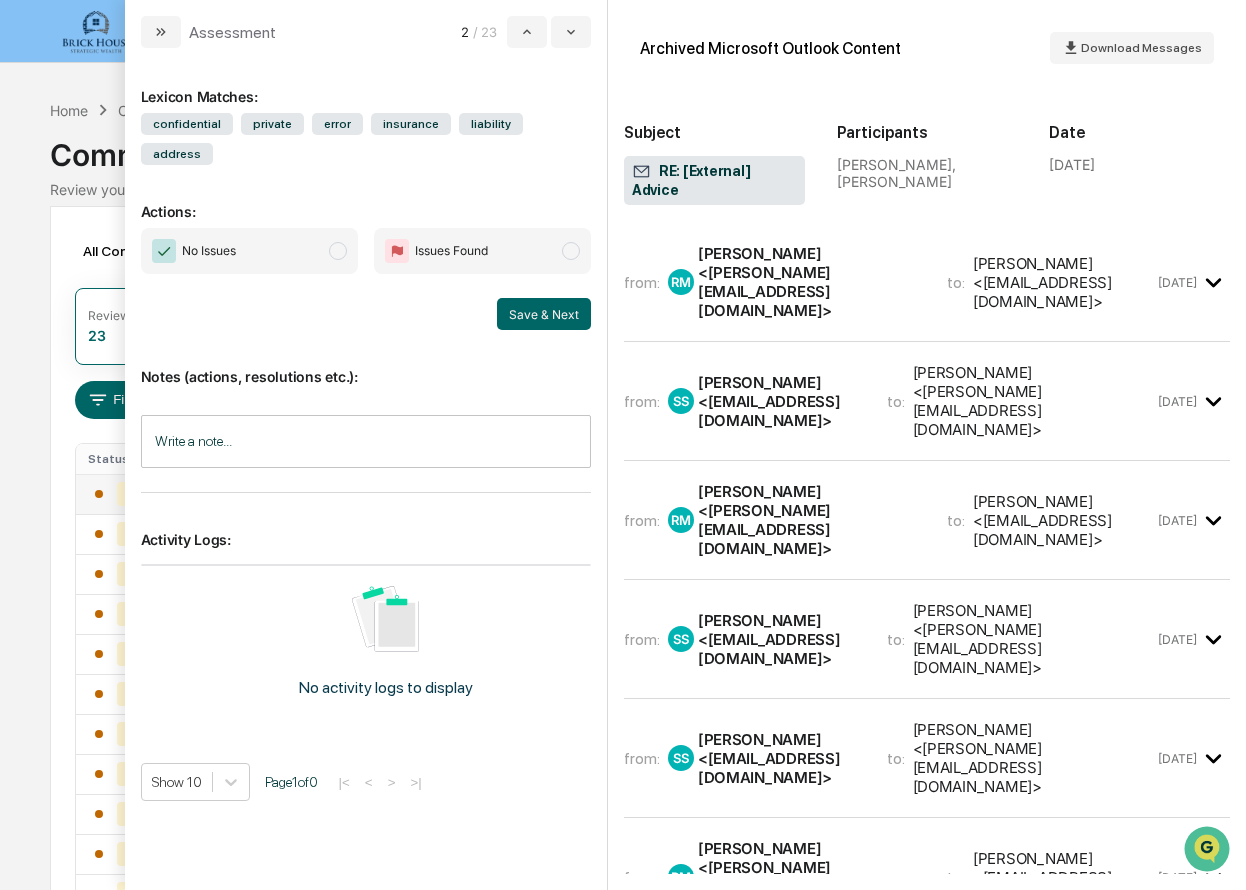 click on "Archived Microsoft Outlook Content Download Messages Subject RE: [External] Advice Participants [PERSON_NAME], [PERSON_NAME] Date [DATE]" at bounding box center (927, 127) 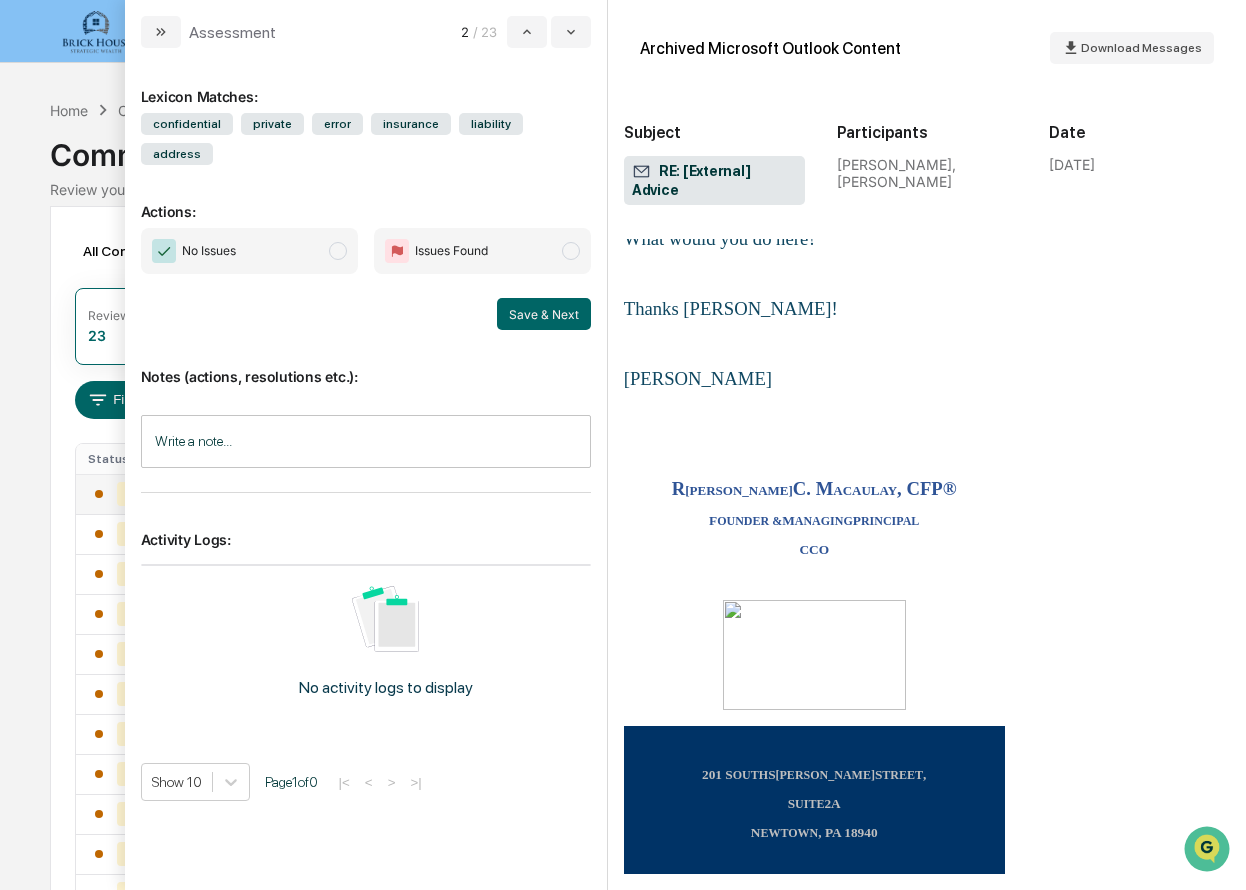 scroll, scrollTop: 950, scrollLeft: 0, axis: vertical 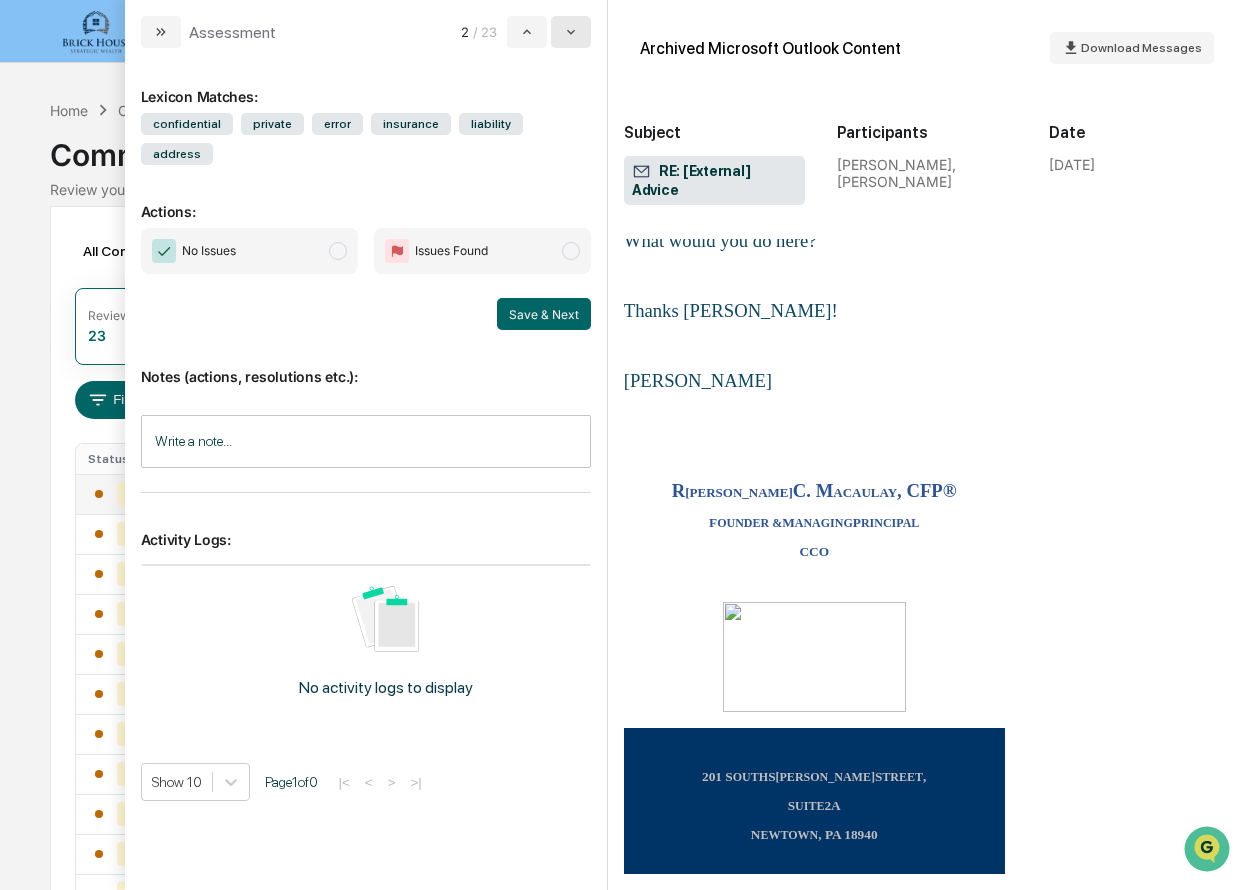 click at bounding box center (571, 32) 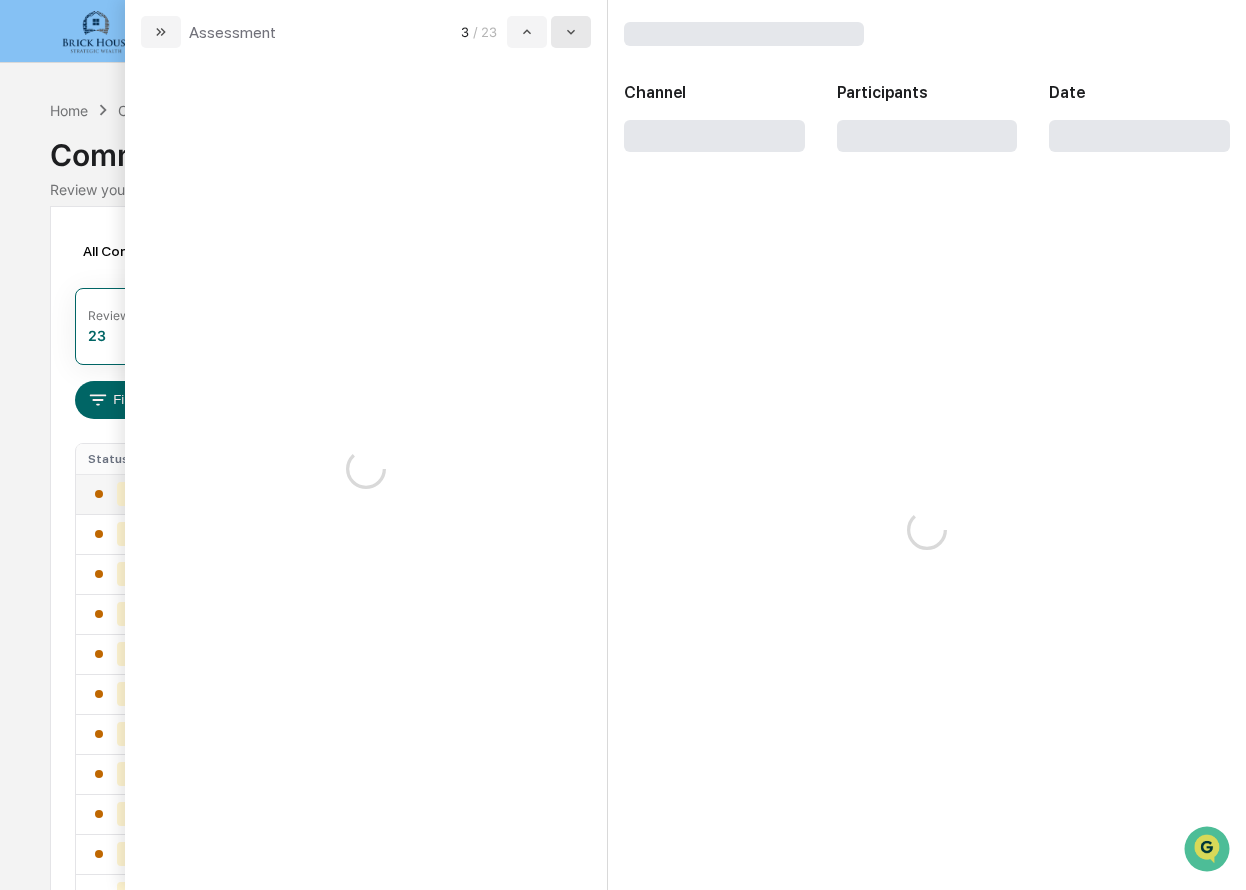 scroll, scrollTop: 0, scrollLeft: 0, axis: both 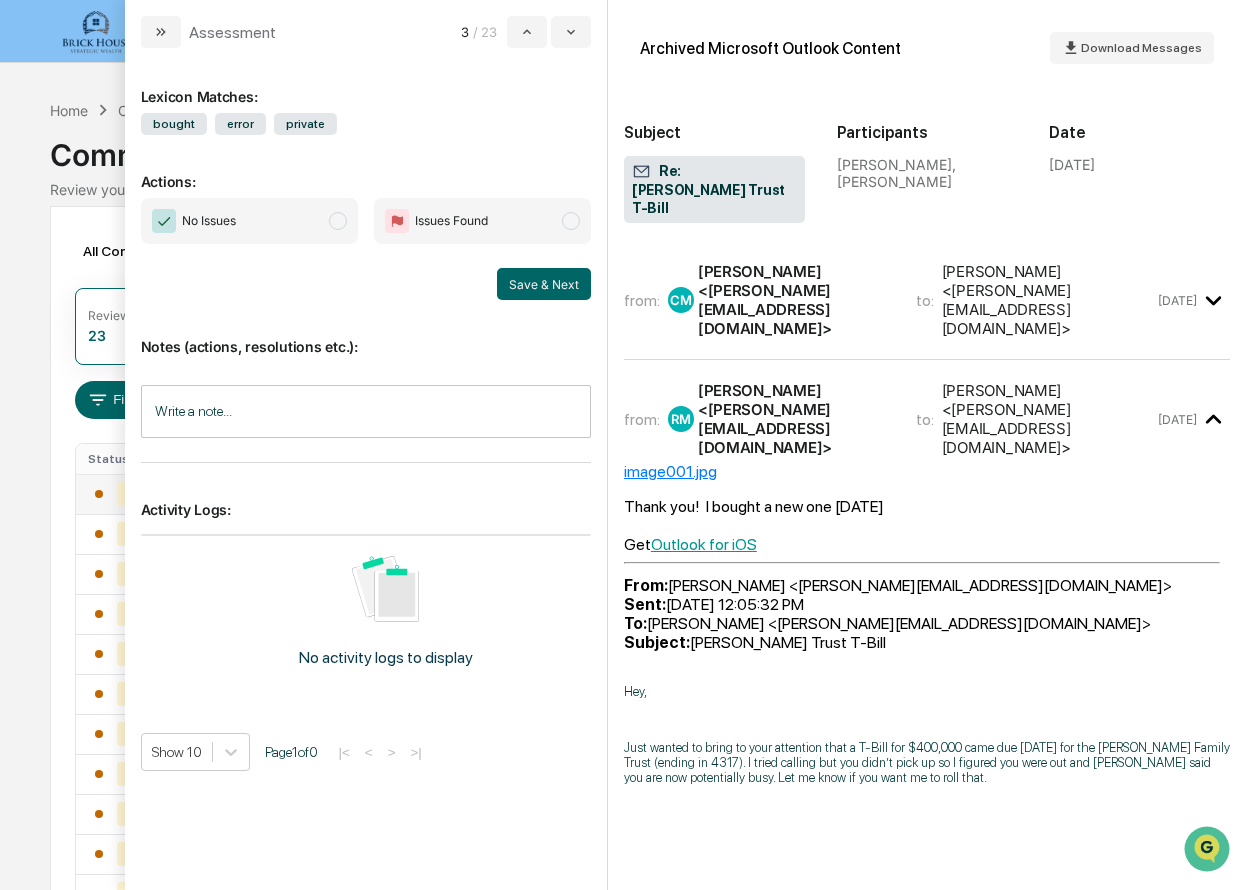 click on "[PERSON_NAME] <[PERSON_NAME][EMAIL_ADDRESS][DOMAIN_NAME]>" at bounding box center (795, 300) 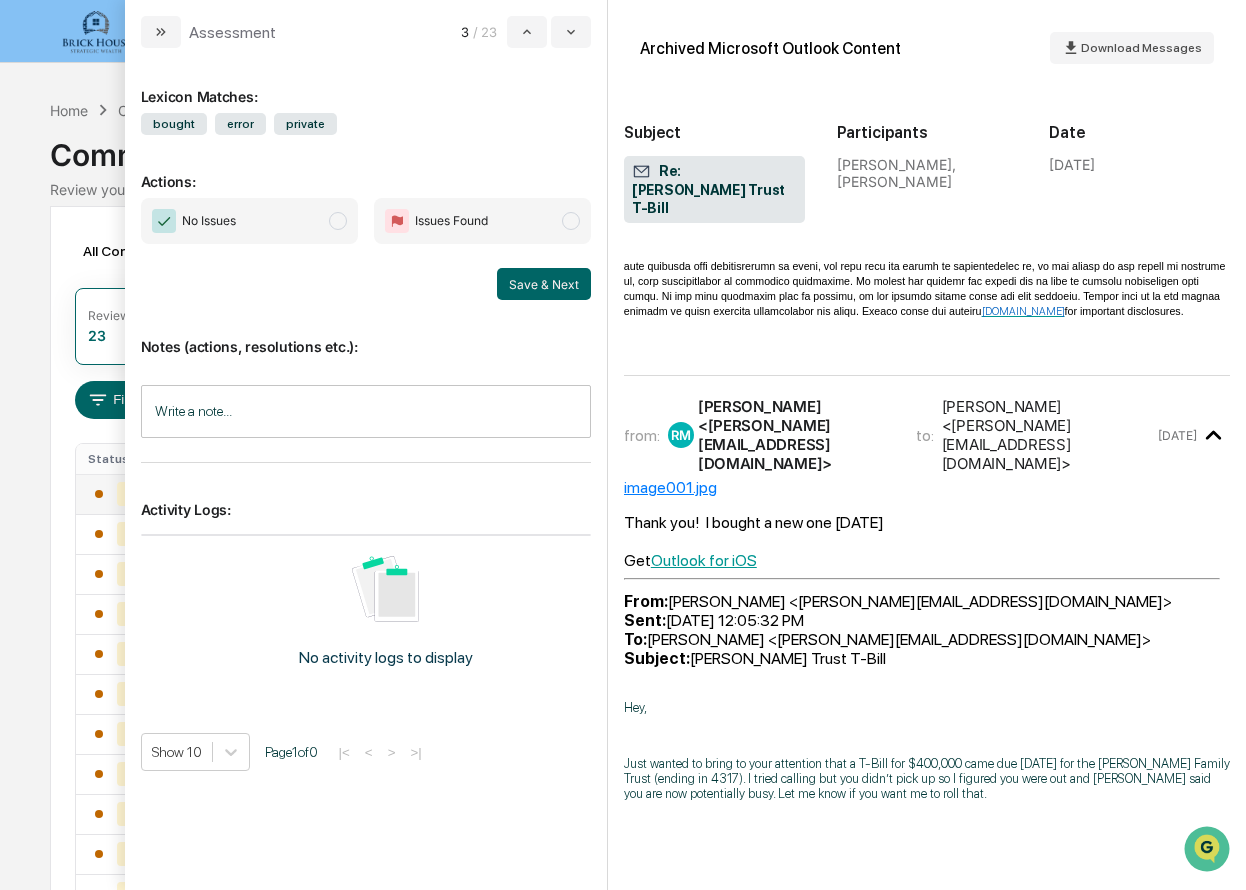 scroll, scrollTop: 1009, scrollLeft: 0, axis: vertical 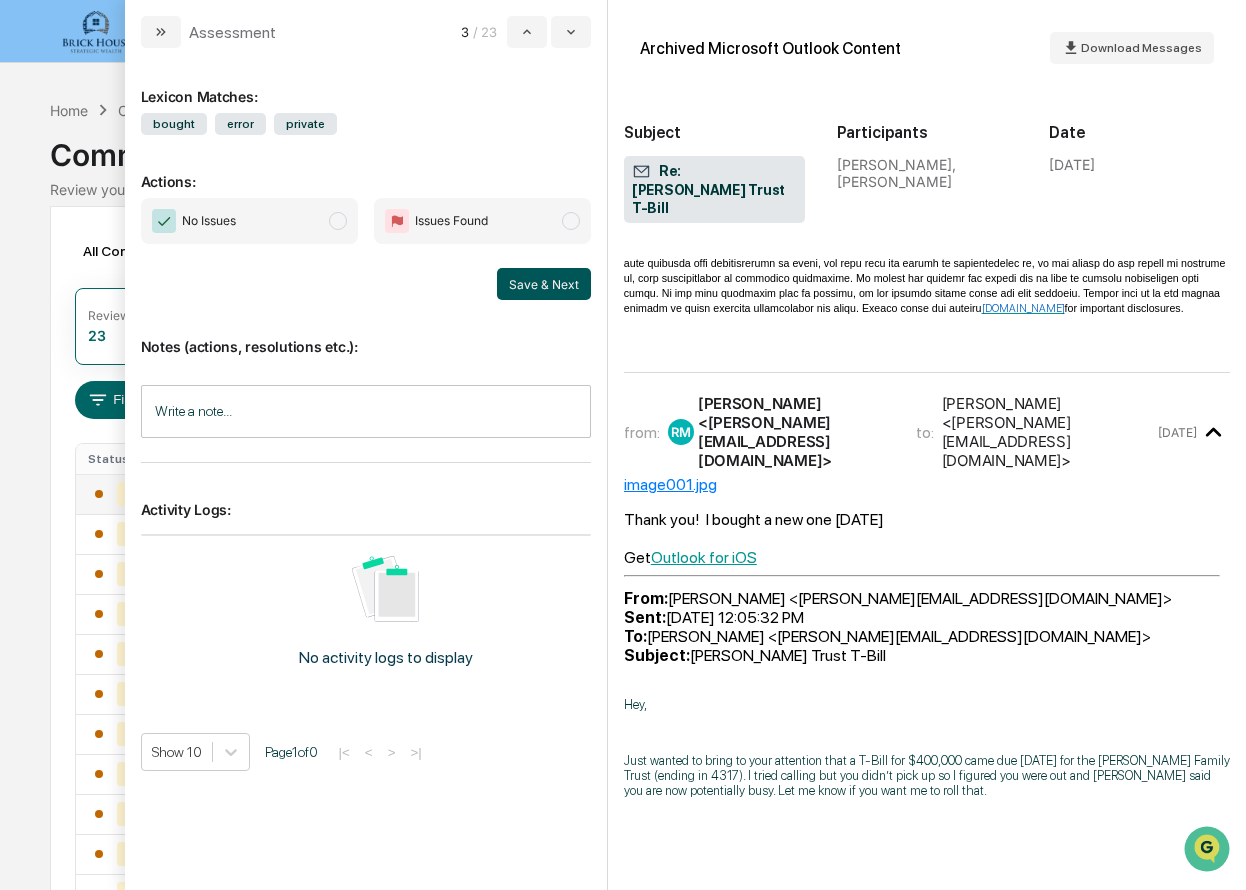 click on "Save & Next" at bounding box center (544, 284) 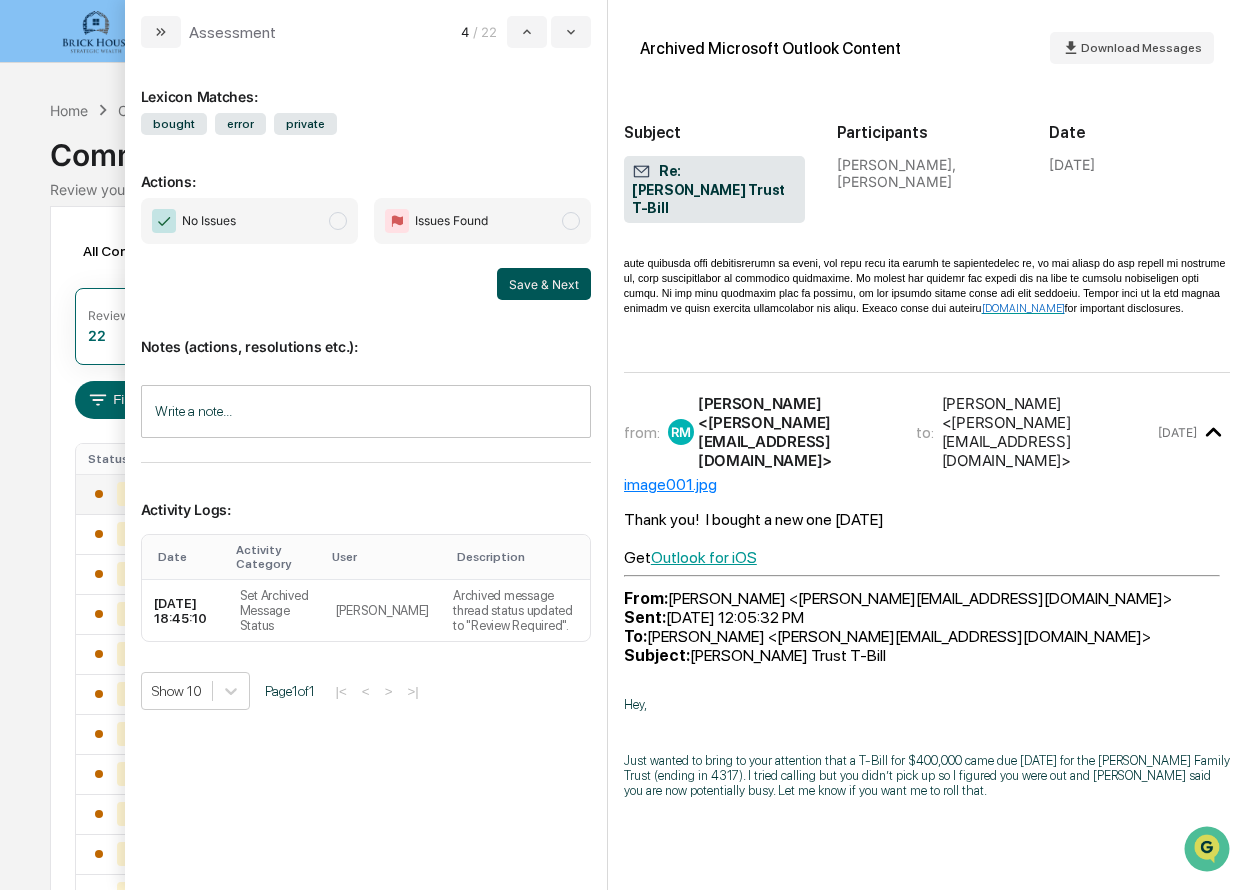 click on "Save & Next" at bounding box center [544, 284] 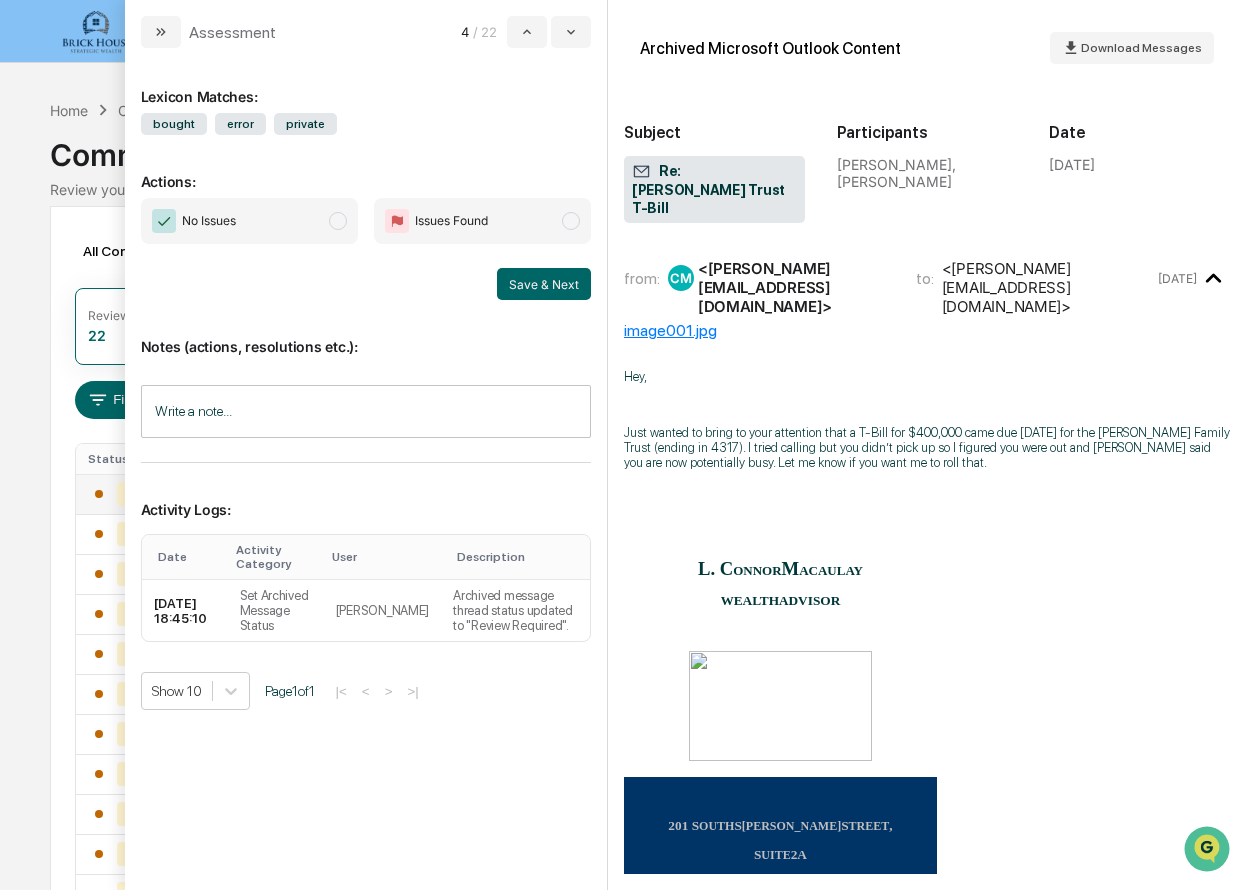scroll, scrollTop: 0, scrollLeft: 0, axis: both 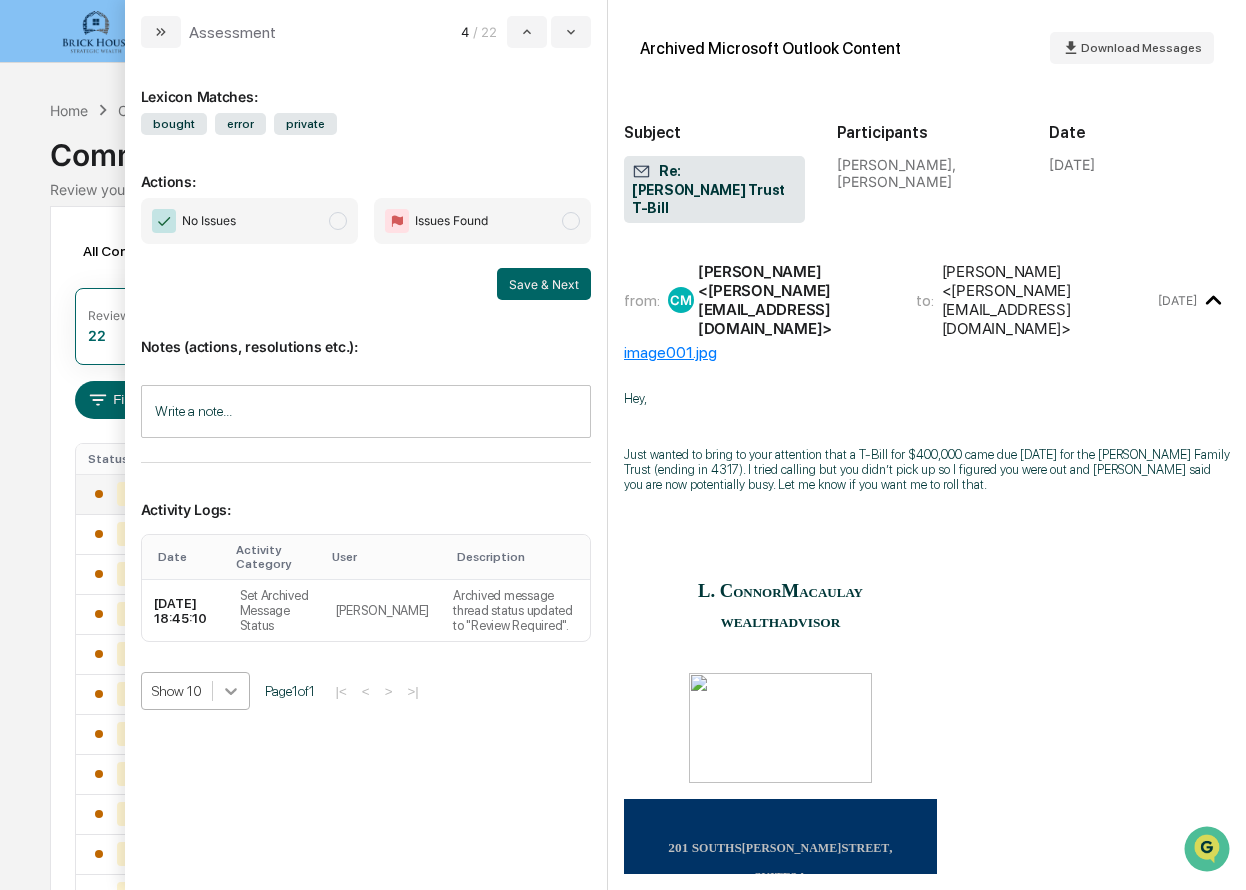 click 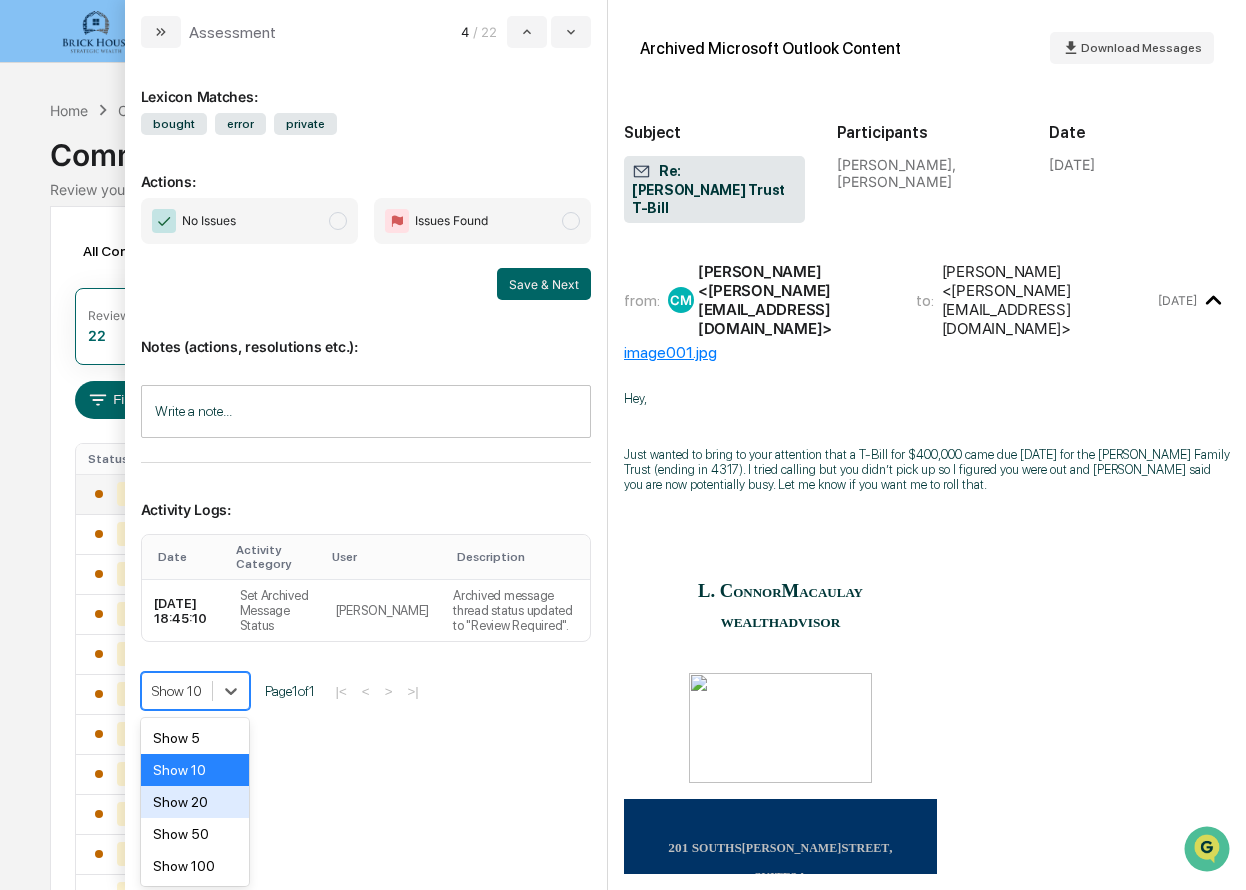 click on "Show 20" at bounding box center (195, 802) 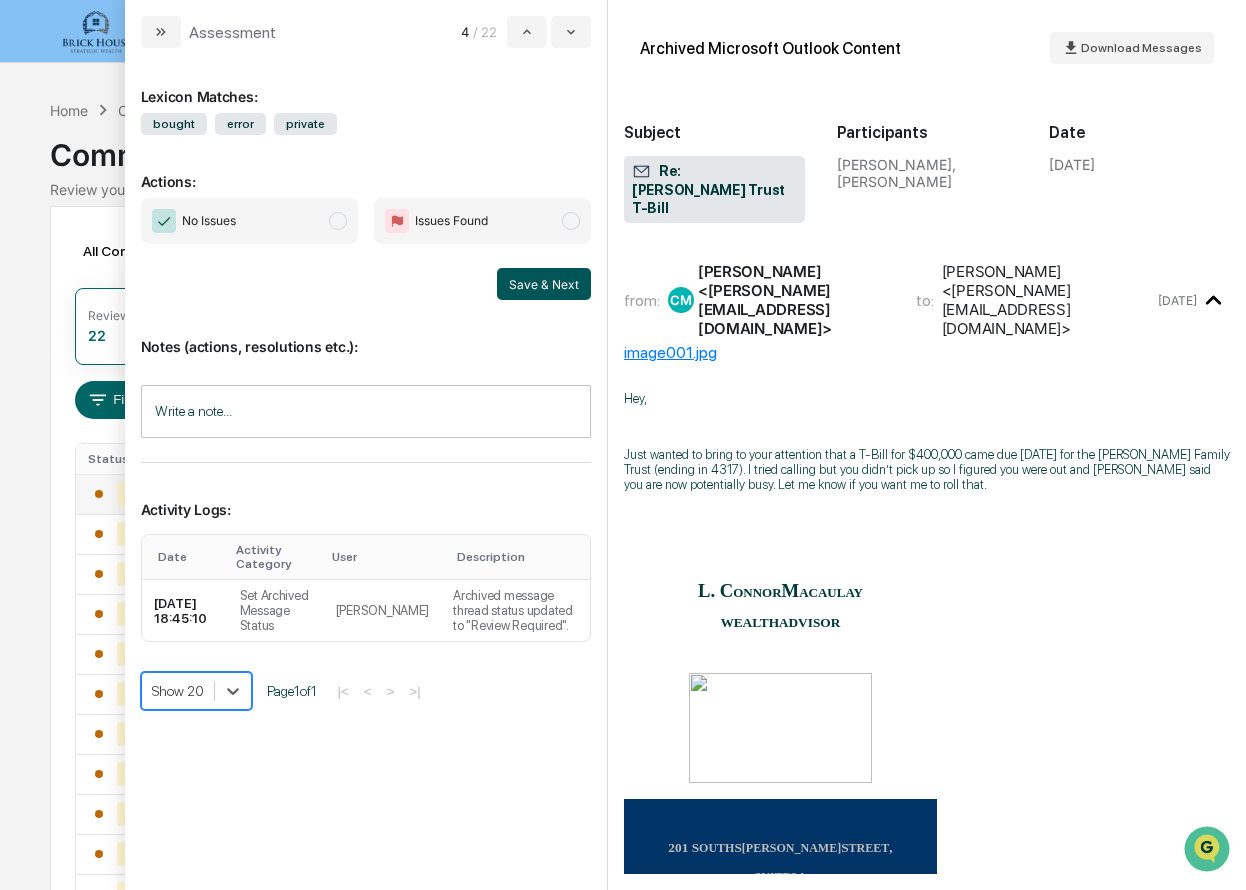 click on "Save & Next" at bounding box center [544, 284] 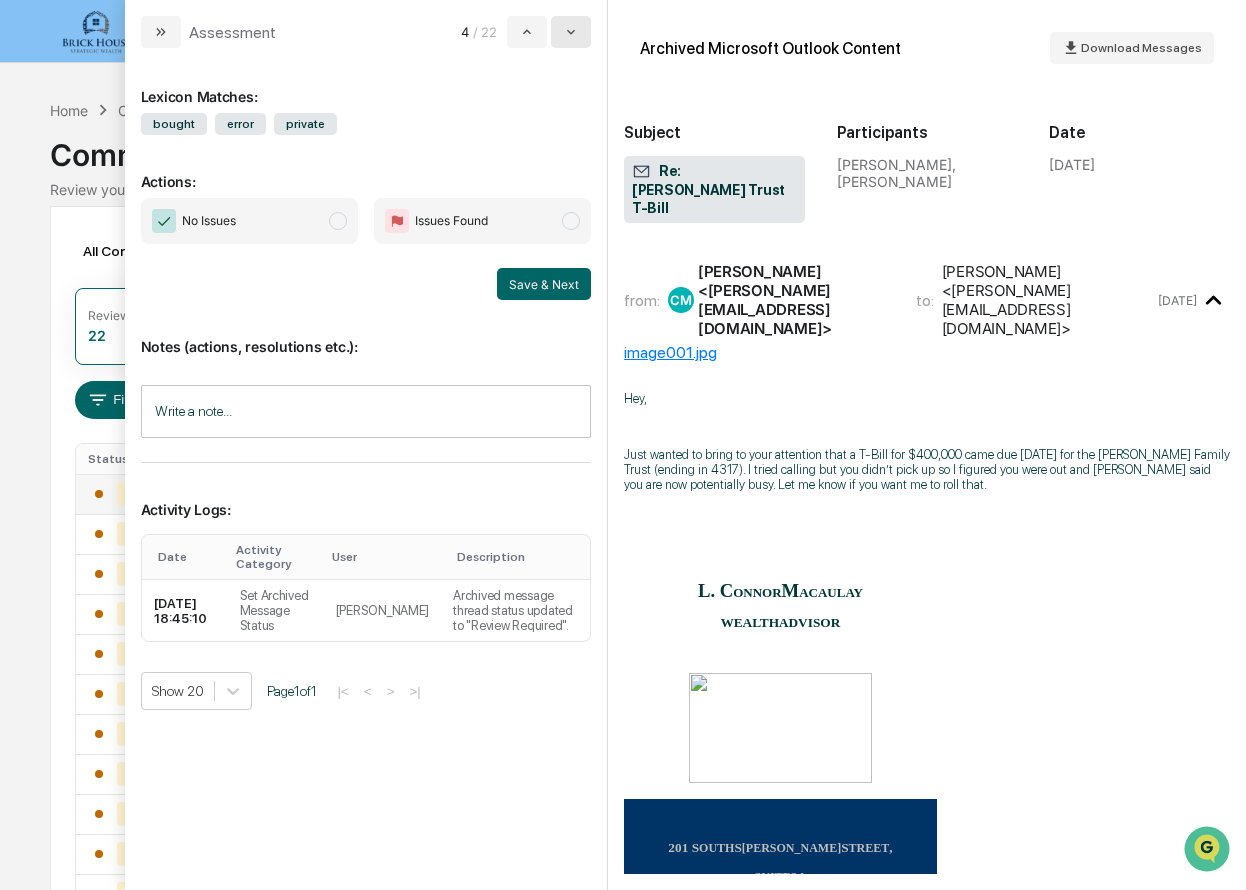 click at bounding box center [571, 32] 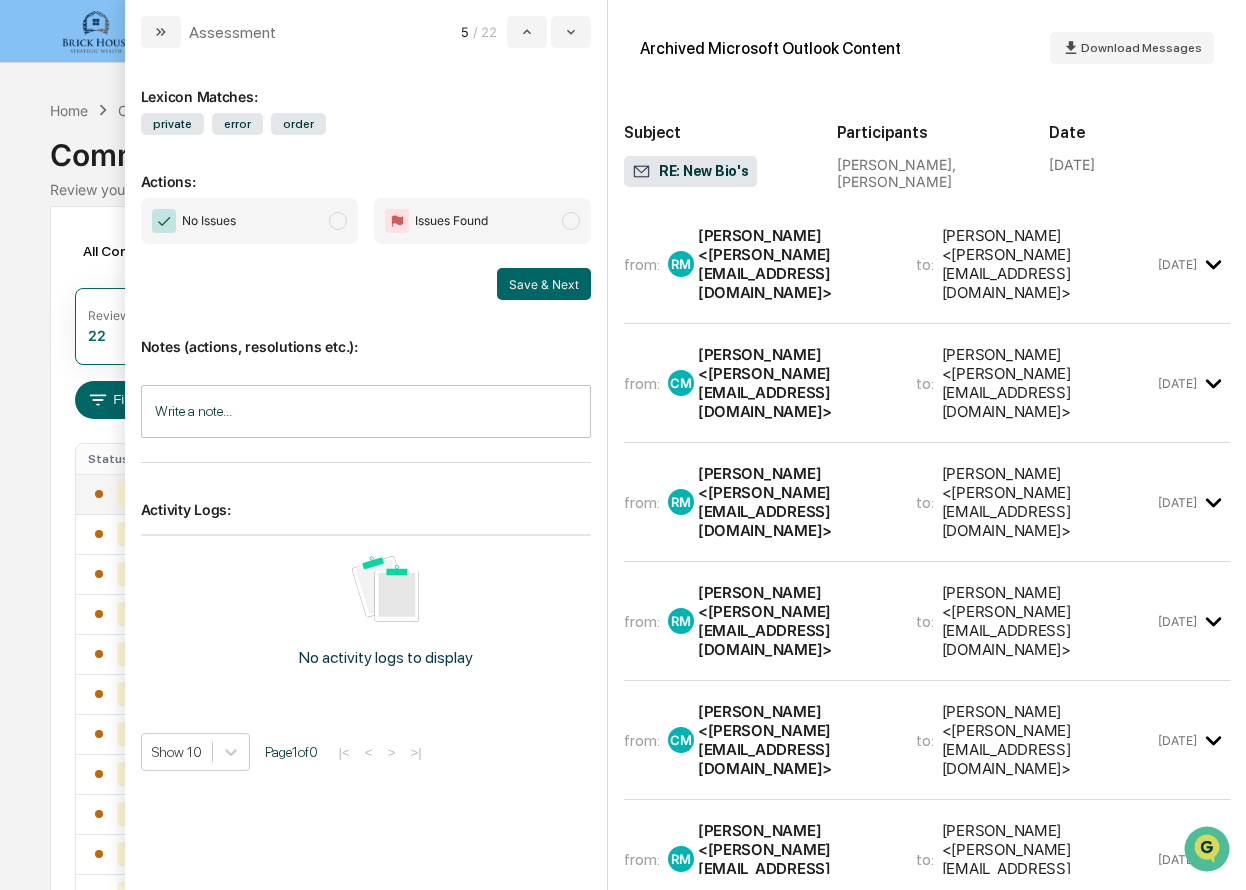 click on "from: [PERSON_NAME] [PERSON_NAME] <[PERSON_NAME][EMAIL_ADDRESS][DOMAIN_NAME]> to: [PERSON_NAME] <[PERSON_NAME][EMAIL_ADDRESS][DOMAIN_NAME]> [DATE] image001.jpg
Hey [PERSON_NAME]
Can you put this on the website as [PERSON_NAME]’s bio please?
Also, please work on a new bio for yourself.
We all need updated ones
[PERSON_NAME] brings more than two decades of hands-on financial expertise to the team. As a licensed CPA since [DATE], she has built a career rooted in precision, integrity,
and purpose—beginning in public accounting and expanding into leadership roles across the manufacturing and healthcare sectors. Her experience spans financial reporting, budgeting, forecasting, and operational analysis, always with a focus on driving thoughtful,
data-informed decisions.
[PERSON_NAME] earned her bachelor’s degree in accounting from [GEOGRAPHIC_DATA] and actively maintains her CPA license through continuing professional education, staying
ahead of evolving standards and best practices.
Thanks
R [PERSON_NAME] M ACAULAY" at bounding box center (927, 272) 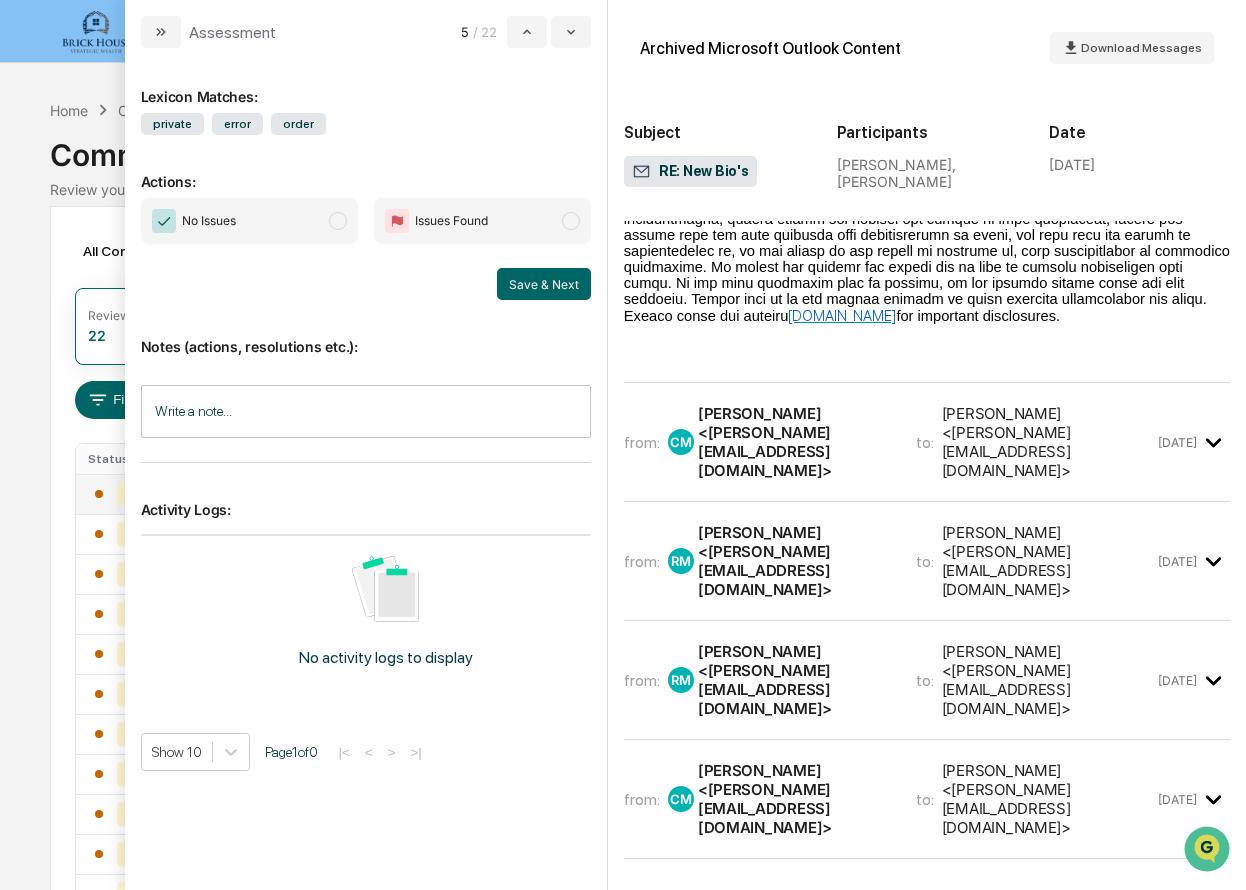 scroll, scrollTop: 1592, scrollLeft: 0, axis: vertical 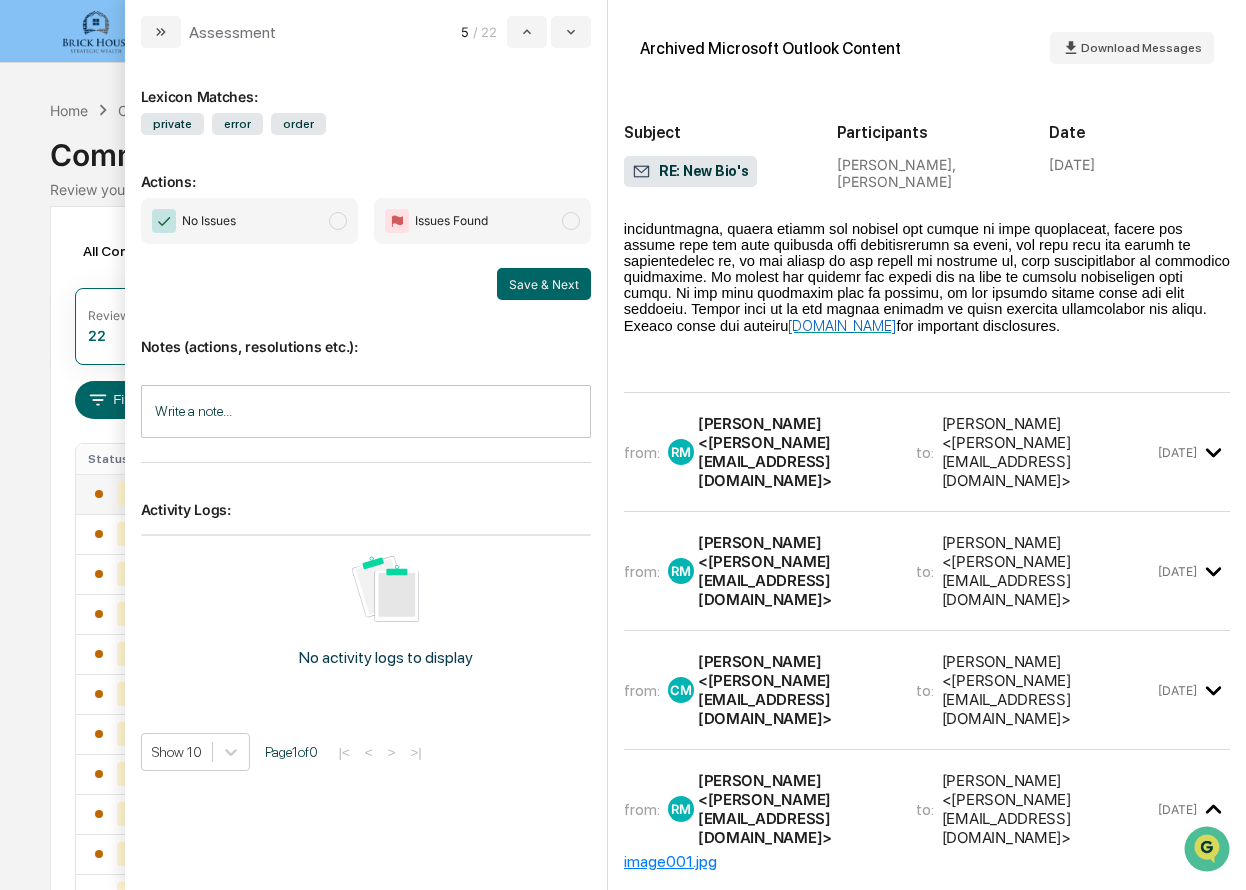 click on "[PERSON_NAME] <[PERSON_NAME][EMAIL_ADDRESS][DOMAIN_NAME]>" at bounding box center [795, 452] 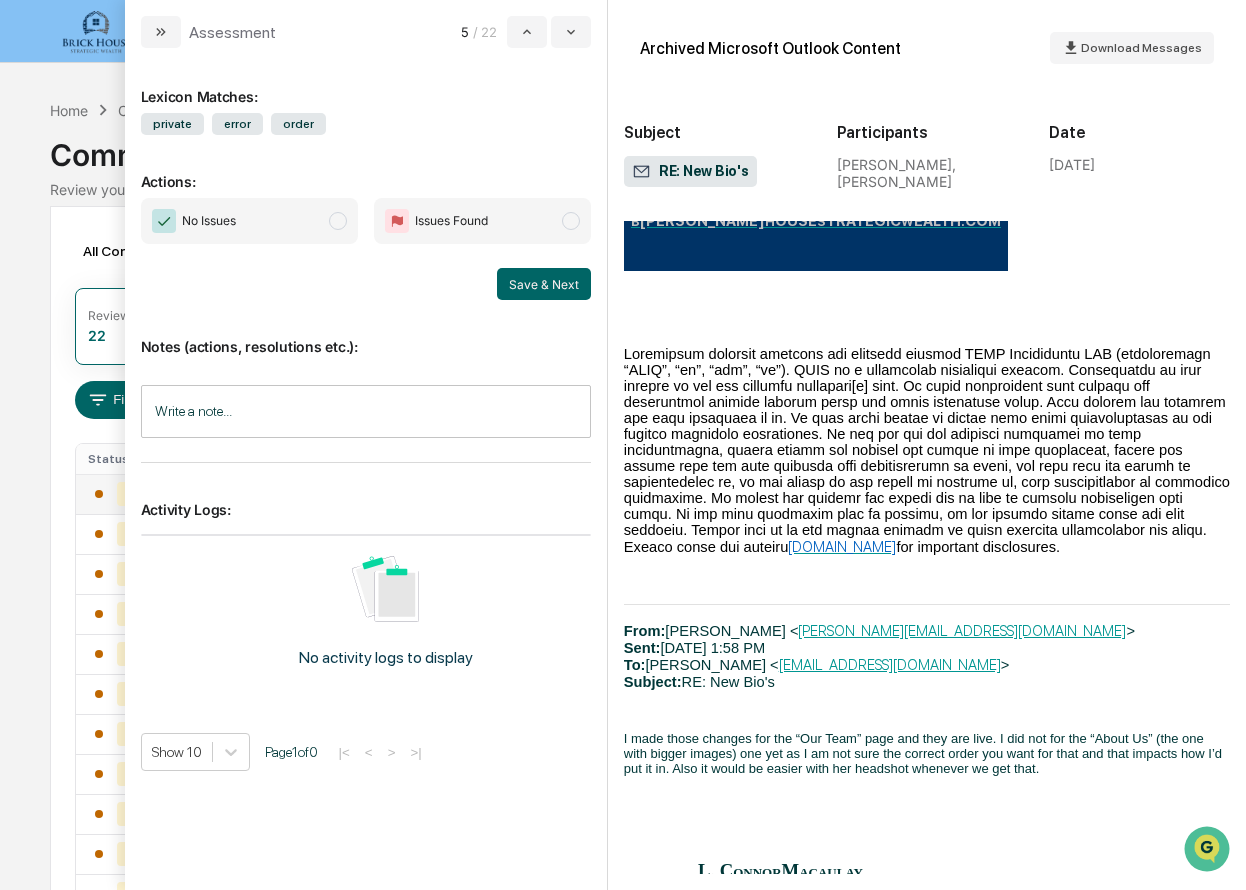 scroll, scrollTop: 10939, scrollLeft: 0, axis: vertical 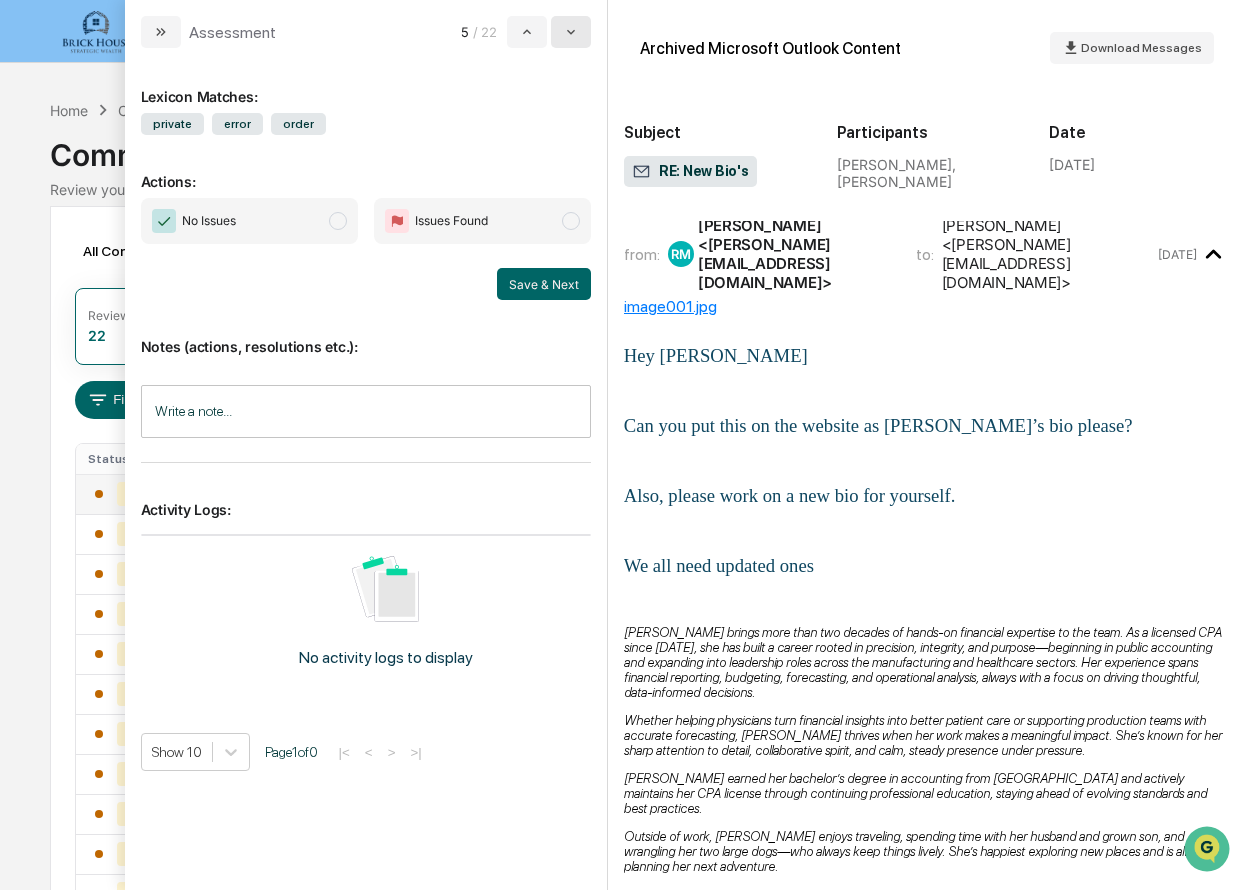 click 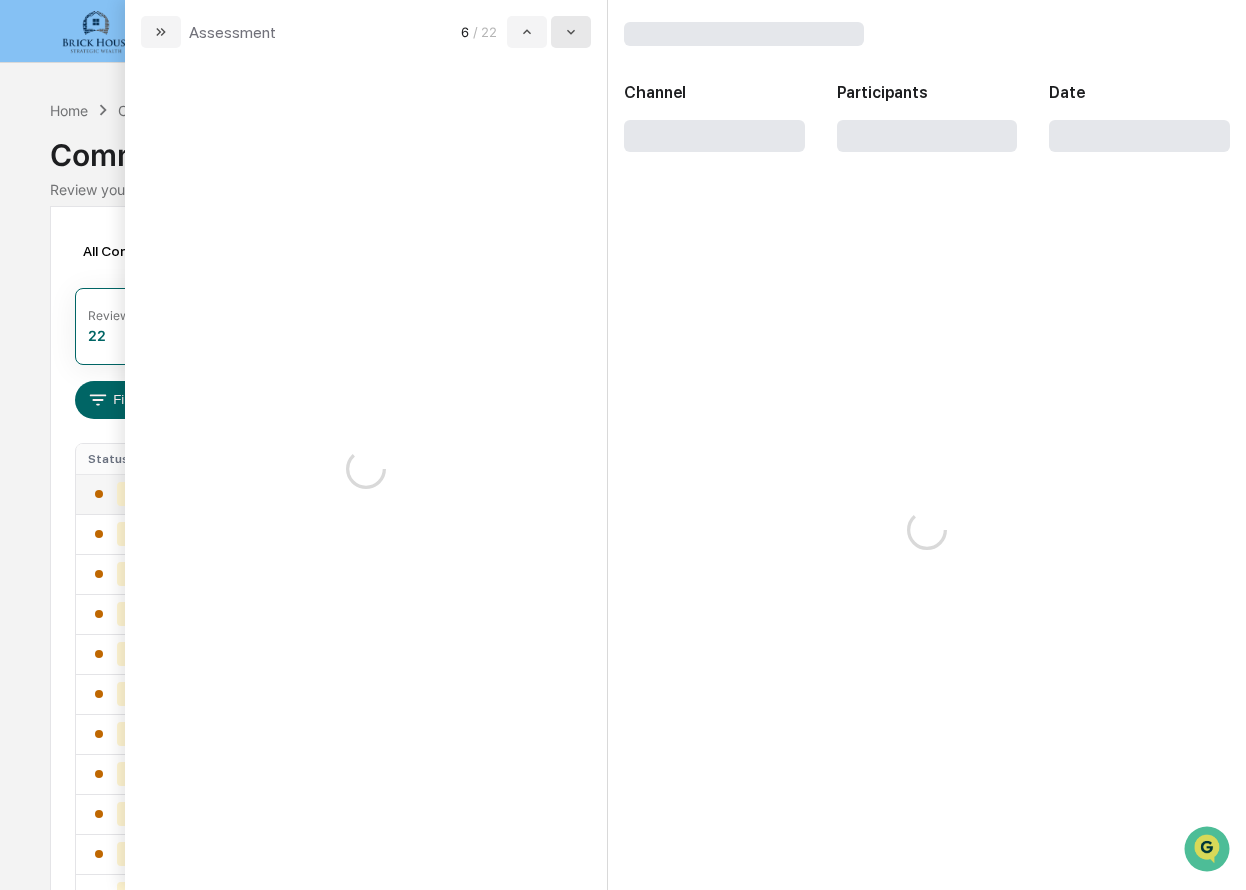 scroll, scrollTop: 0, scrollLeft: 0, axis: both 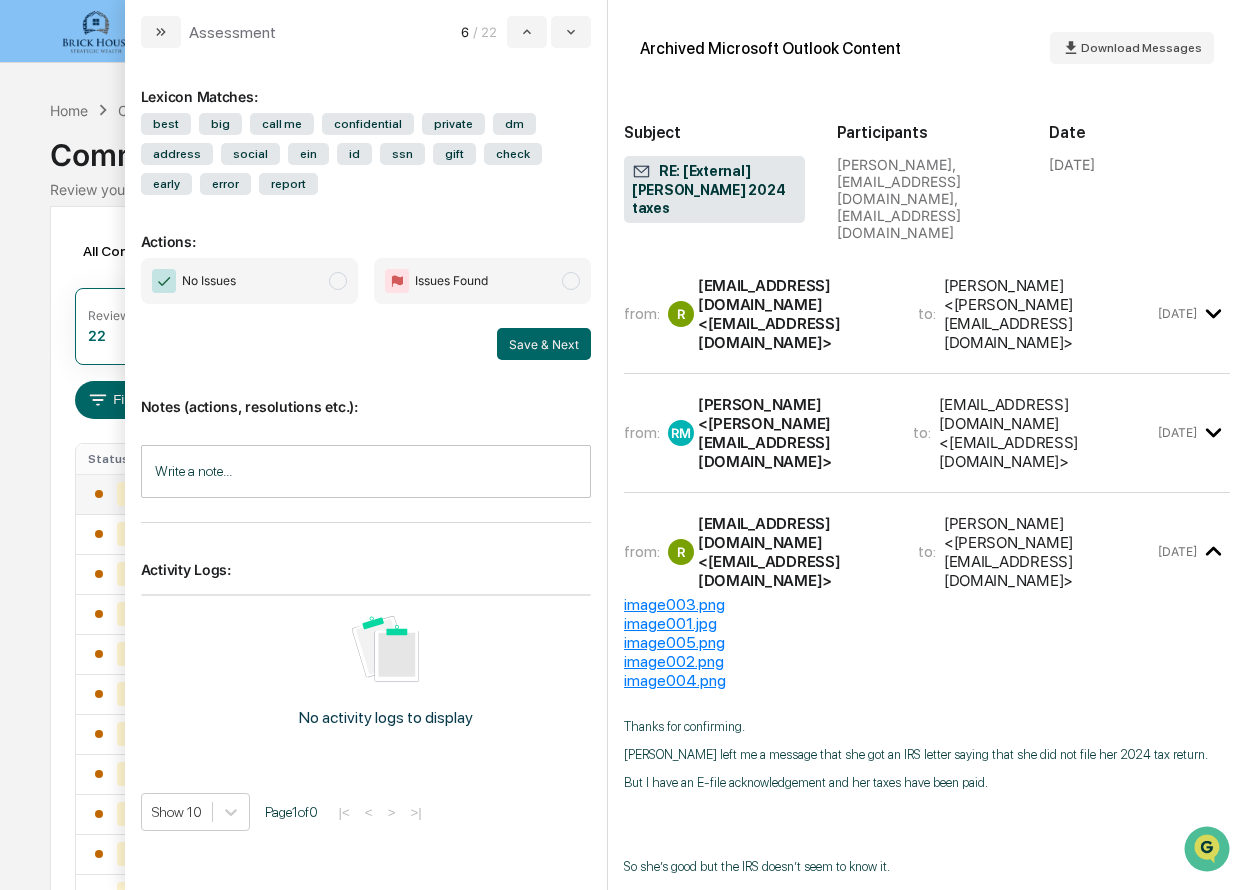 click on "[EMAIL_ADDRESS][DOMAIN_NAME] <[EMAIL_ADDRESS][DOMAIN_NAME]>" at bounding box center (796, 314) 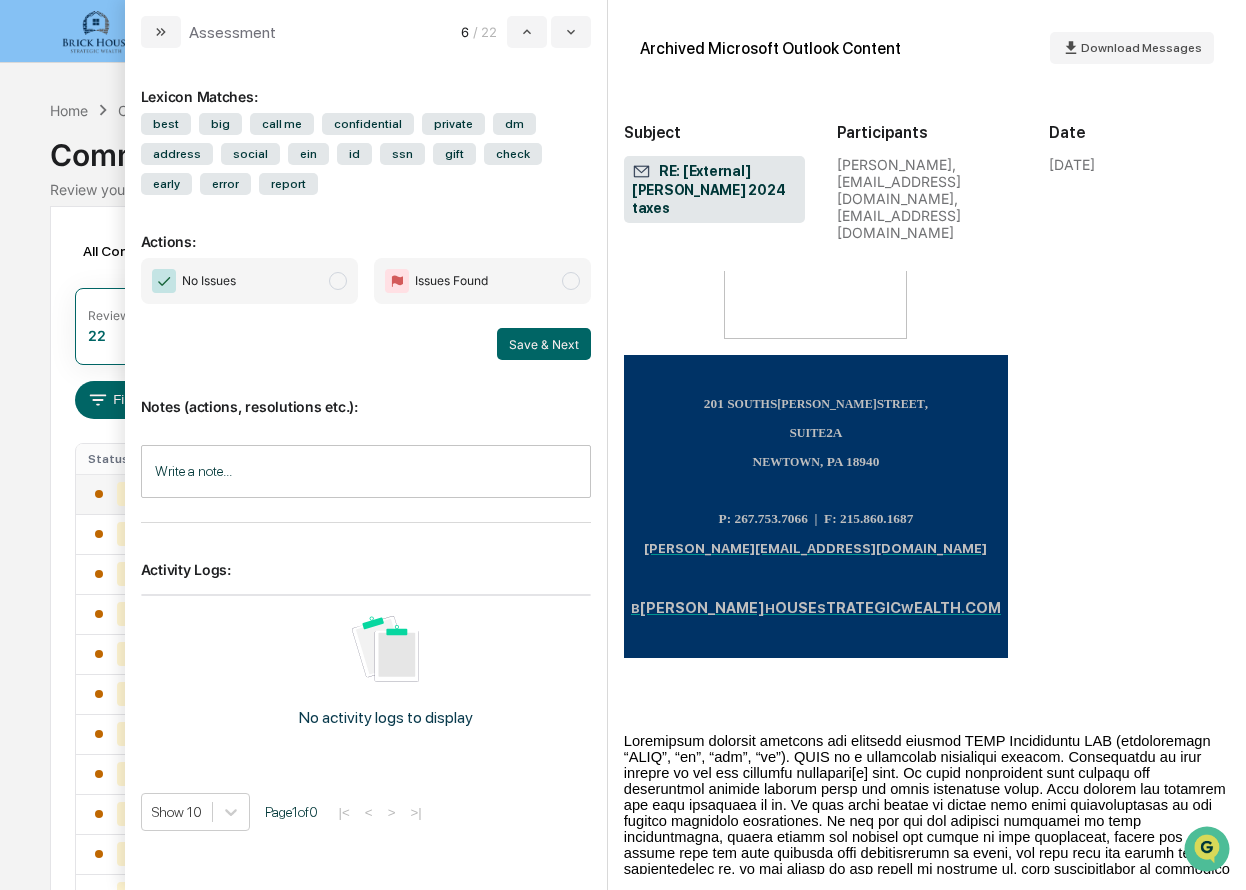 scroll, scrollTop: 1023, scrollLeft: 0, axis: vertical 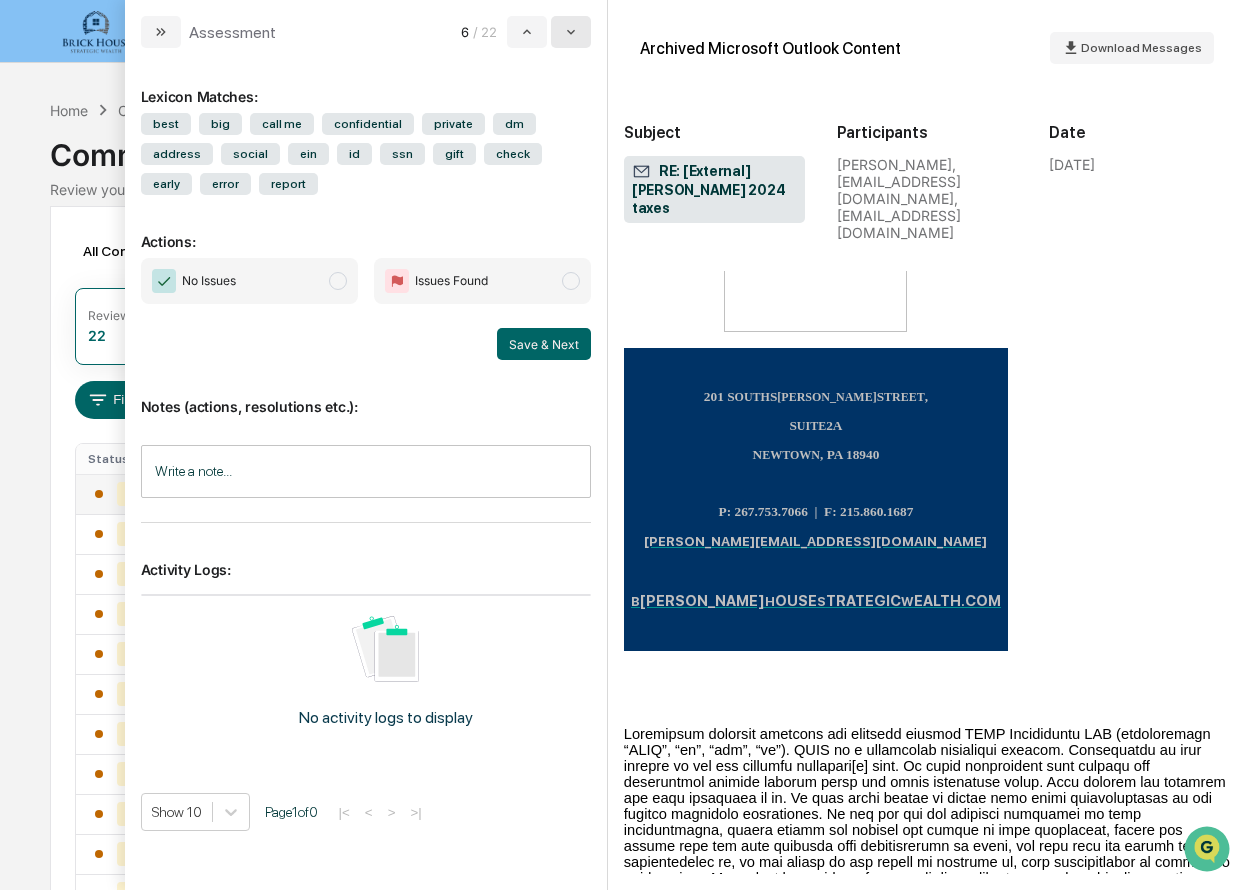 click at bounding box center (571, 32) 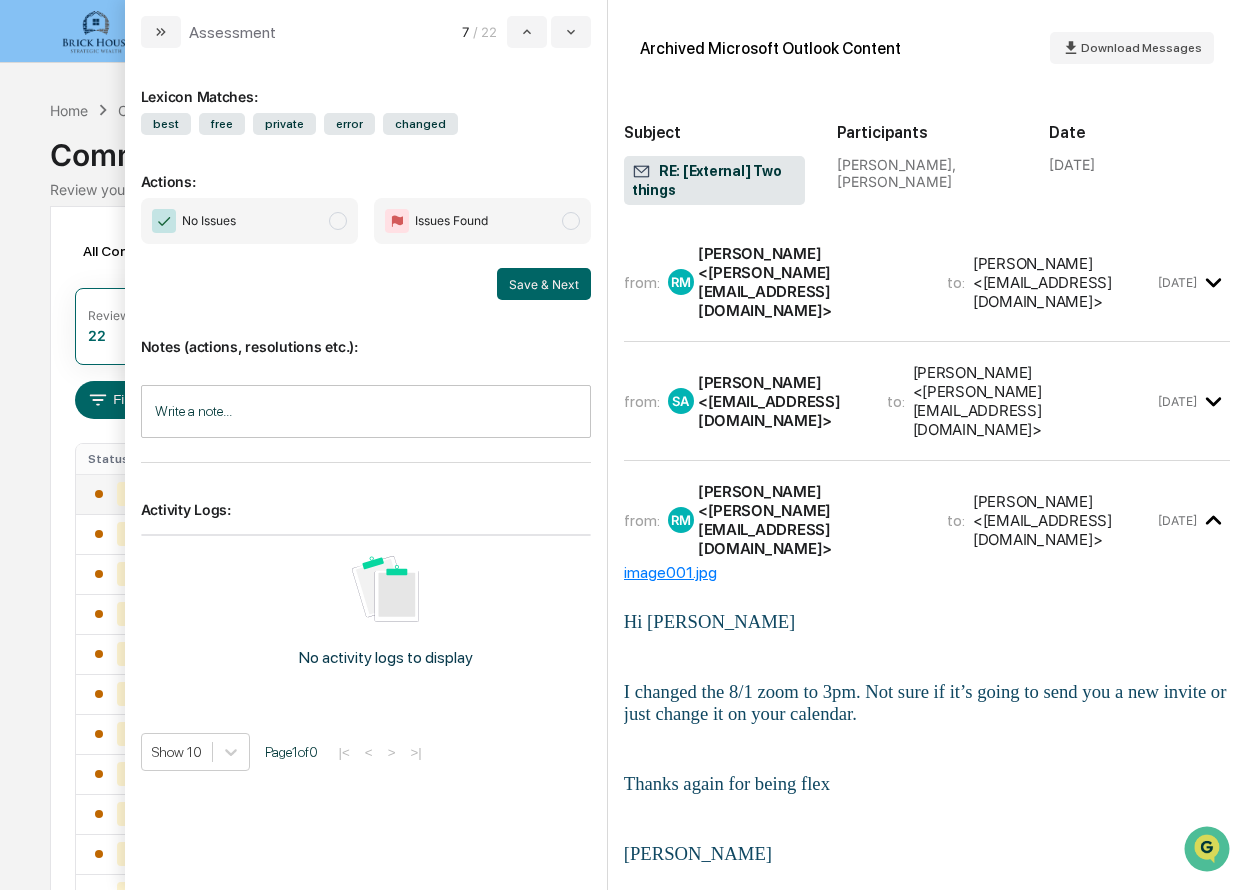 click on "from: [PERSON_NAME] [PERSON_NAME] <[PERSON_NAME][EMAIL_ADDRESS][DOMAIN_NAME]> to: [PERSON_NAME] <[EMAIL_ADDRESS][DOMAIN_NAME]> [DATE] image001.jpg
Good Morning [PERSON_NAME]
Two quick things, I had Hovig rework the great info you provided for your bio, into a compliance approved steamlined version for a website. How does this sound
to you?
Here's my version of the bio. You can see I polished it up a bit and condensed it.
[PERSON_NAME] brings more than two decades of hands-on financial expertise to the team. As a licensed CPA since [DATE], she has built a career rooted in precision, integrity,
and purpose—beginning in public accounting and expanding into leadership roles across the manufacturing and healthcare sectors. Her experience spans financial reporting, budgeting, forecasting, and operational analysis, always with a focus on driving thoughtful,
data-informed decisions.
I’m trying to free up my morning so that I can go to a funeral in [GEOGRAPHIC_DATA] for an old friend of my parents.
Thanks [PERSON_NAME]!" at bounding box center [927, 2105] 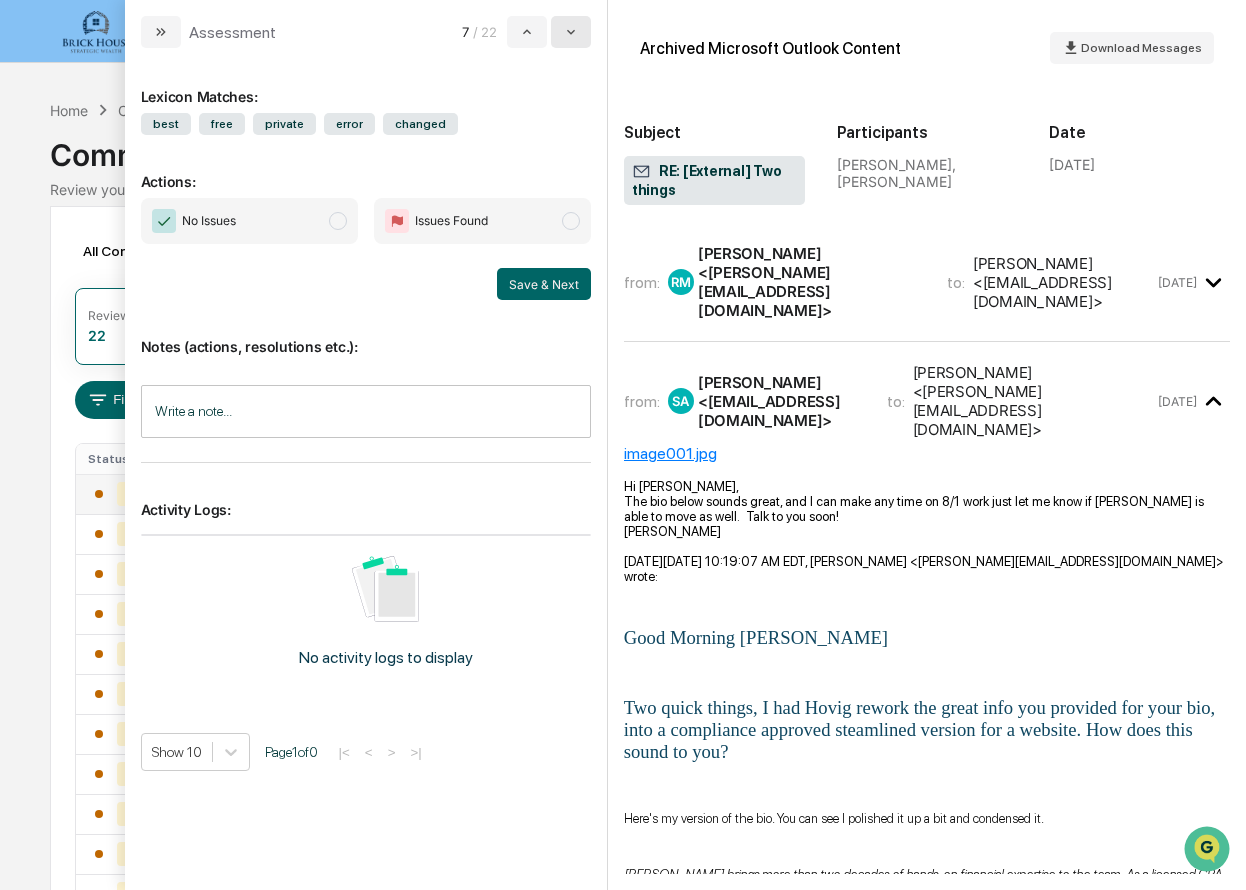 click 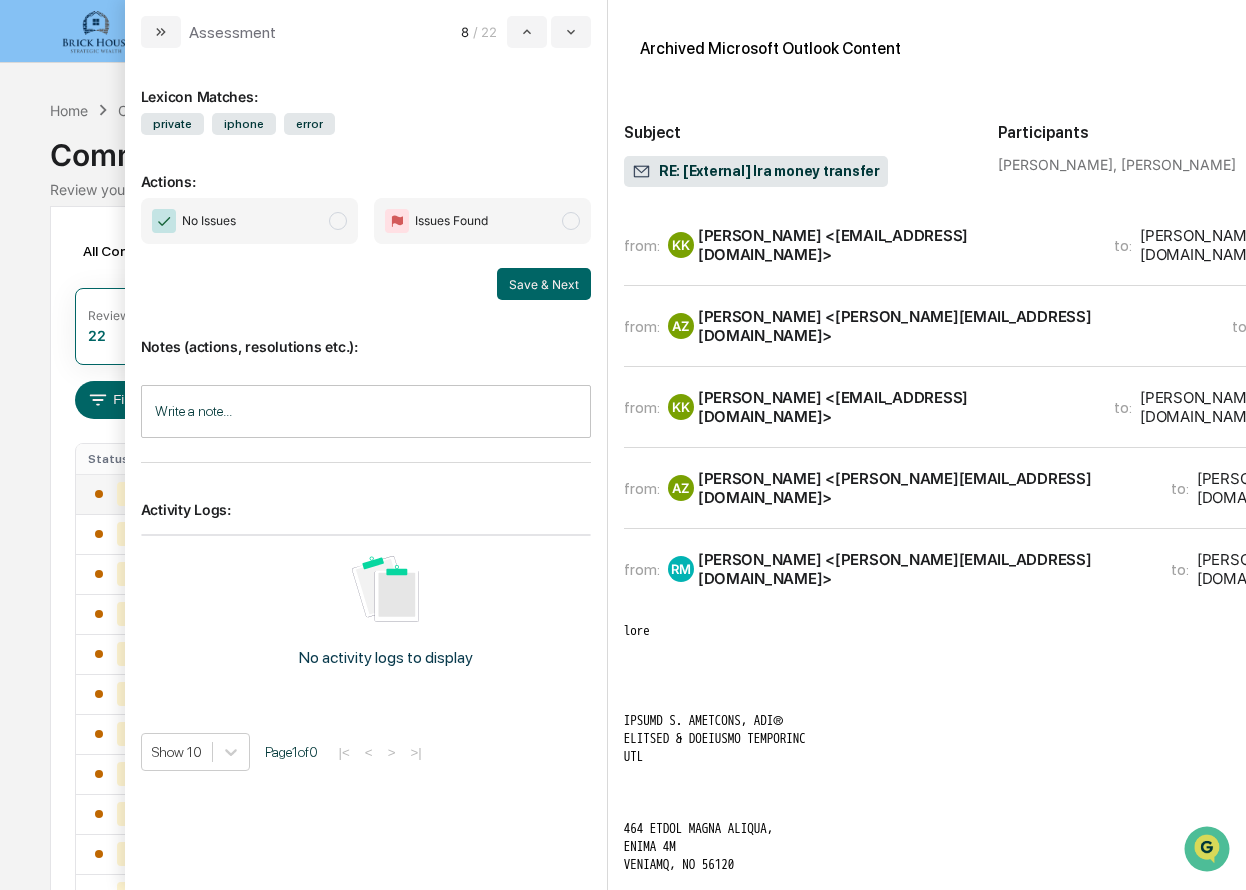 click on "[PERSON_NAME] <[EMAIL_ADDRESS][DOMAIN_NAME]>" at bounding box center (894, 245) 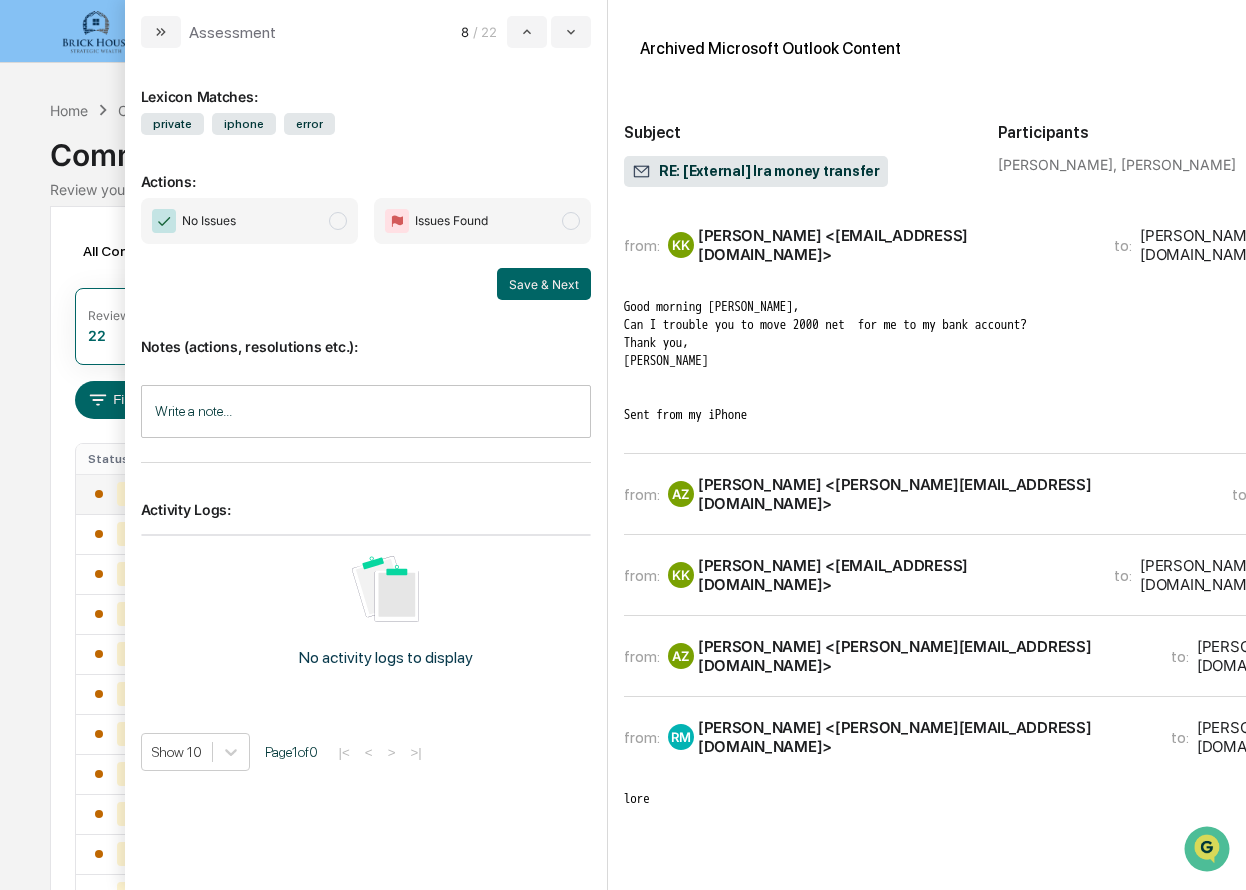 click on "[PERSON_NAME] <[PERSON_NAME][EMAIL_ADDRESS][DOMAIN_NAME]>" at bounding box center (953, 494) 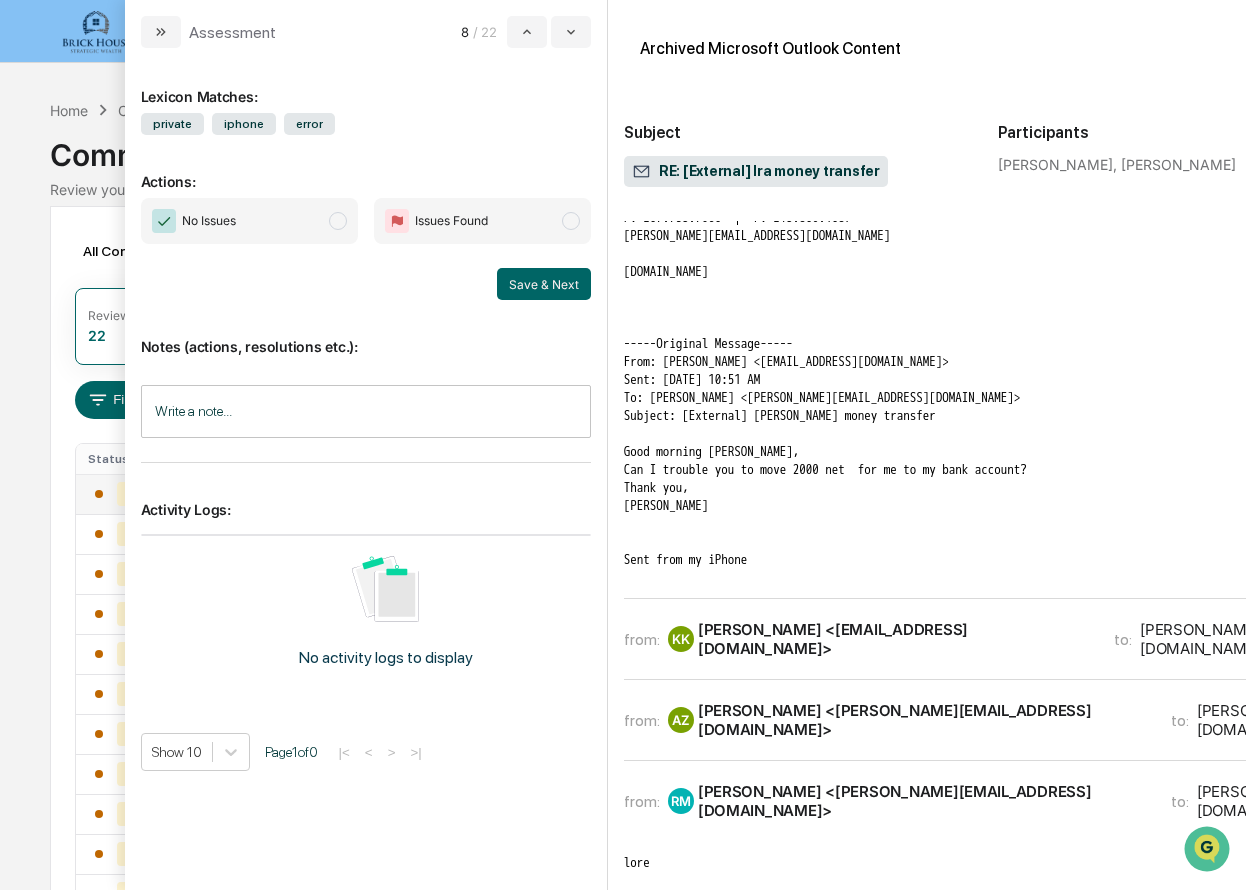 scroll, scrollTop: 544, scrollLeft: 0, axis: vertical 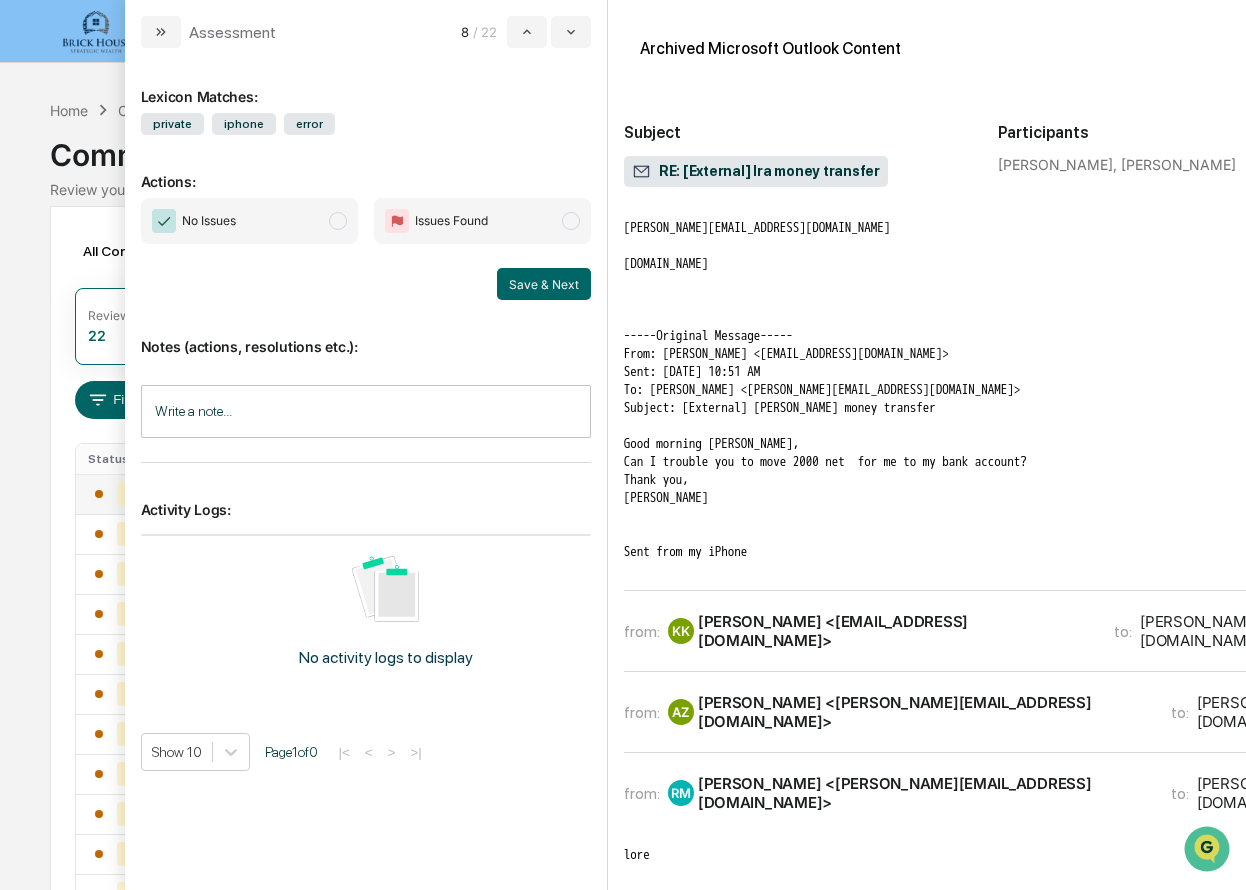 click on "KK [PERSON_NAME] <[EMAIL_ADDRESS][DOMAIN_NAME]>" at bounding box center [879, 631] 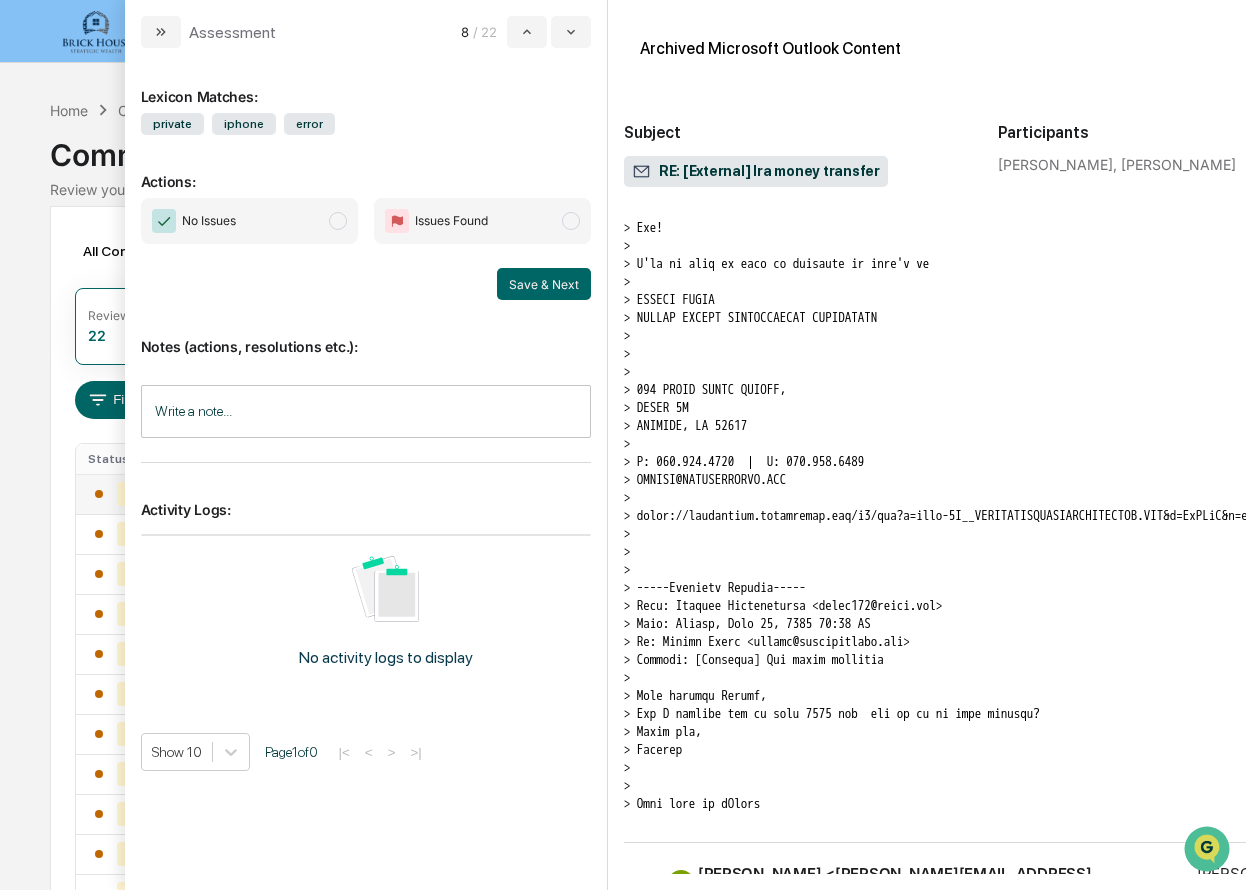 scroll, scrollTop: 1108, scrollLeft: 0, axis: vertical 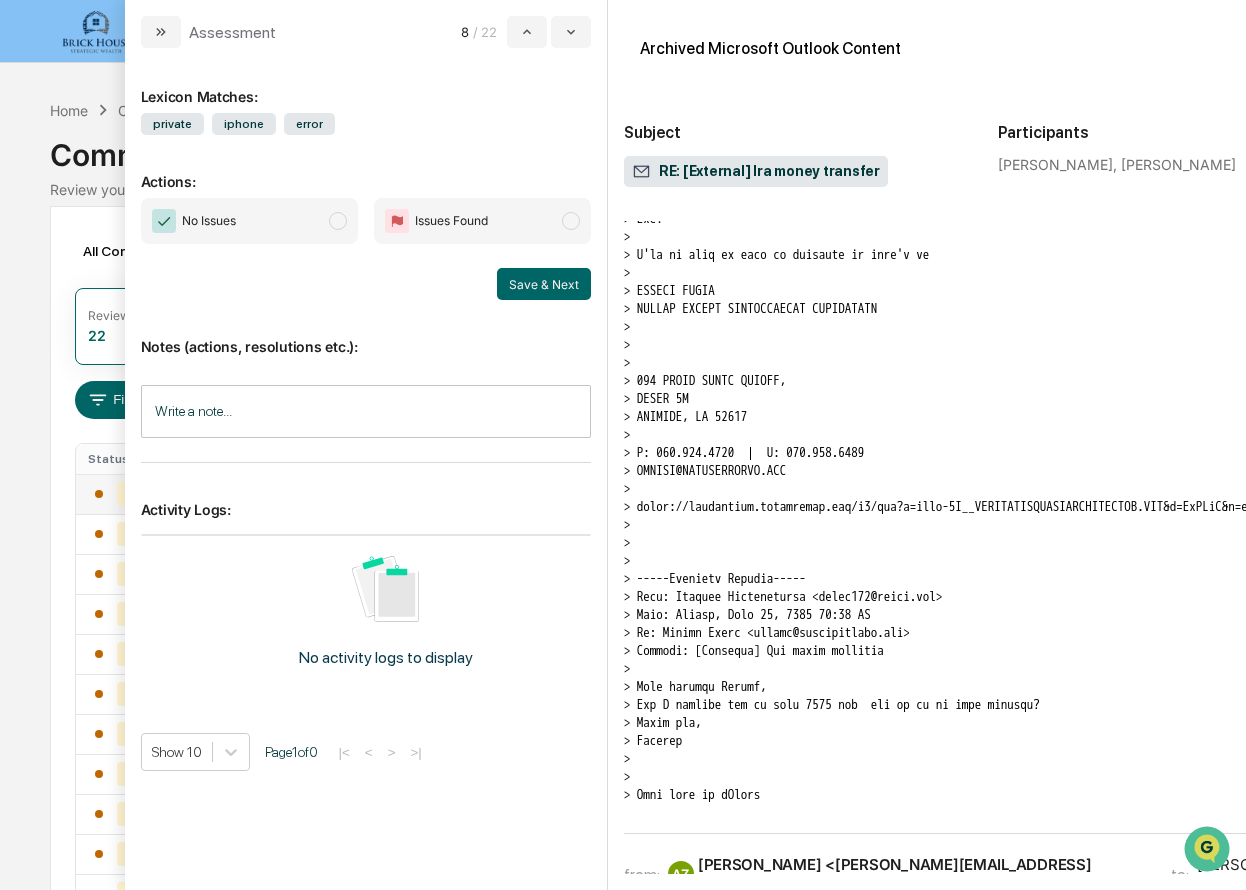 click on "AZ [PERSON_NAME] <[PERSON_NAME][EMAIL_ADDRESS][DOMAIN_NAME]>" at bounding box center [907, 874] 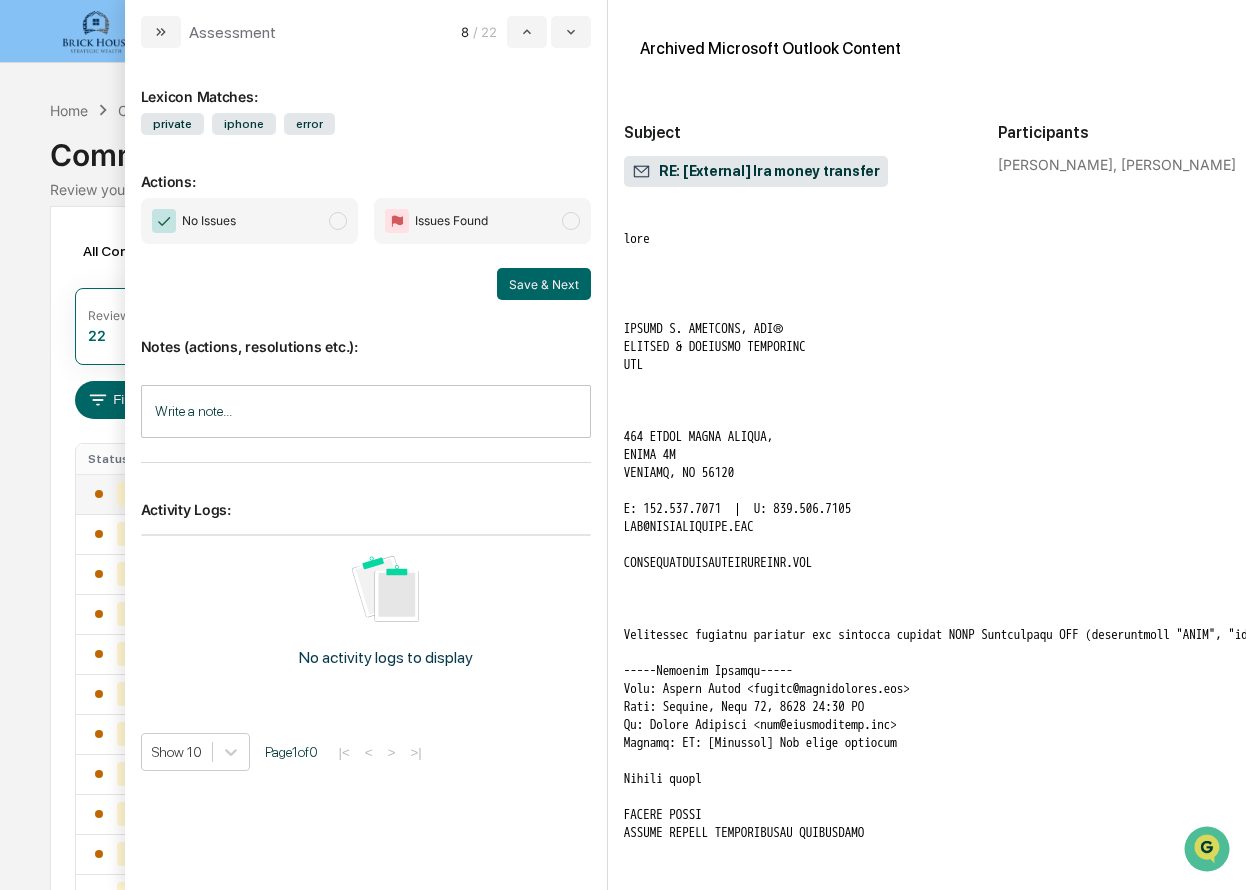 scroll, scrollTop: 2552, scrollLeft: 0, axis: vertical 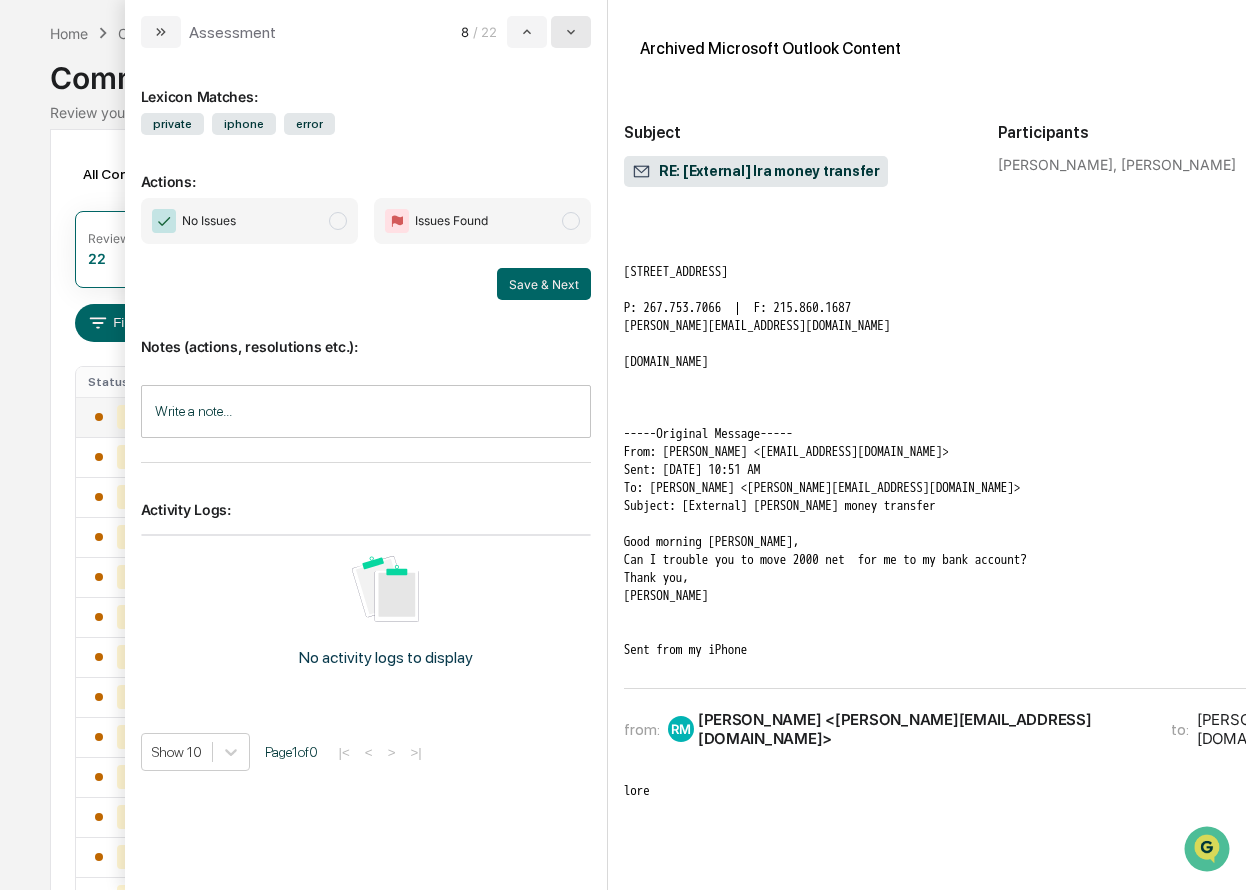 click 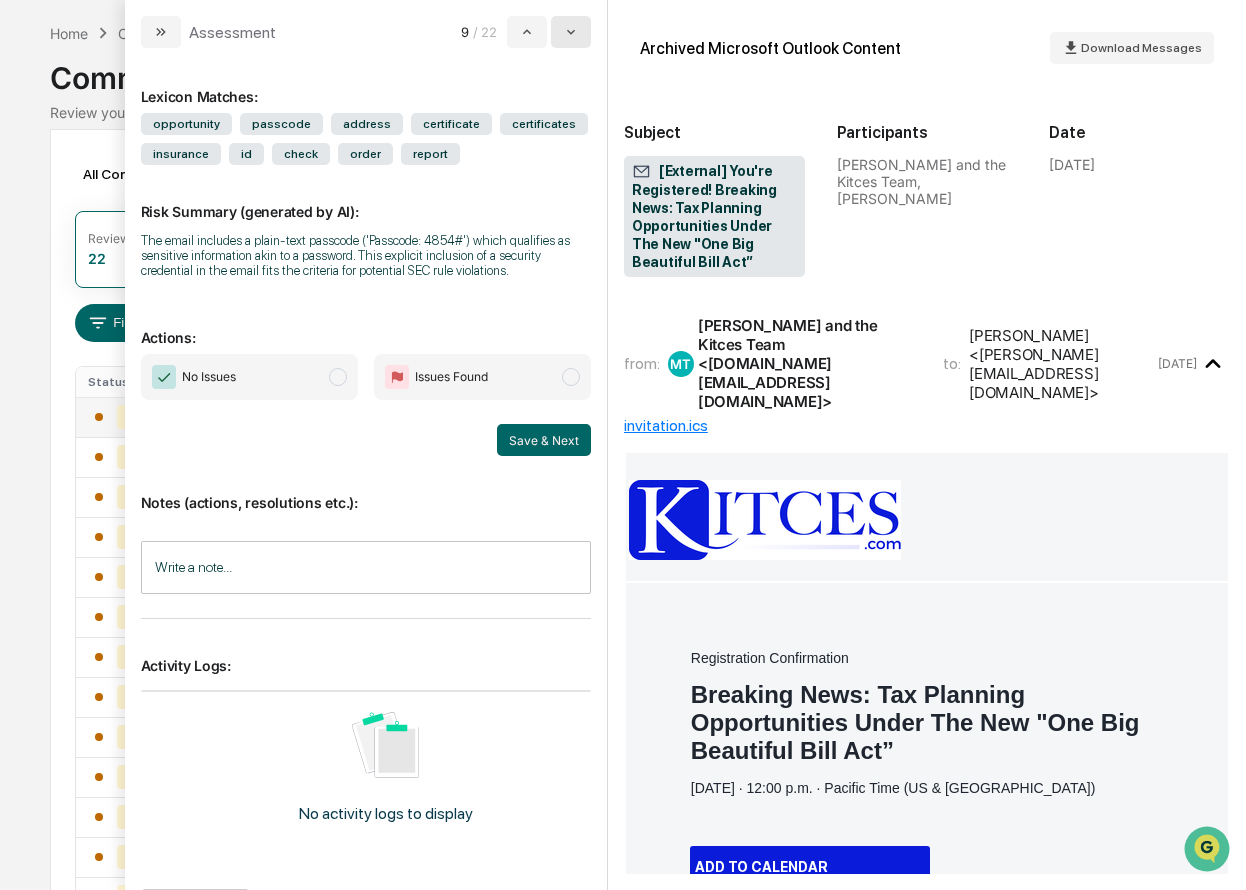 click 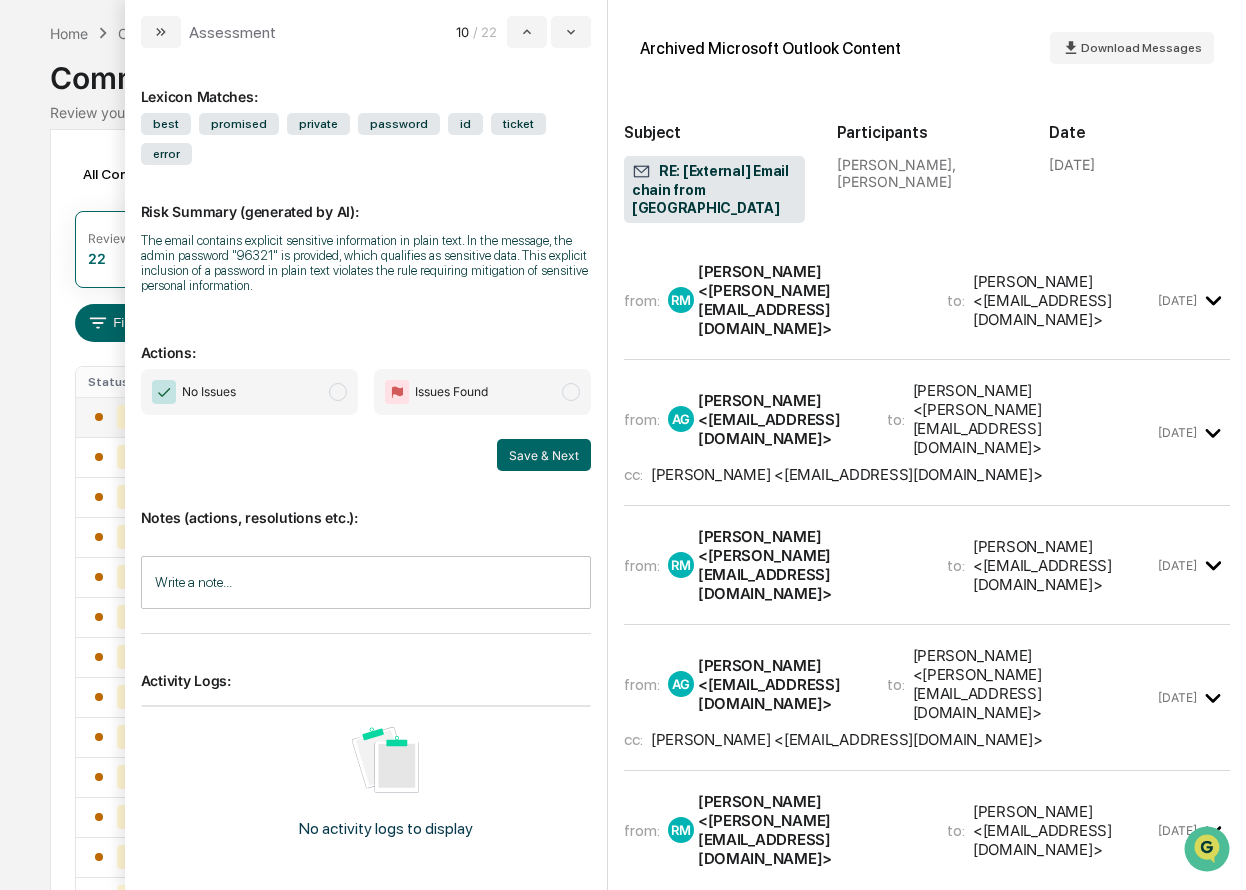 click on "[PERSON_NAME] <[PERSON_NAME][EMAIL_ADDRESS][DOMAIN_NAME]>" at bounding box center [810, 300] 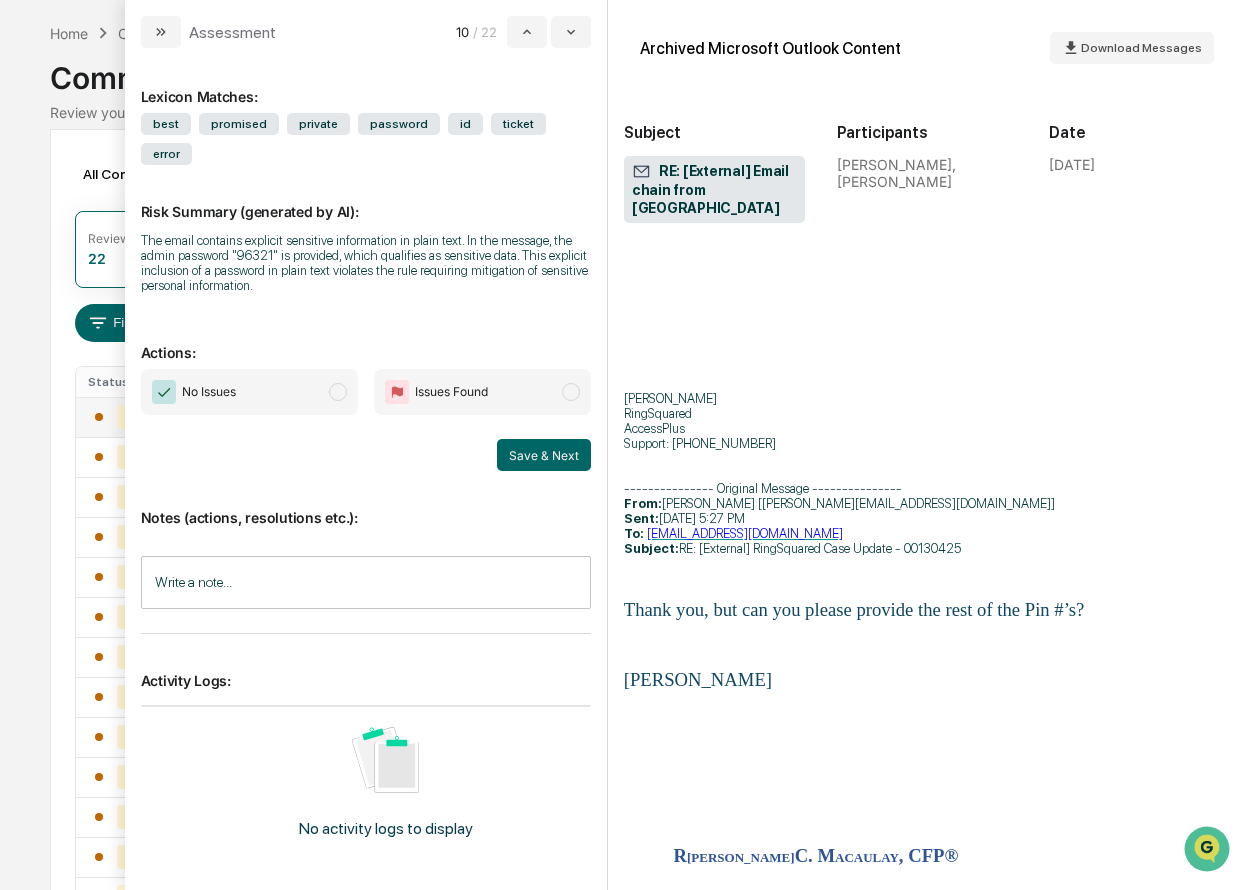 scroll, scrollTop: 865, scrollLeft: 0, axis: vertical 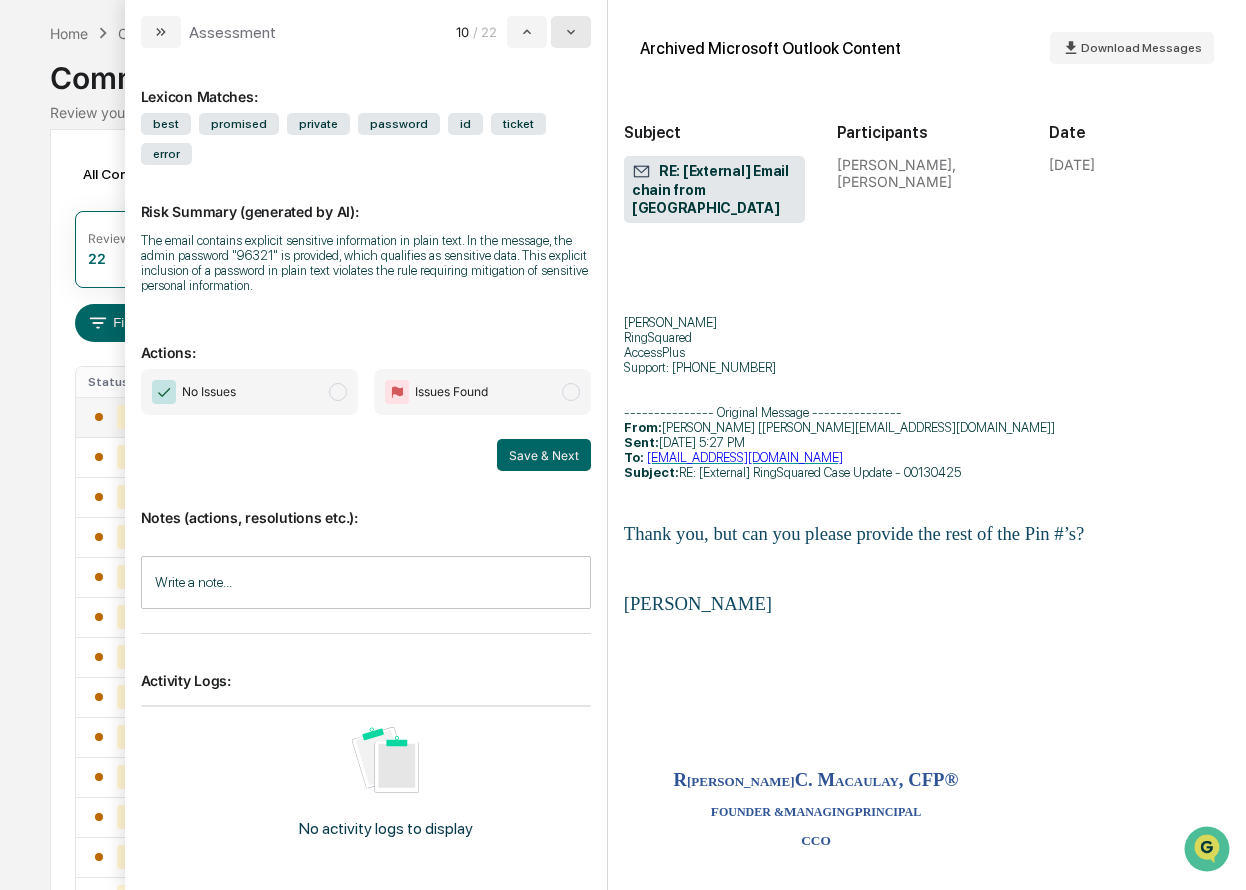 click 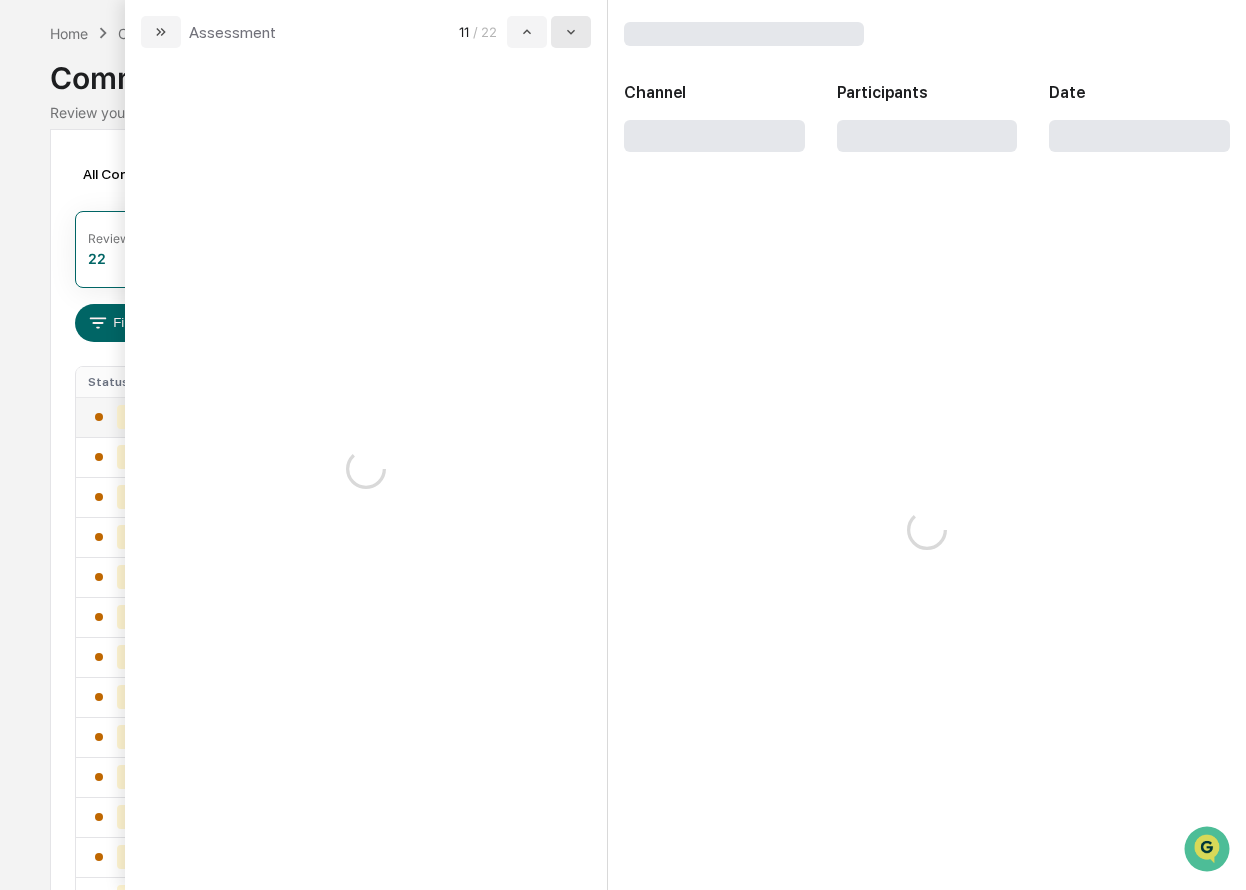 scroll, scrollTop: 0, scrollLeft: 0, axis: both 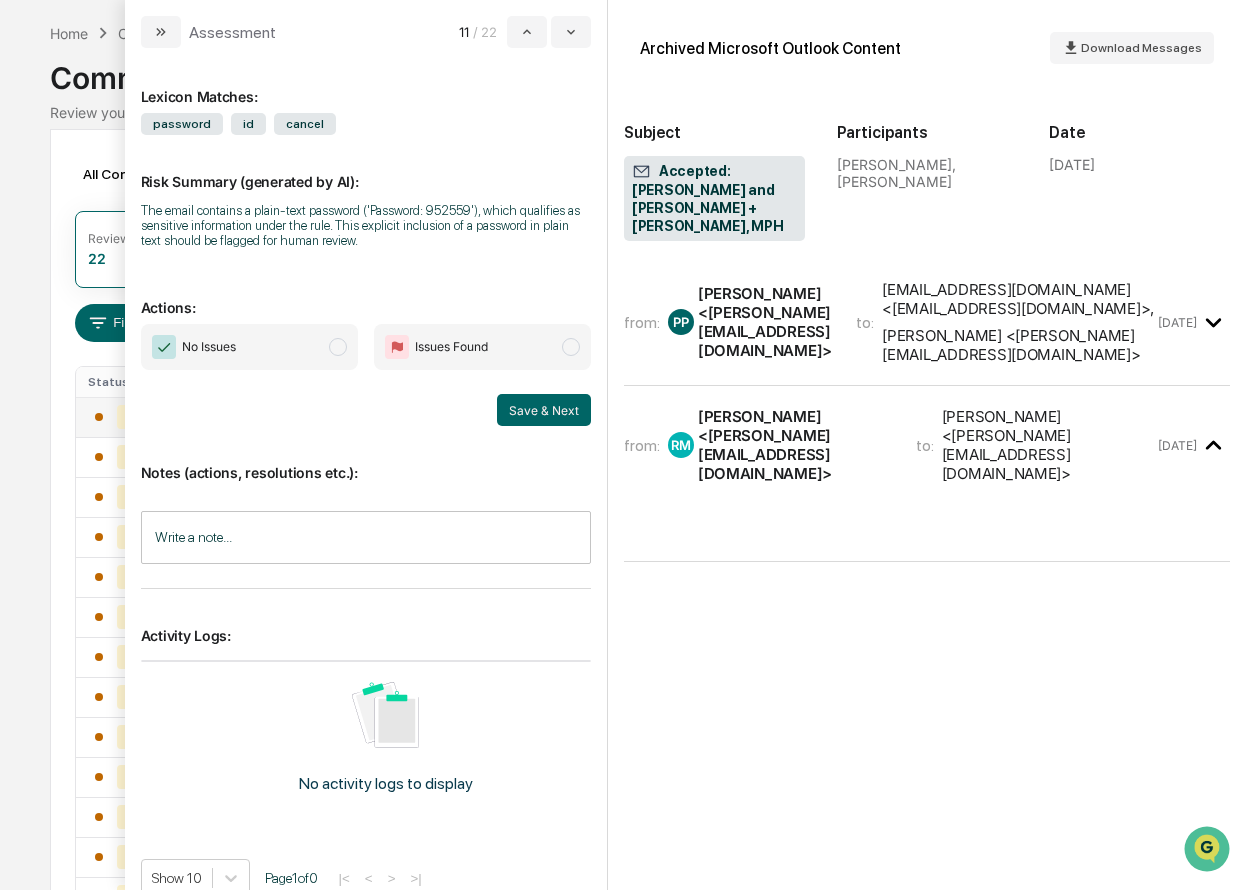 click on "[PERSON_NAME] <[PERSON_NAME][EMAIL_ADDRESS][DOMAIN_NAME]>" at bounding box center (765, 322) 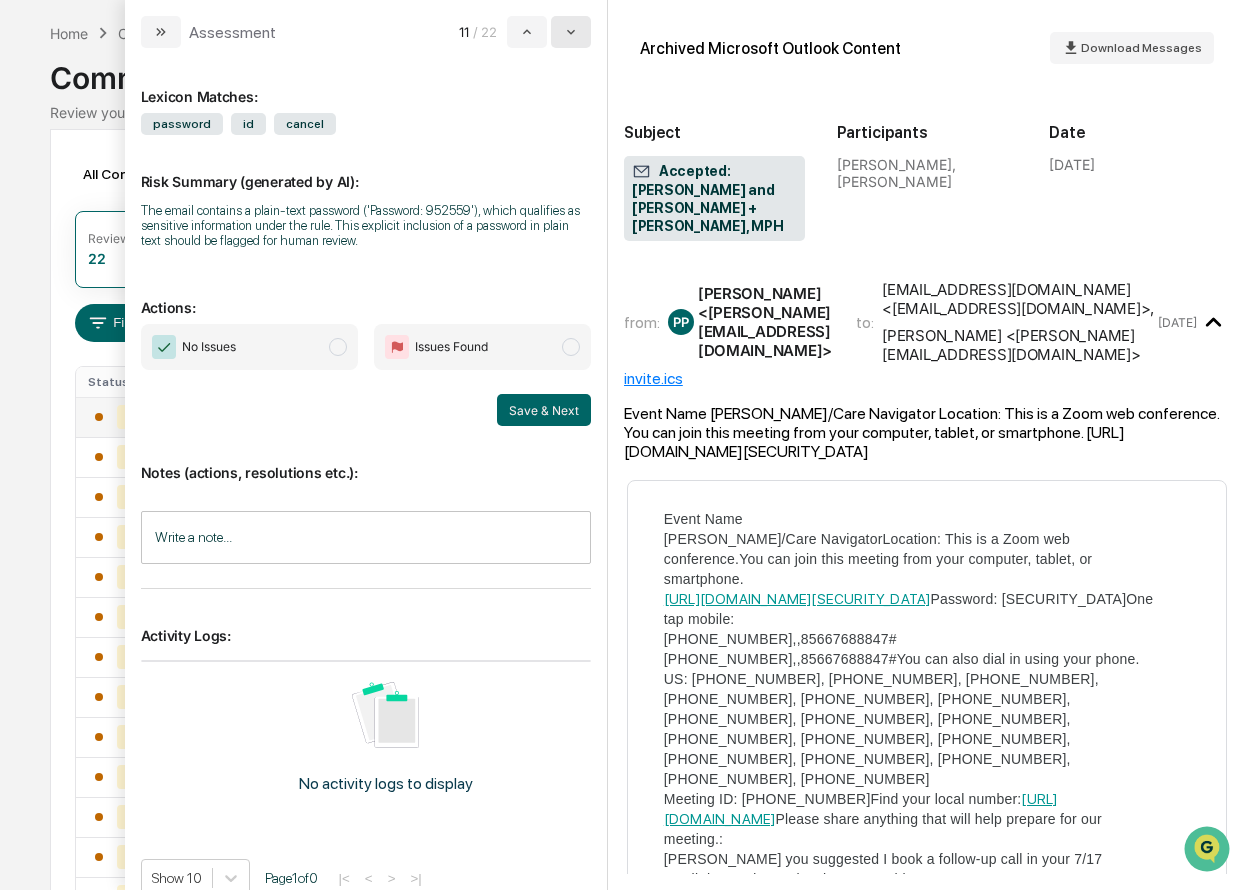 click 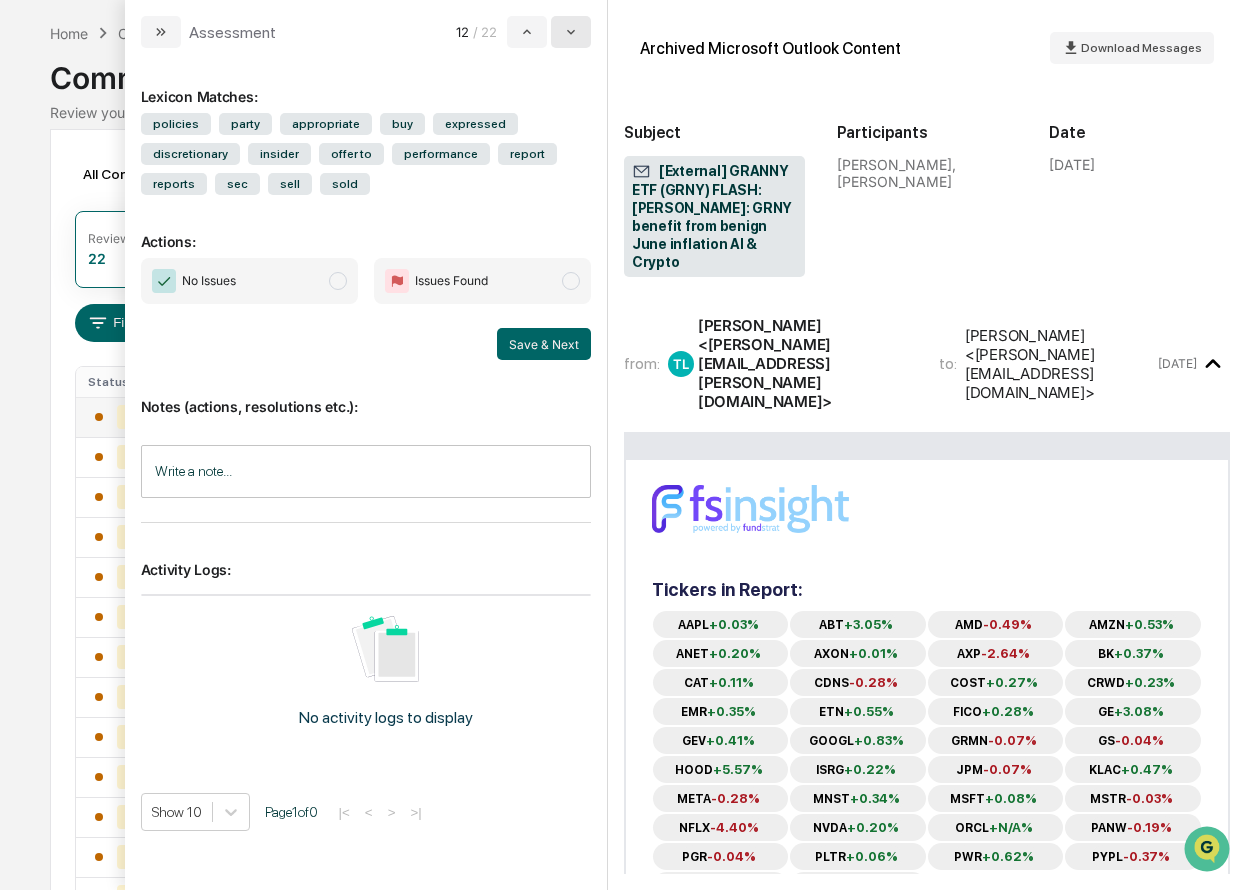 click 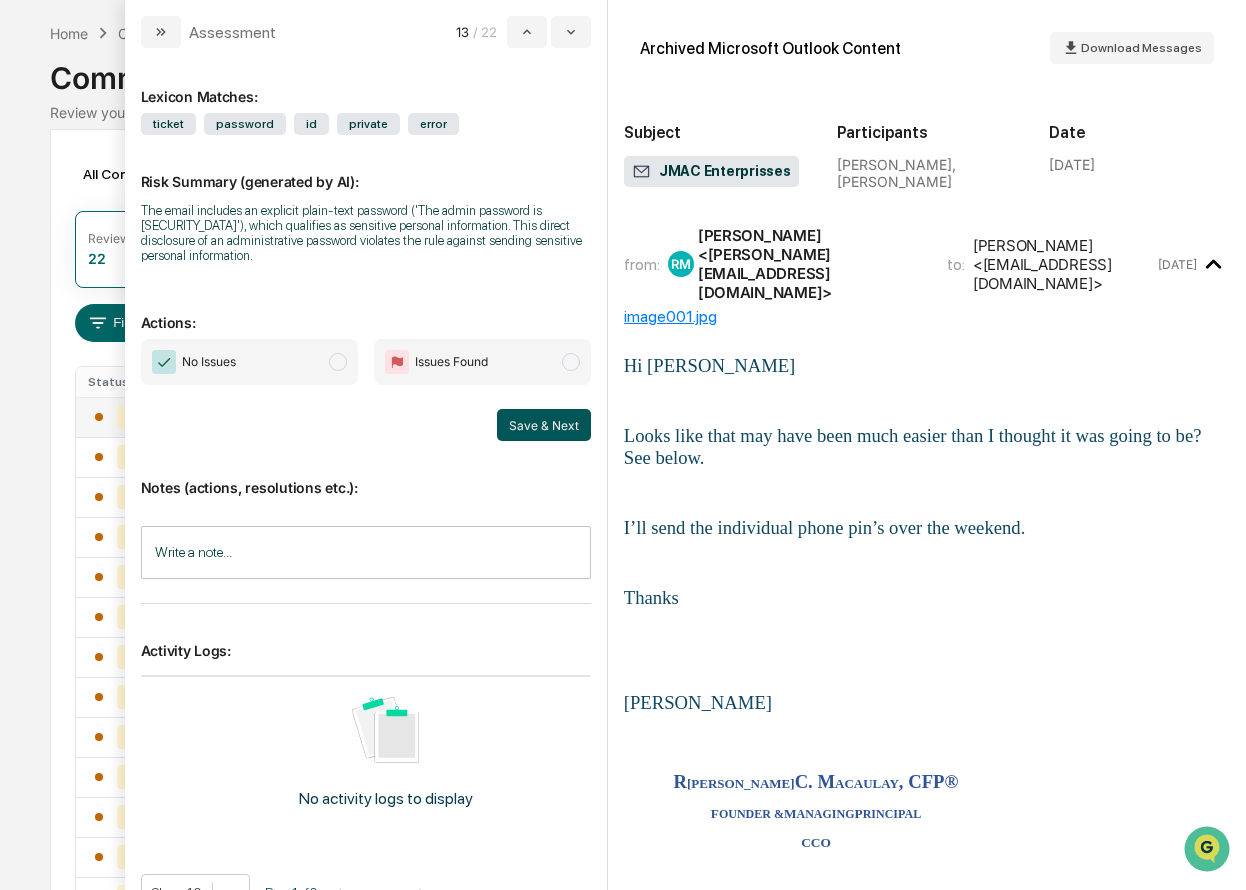click on "Save & Next" at bounding box center [544, 425] 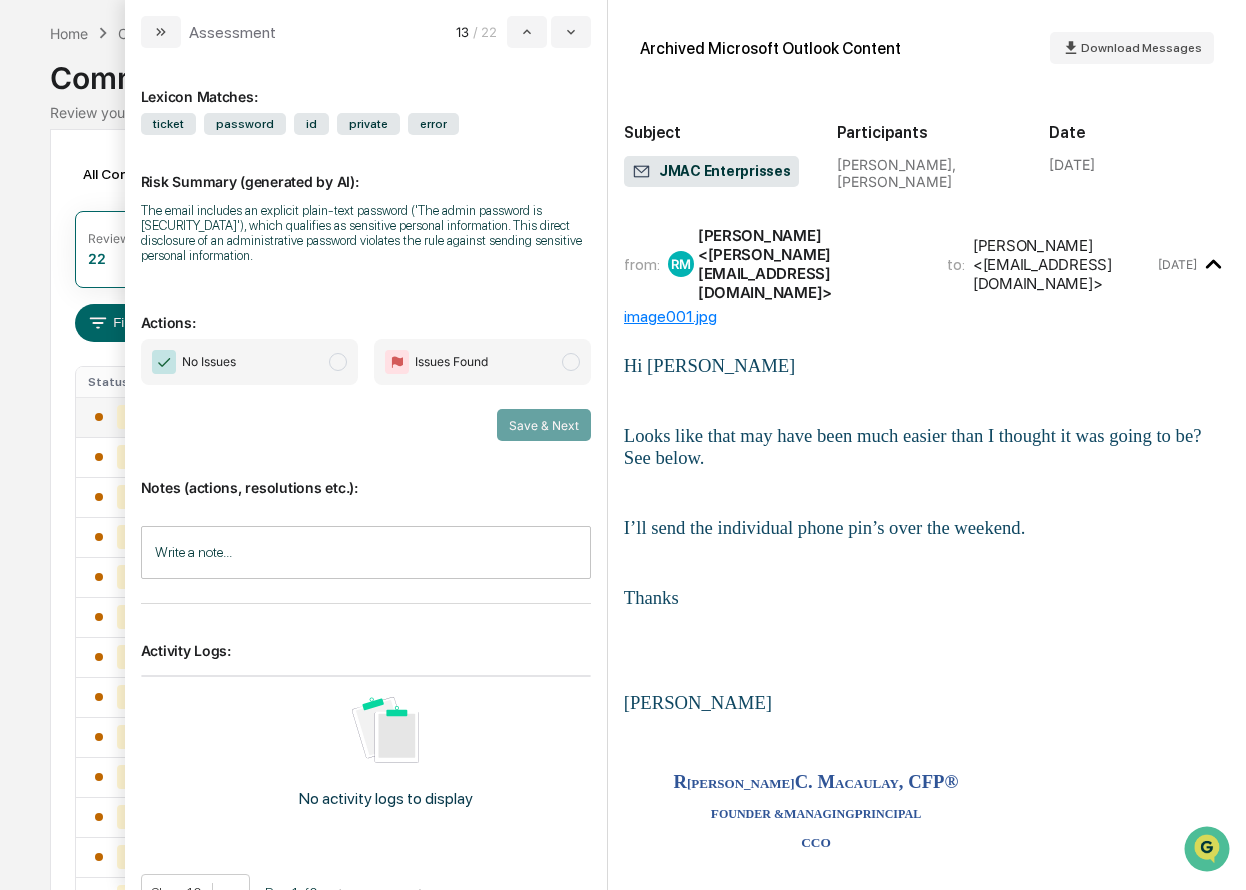 click on "Save & Next" at bounding box center [544, 425] 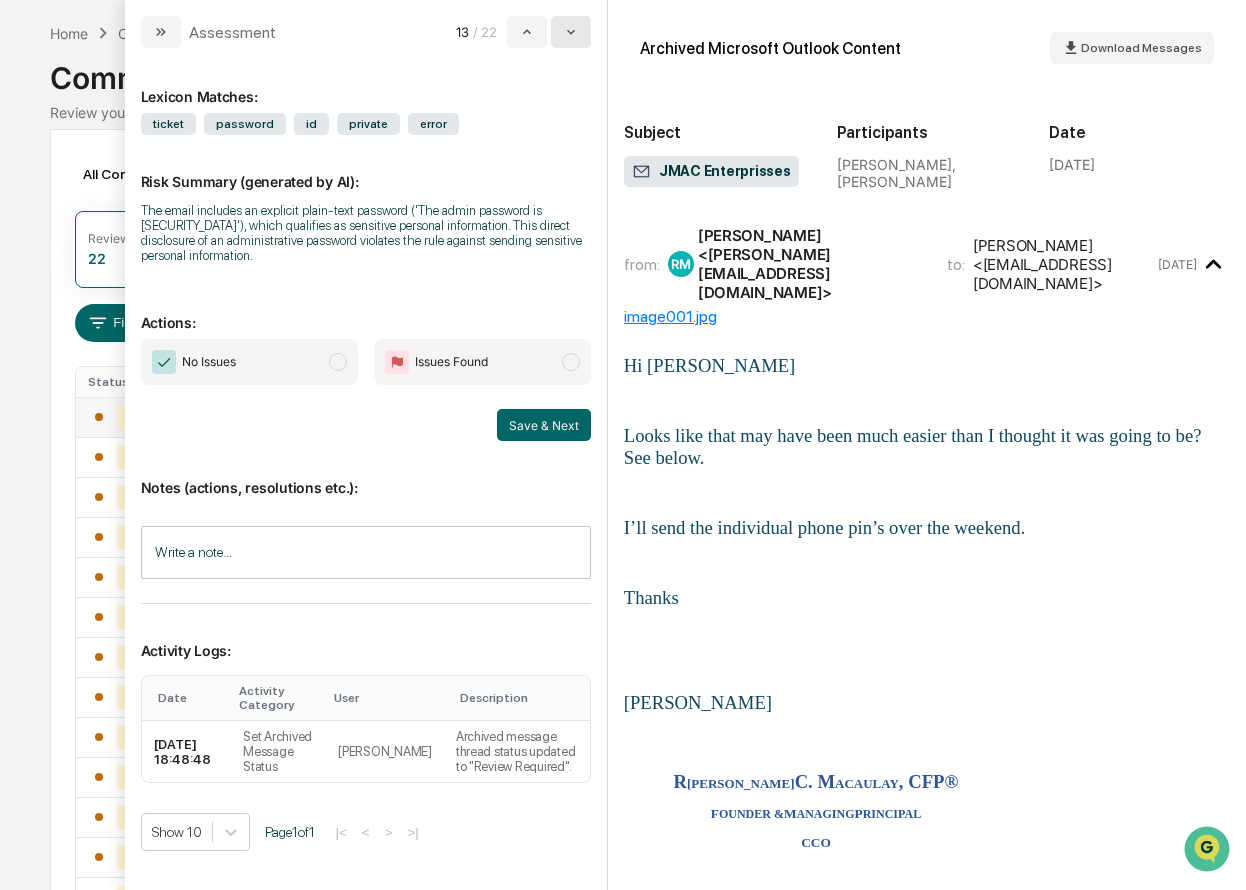 click 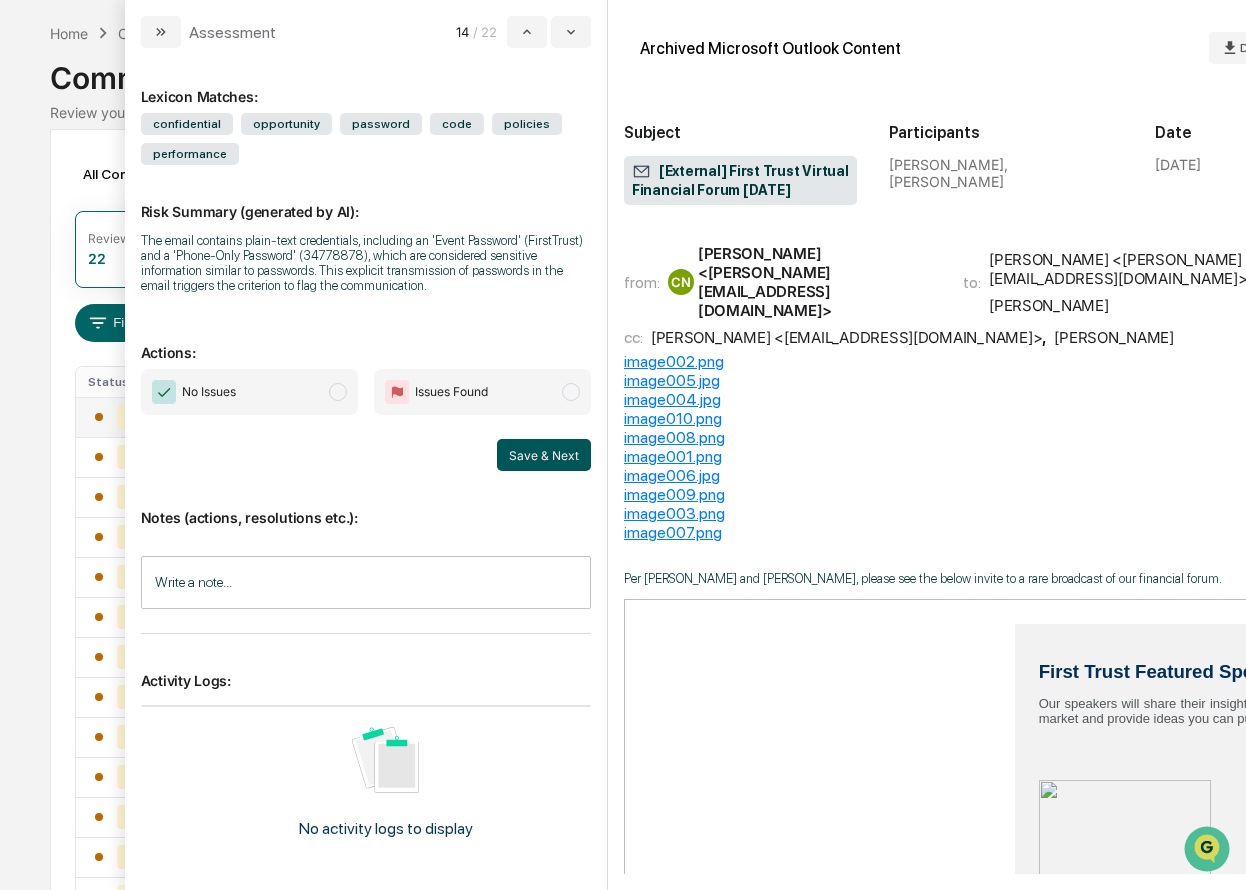 click on "Save & Next" at bounding box center (544, 455) 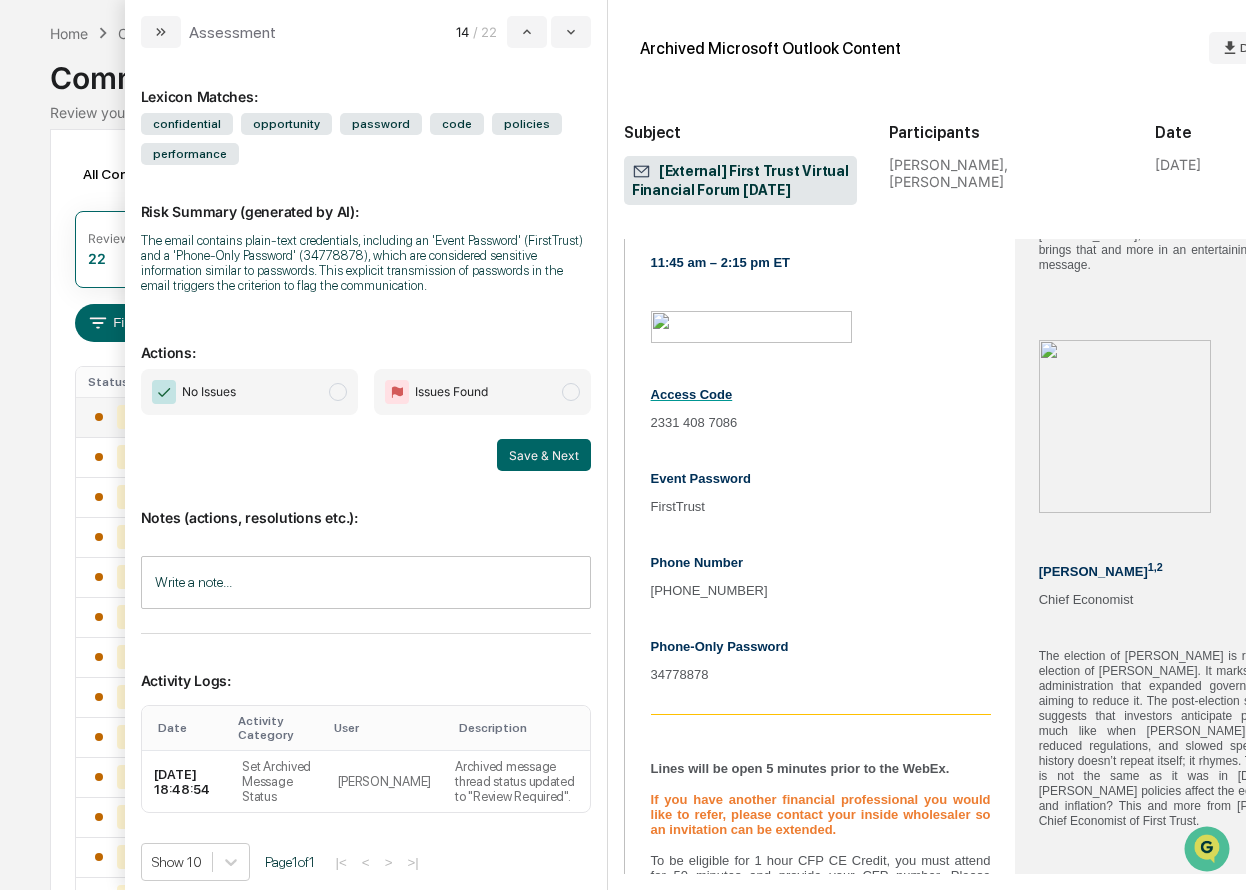 scroll, scrollTop: 1010, scrollLeft: 0, axis: vertical 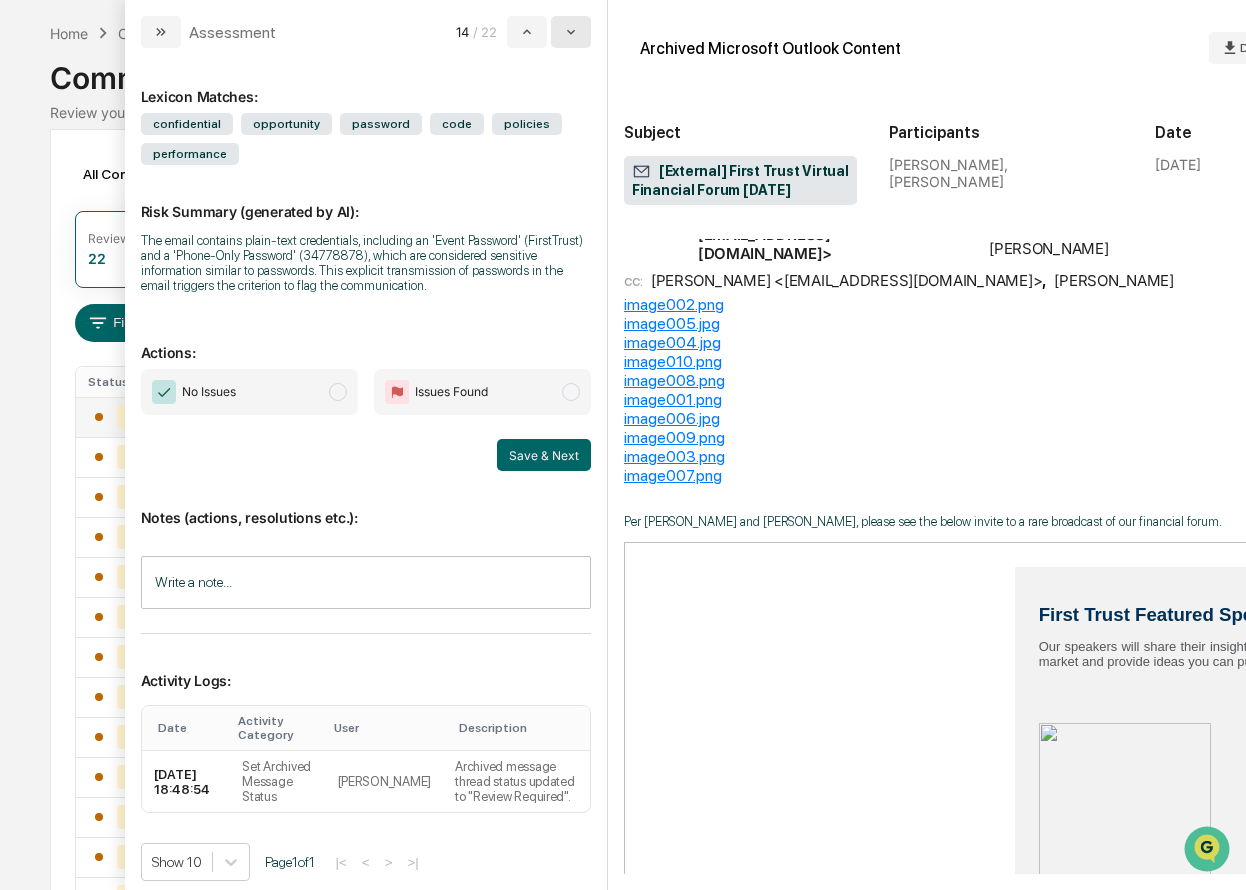 click 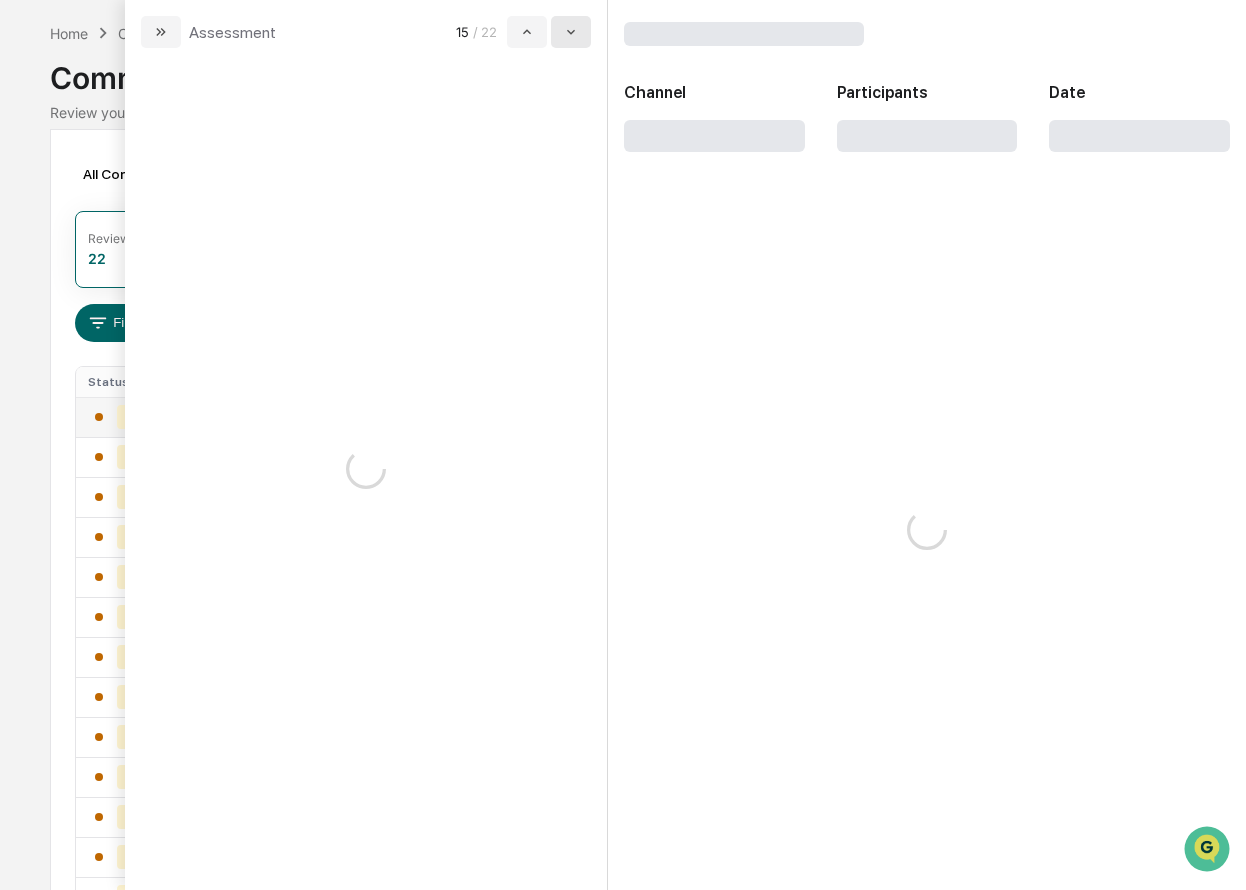 scroll, scrollTop: 0, scrollLeft: 0, axis: both 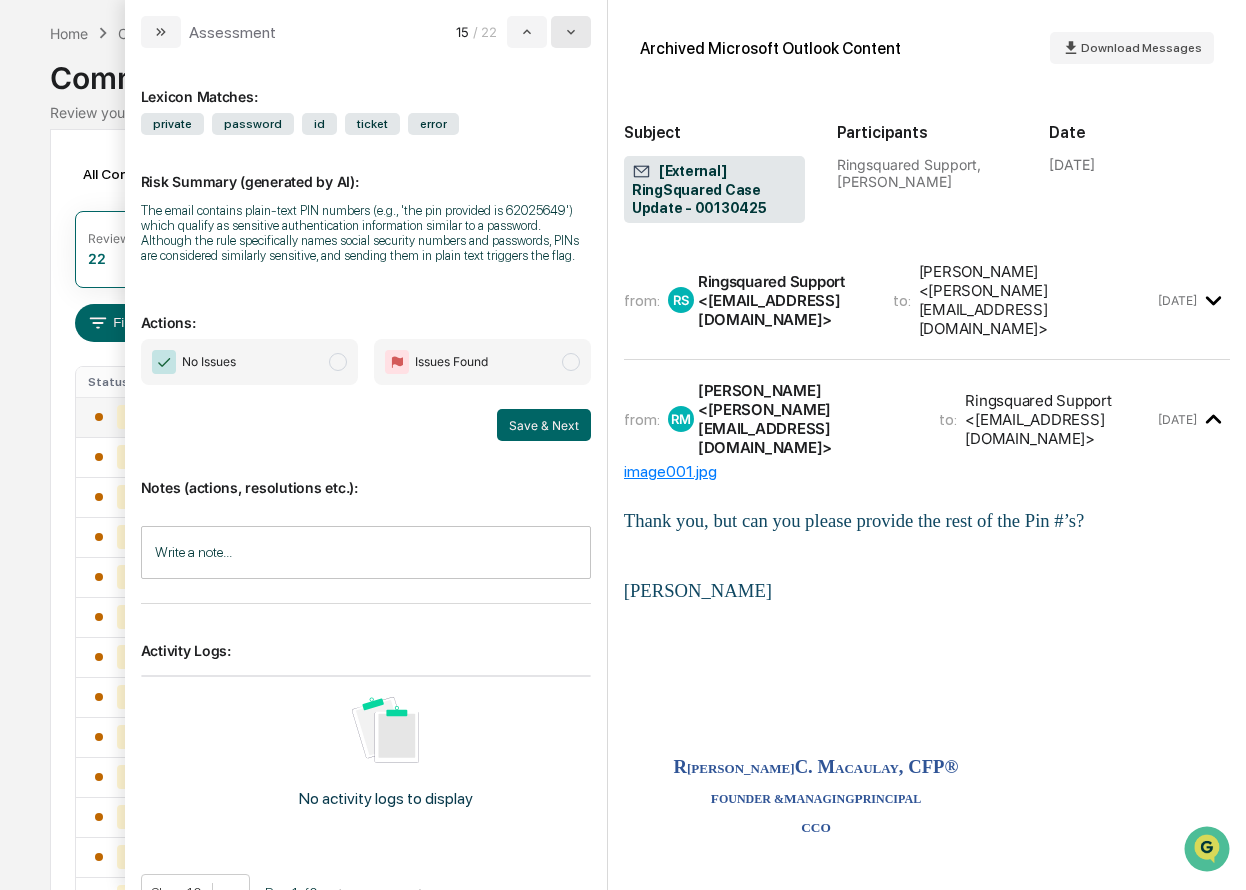 click at bounding box center (571, 32) 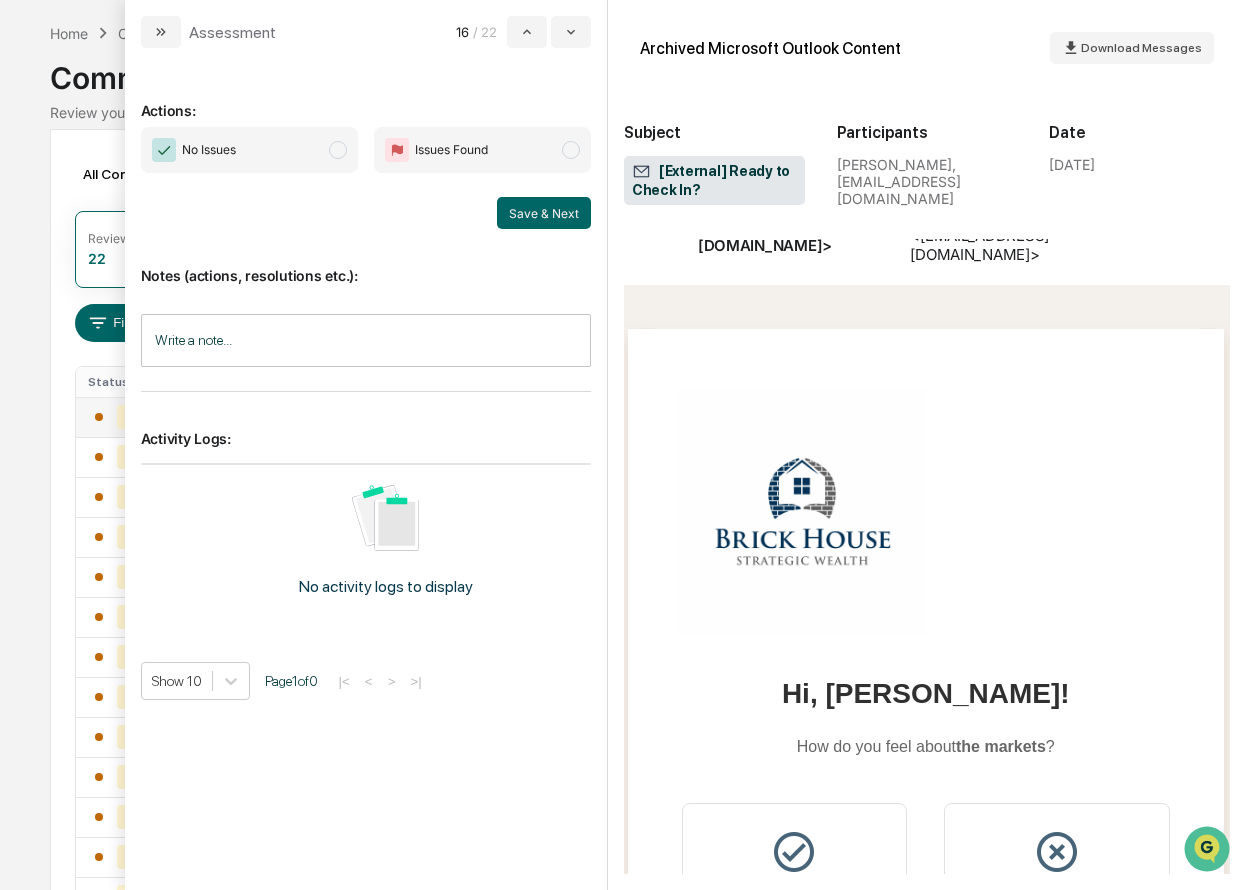 scroll, scrollTop: 0, scrollLeft: 0, axis: both 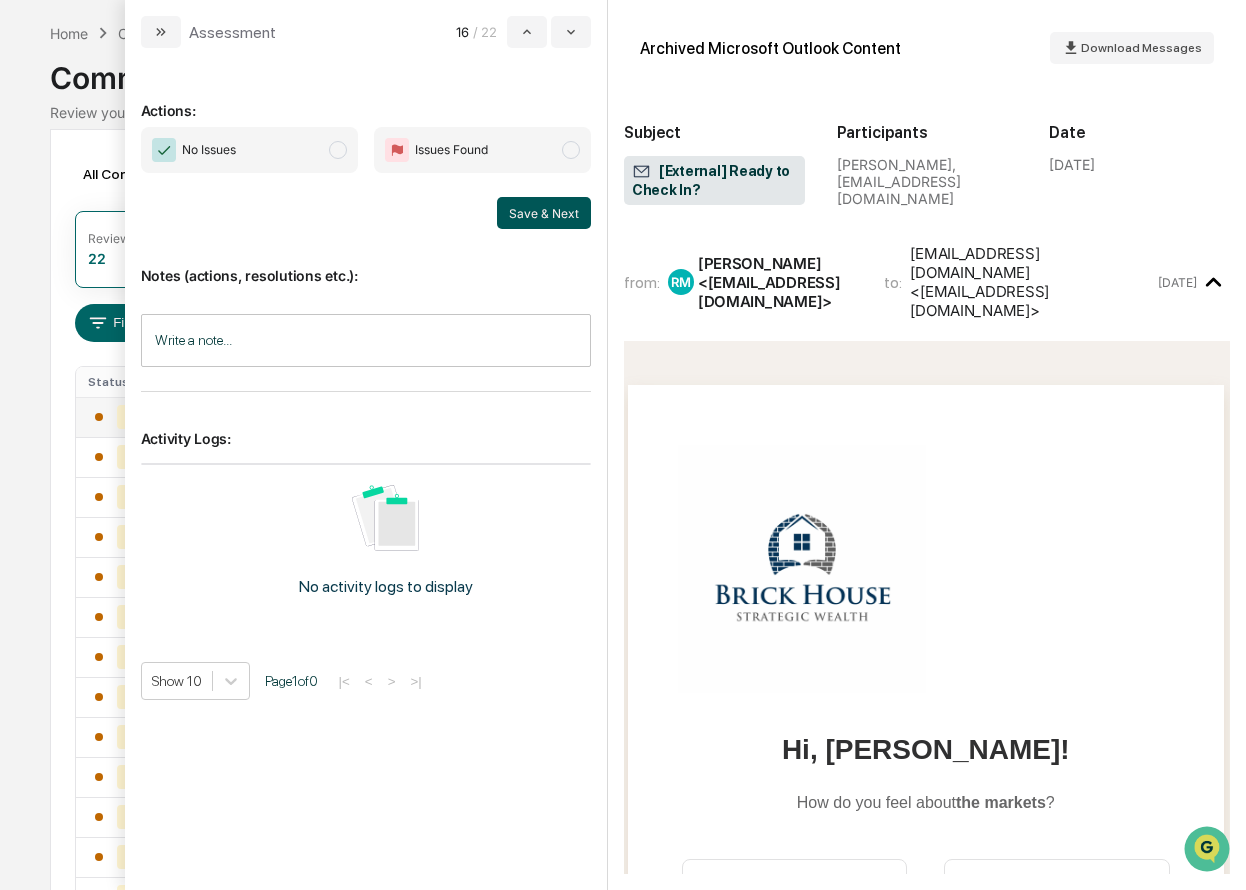 click on "Save & Next" at bounding box center [544, 213] 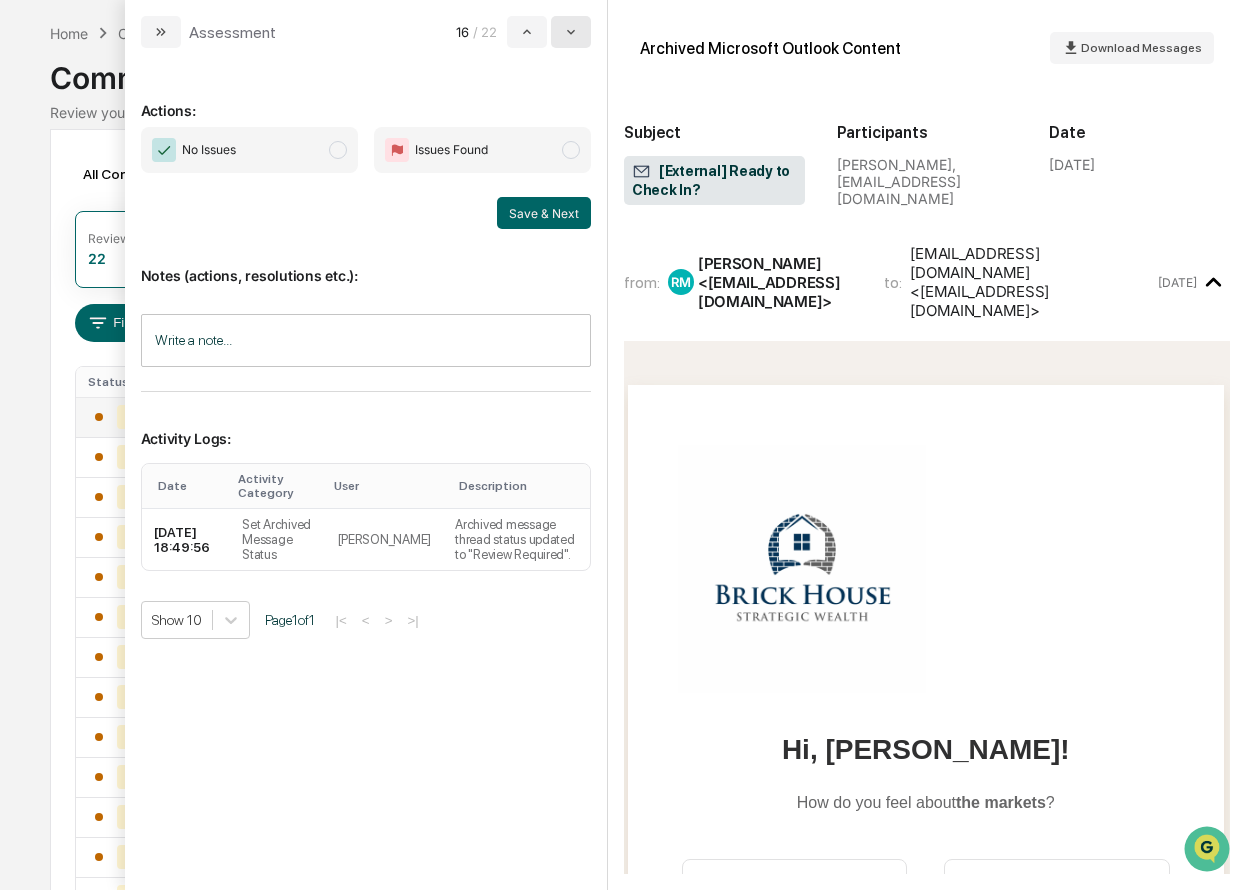 click 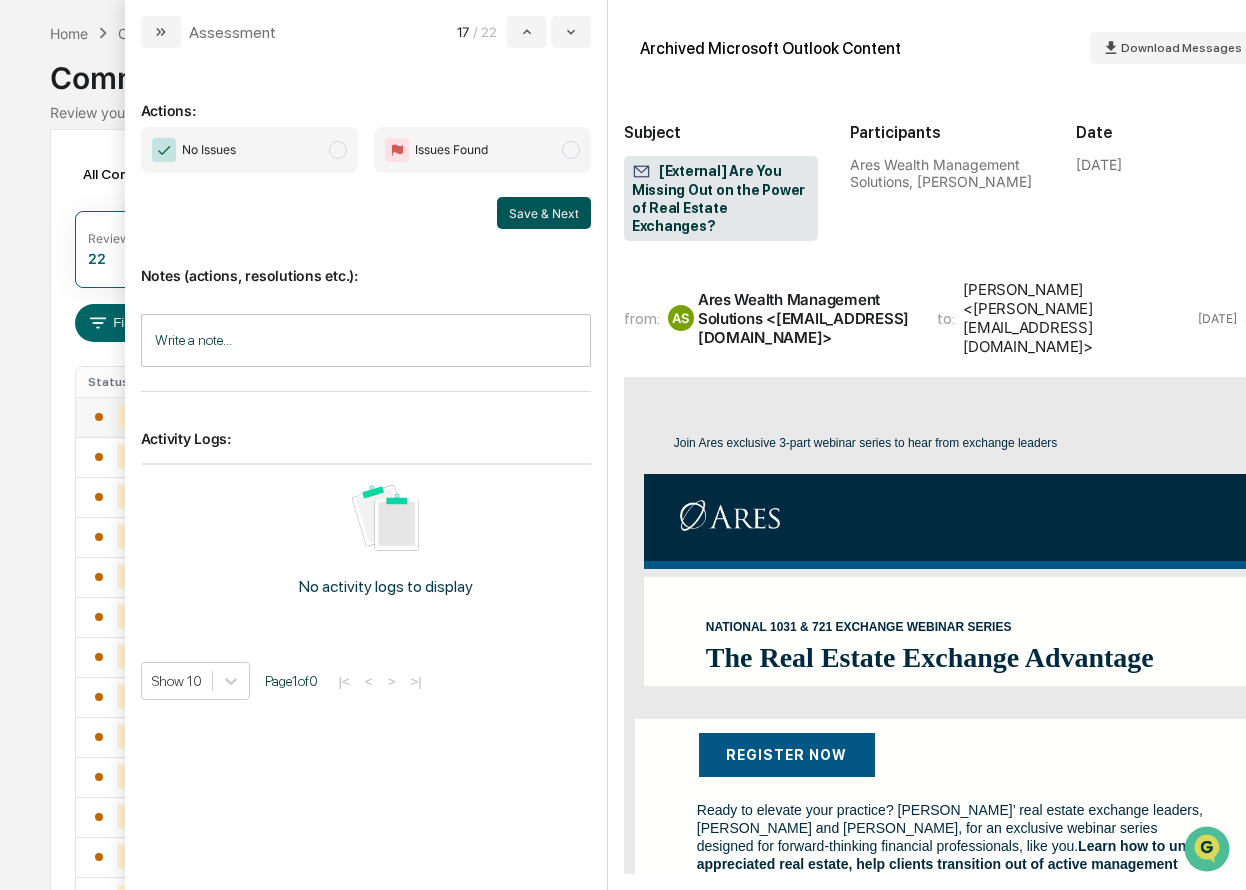 click on "Save & Next" at bounding box center [544, 213] 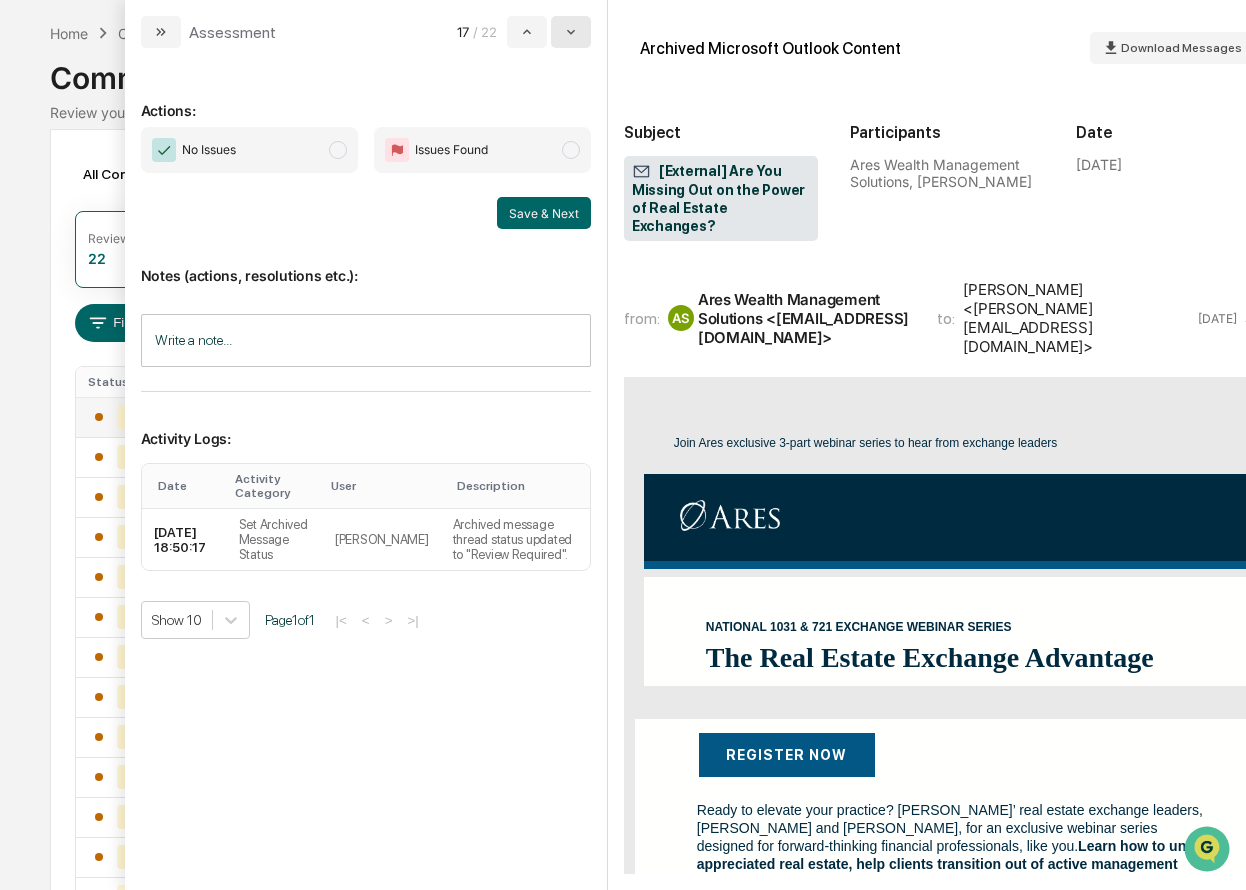 click 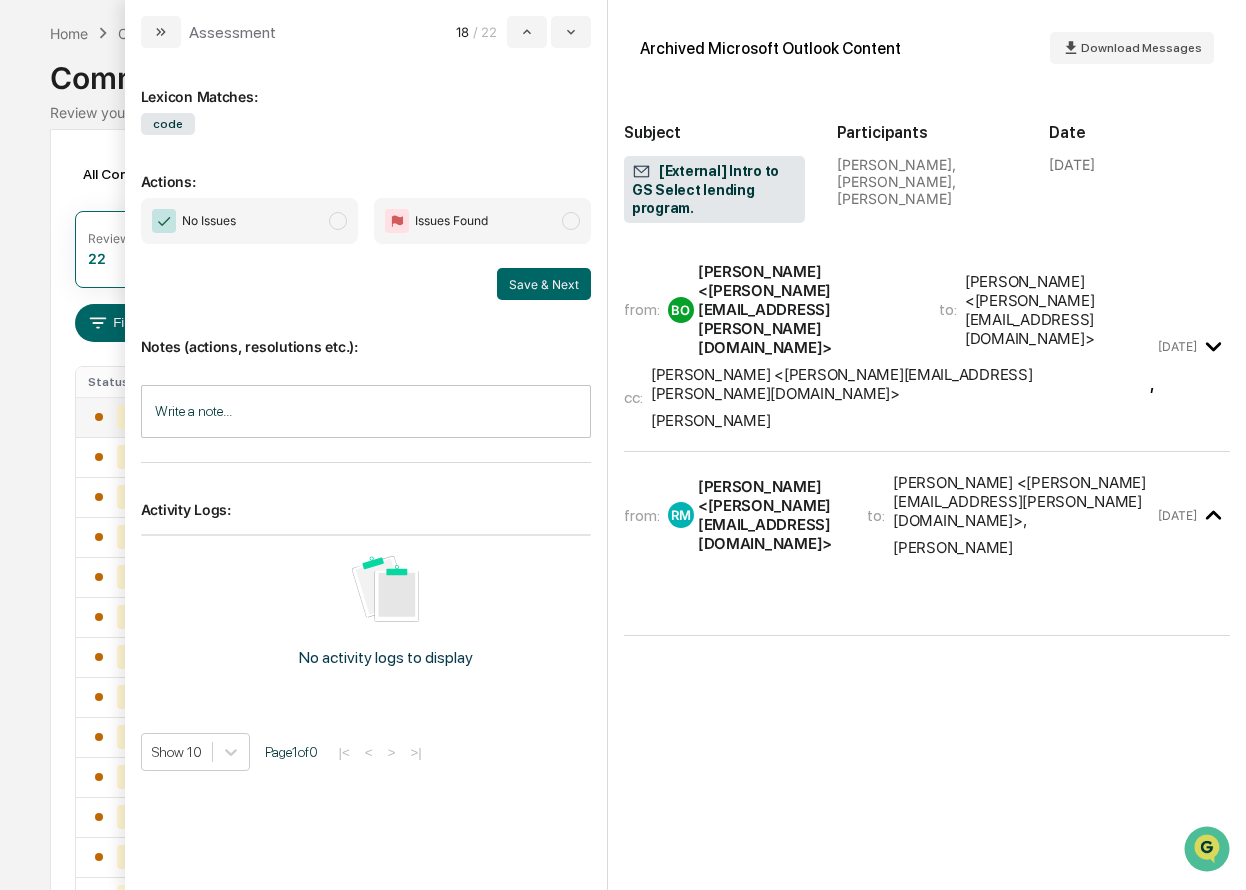 click on "[PERSON_NAME] <[PERSON_NAME][EMAIL_ADDRESS][PERSON_NAME][DOMAIN_NAME]>" at bounding box center (806, 309) 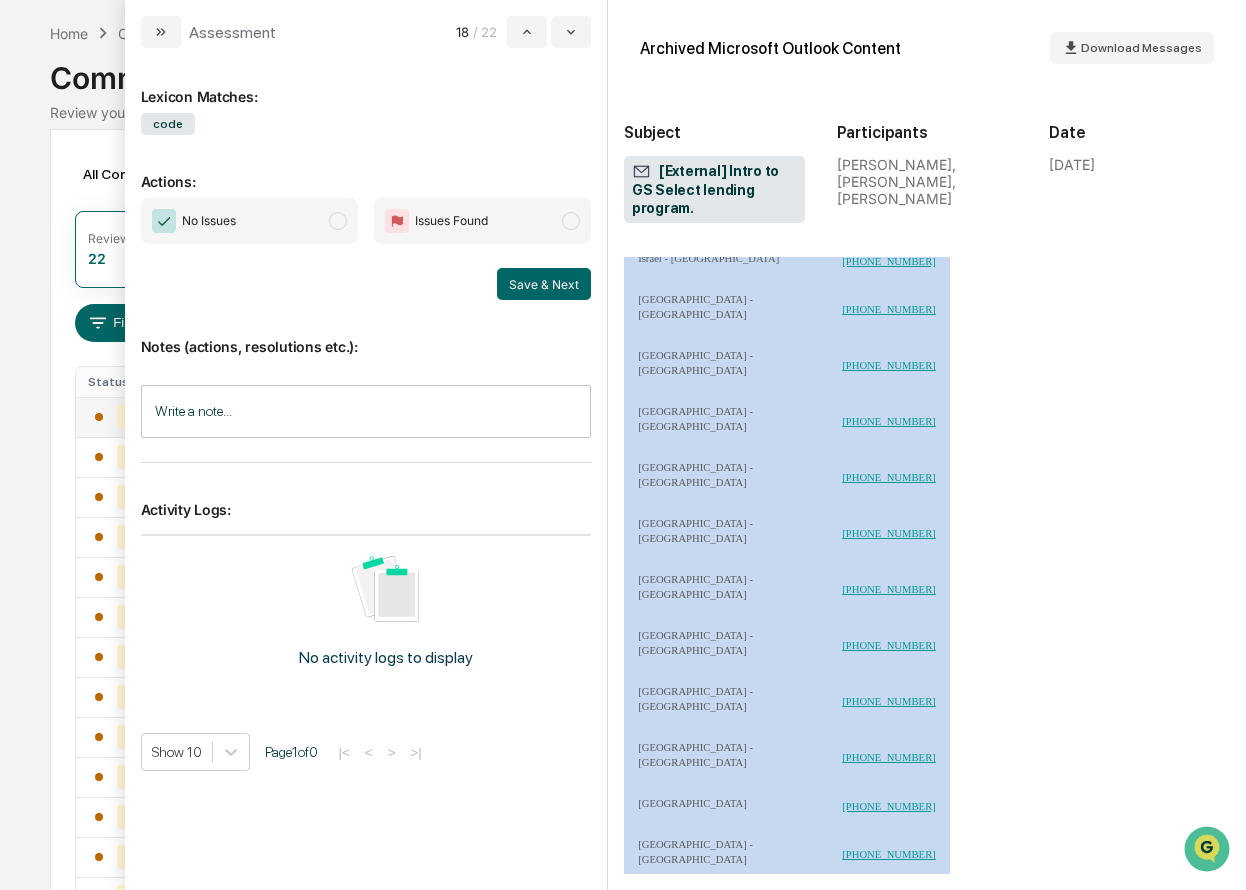 scroll, scrollTop: 1682, scrollLeft: 0, axis: vertical 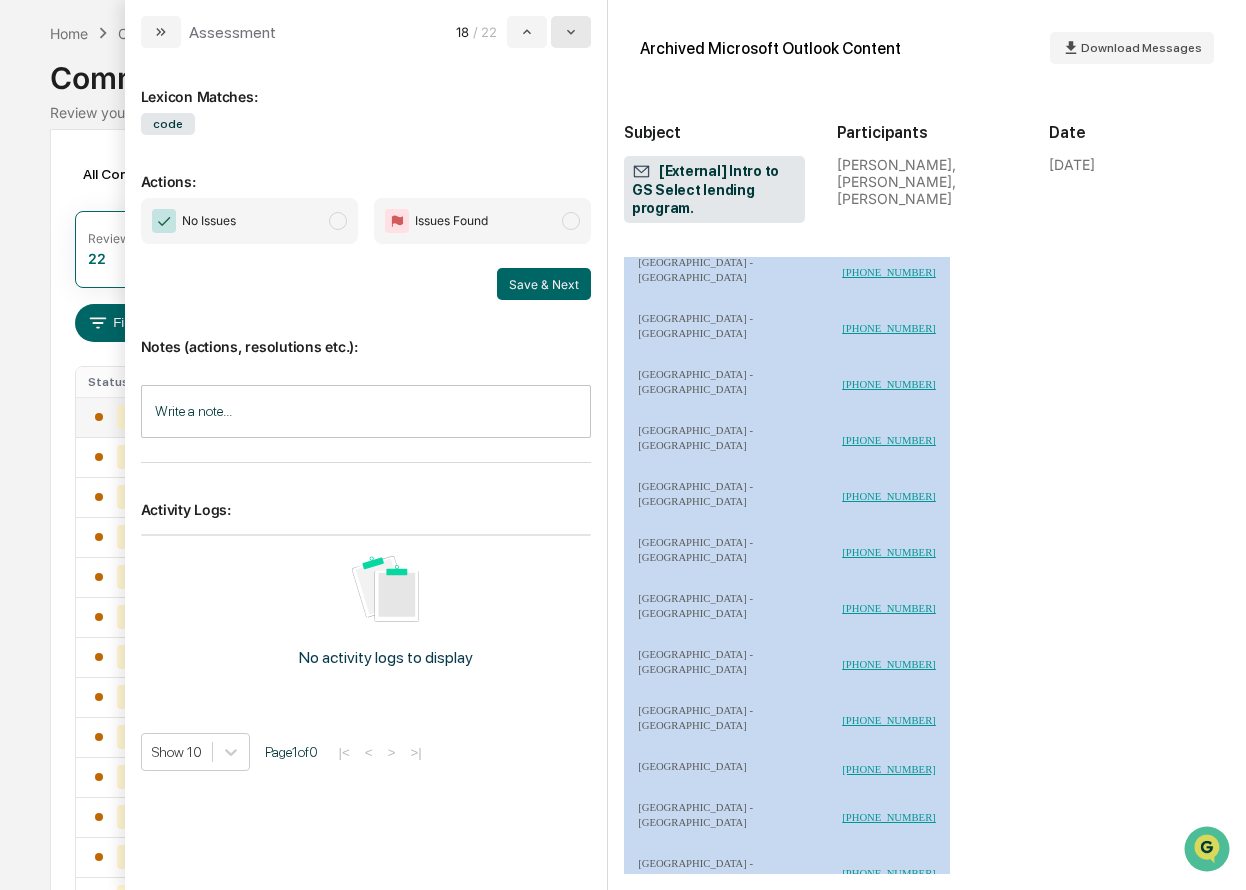 click at bounding box center [571, 32] 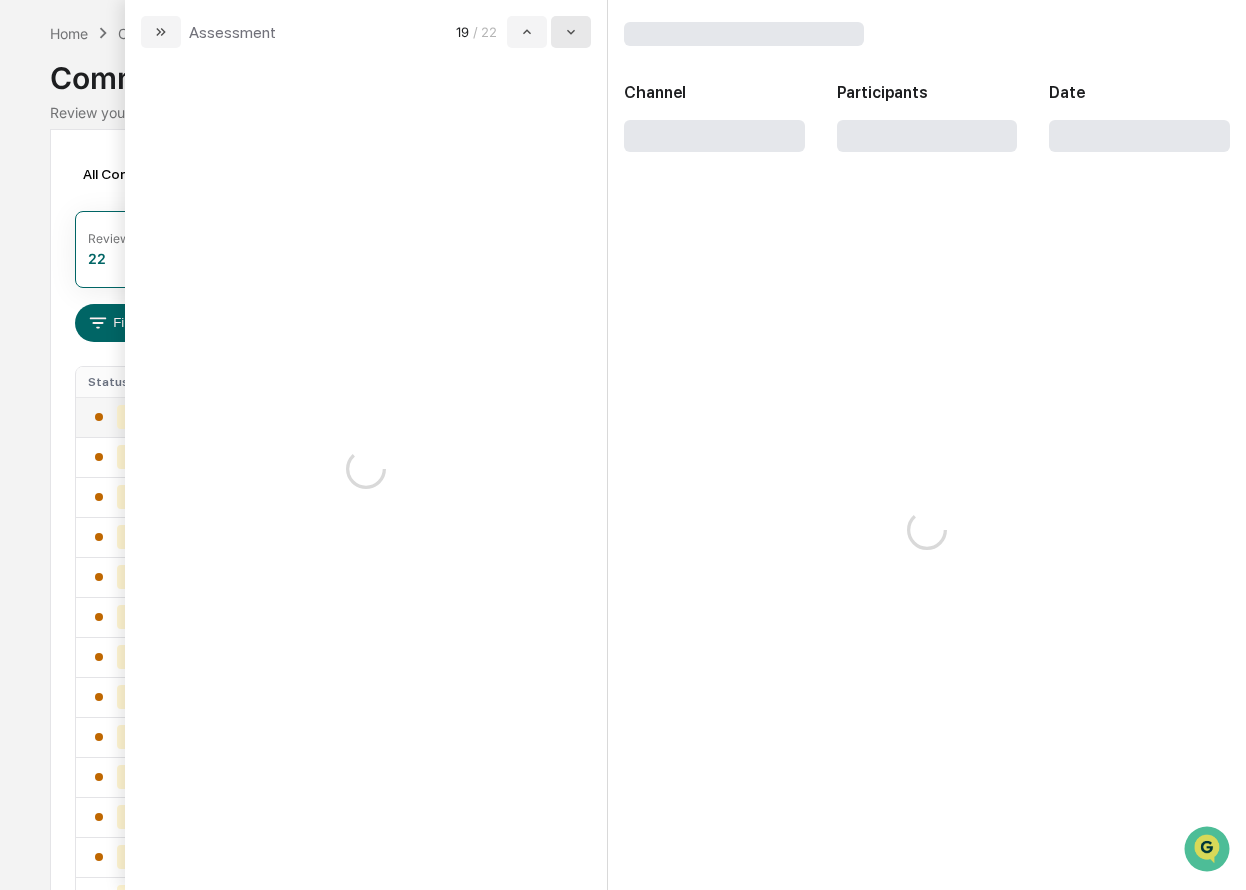 scroll, scrollTop: 0, scrollLeft: 0, axis: both 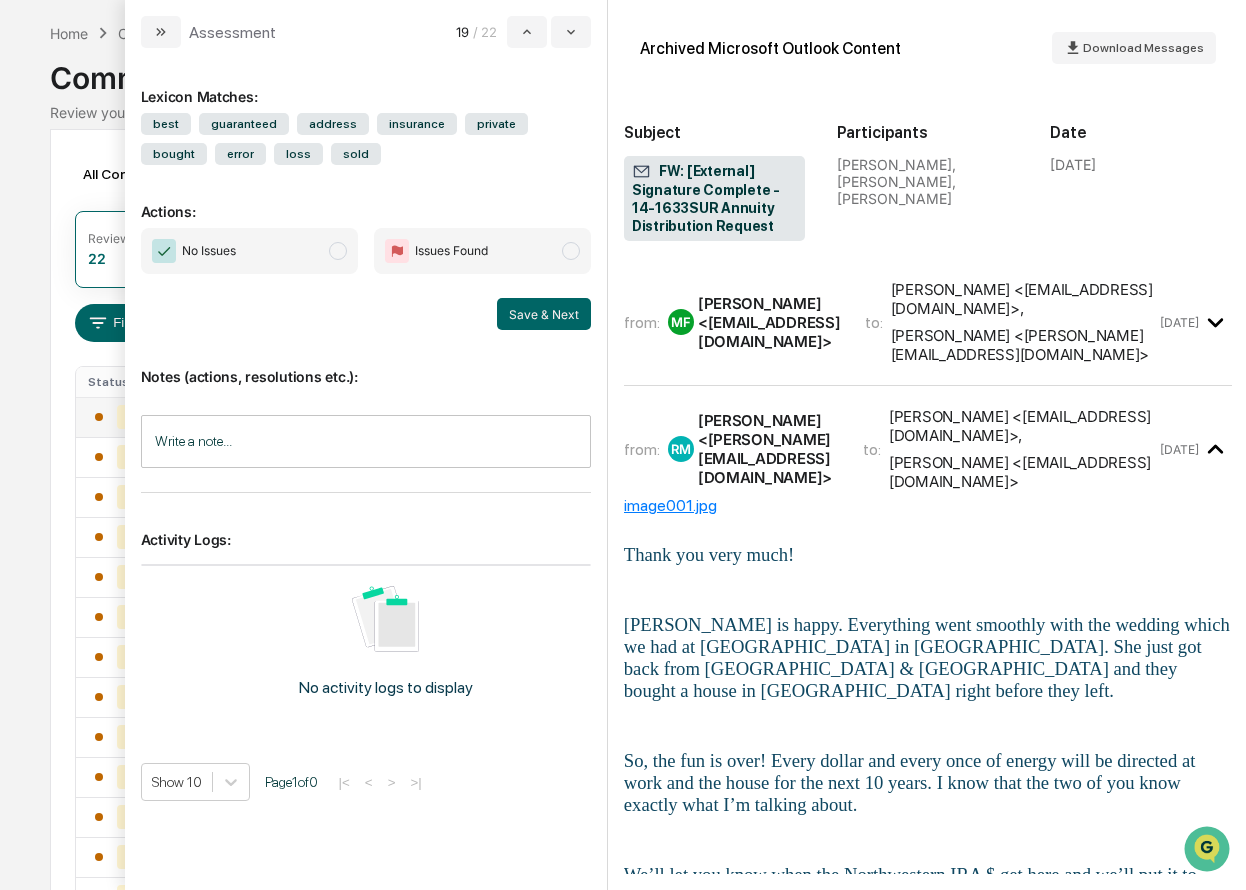 click on "[PERSON_NAME] <[EMAIL_ADDRESS][DOMAIN_NAME]>" at bounding box center [769, 322] 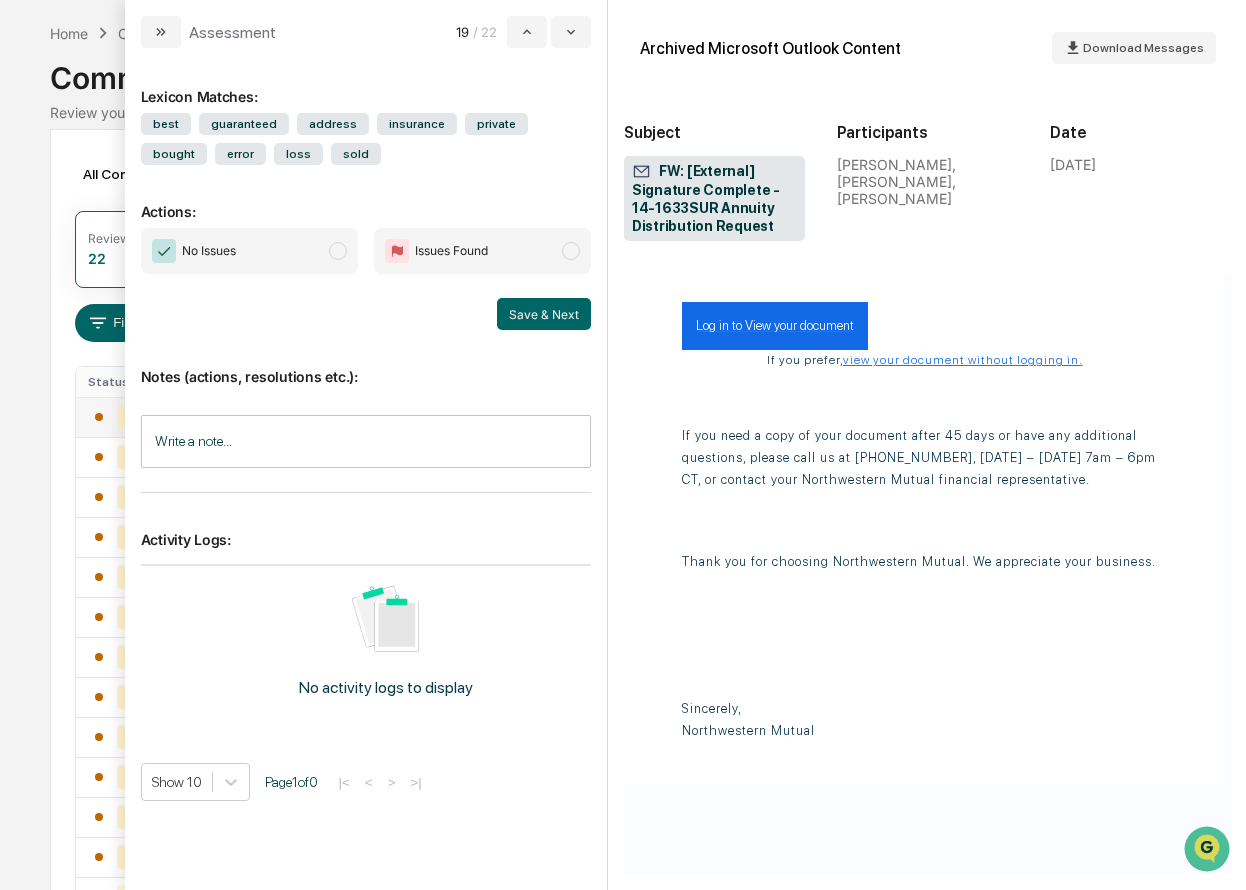 scroll, scrollTop: 1439, scrollLeft: 0, axis: vertical 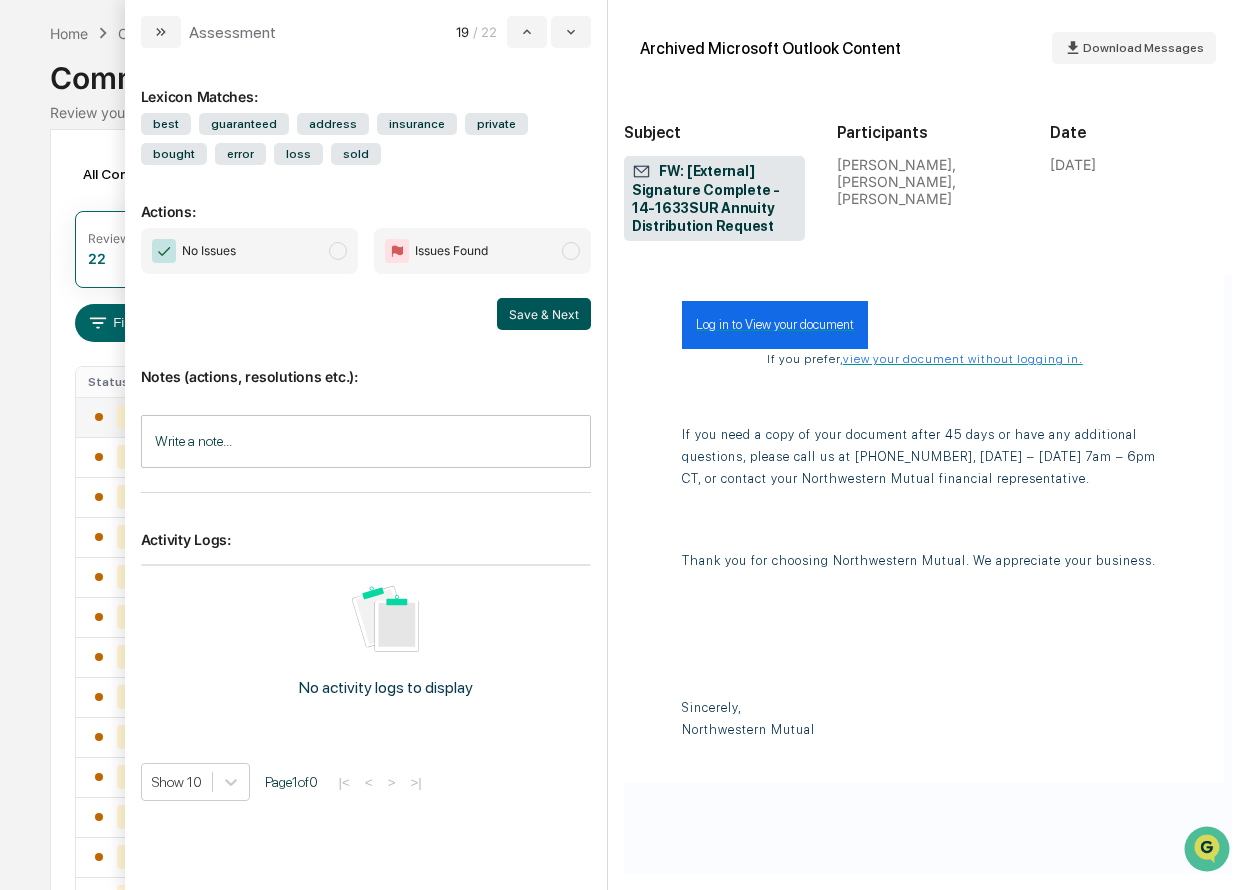 click on "Save & Next" at bounding box center [544, 314] 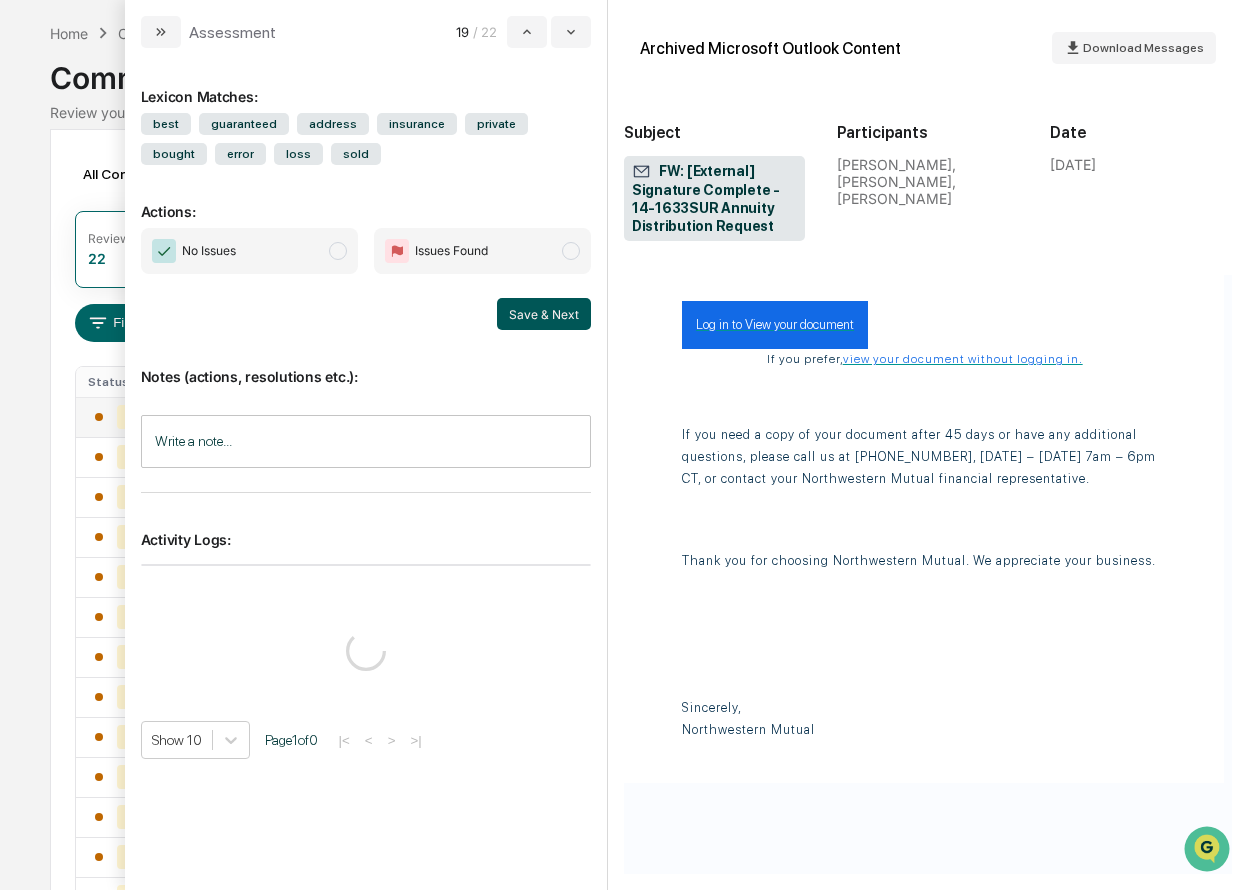 click on "Save & Next" at bounding box center [544, 314] 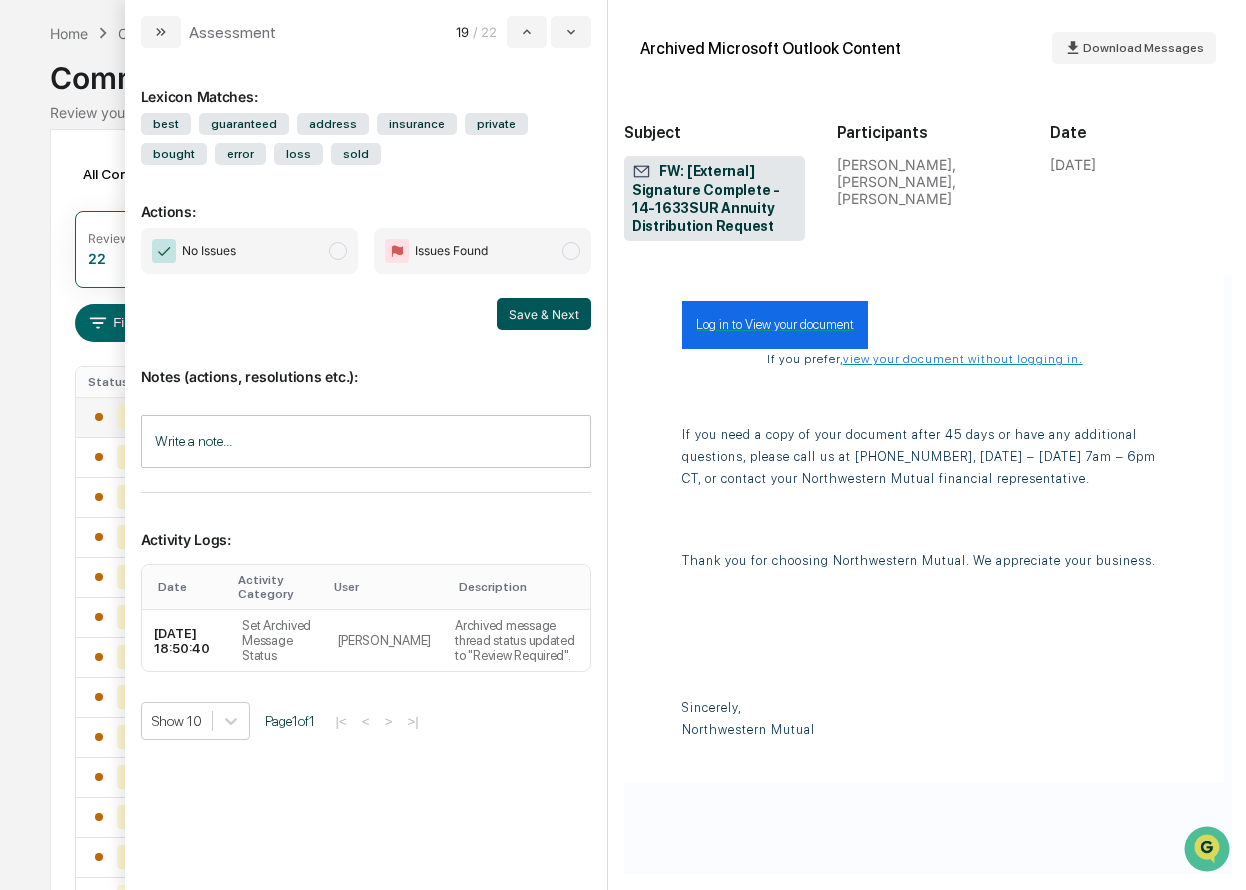 click on "Save & Next" at bounding box center [544, 314] 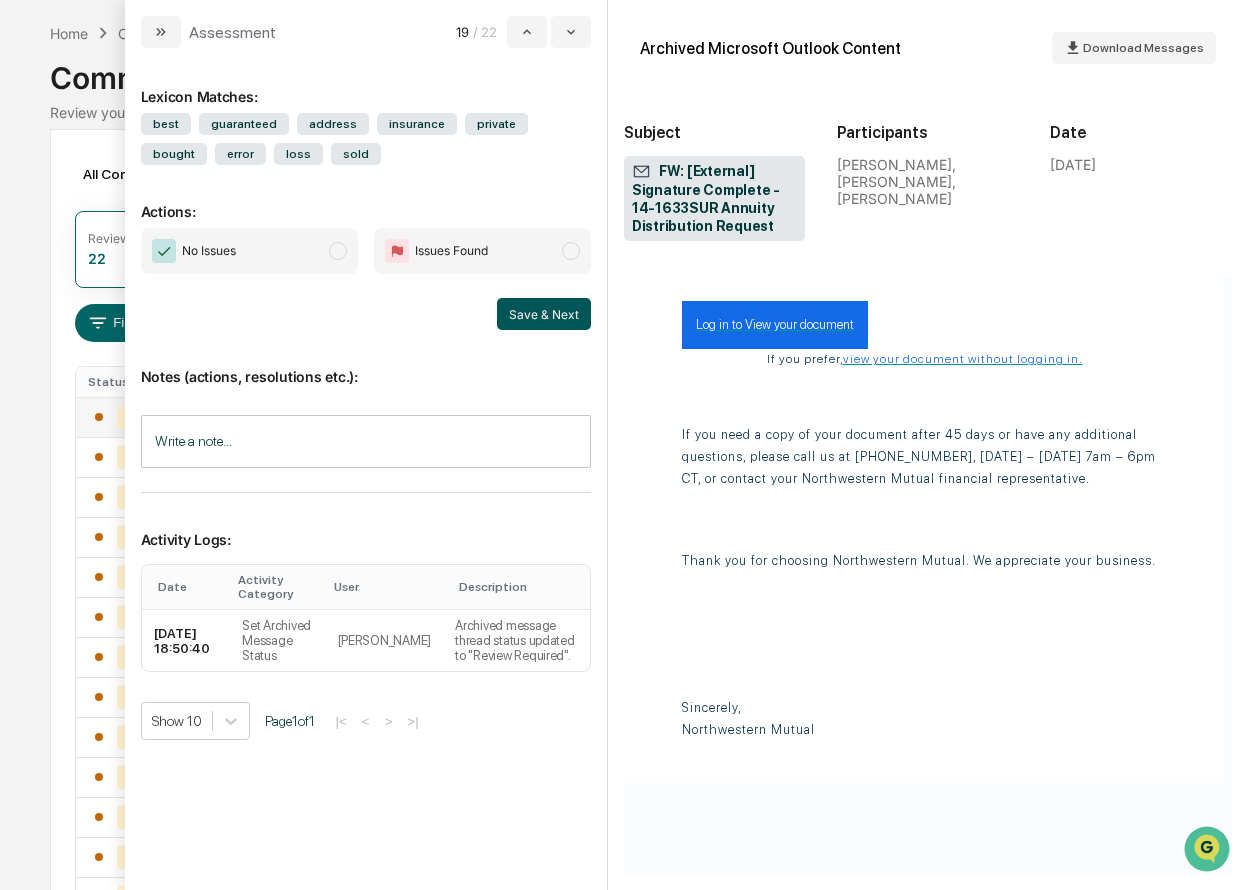 click on "Save & Next" at bounding box center (544, 314) 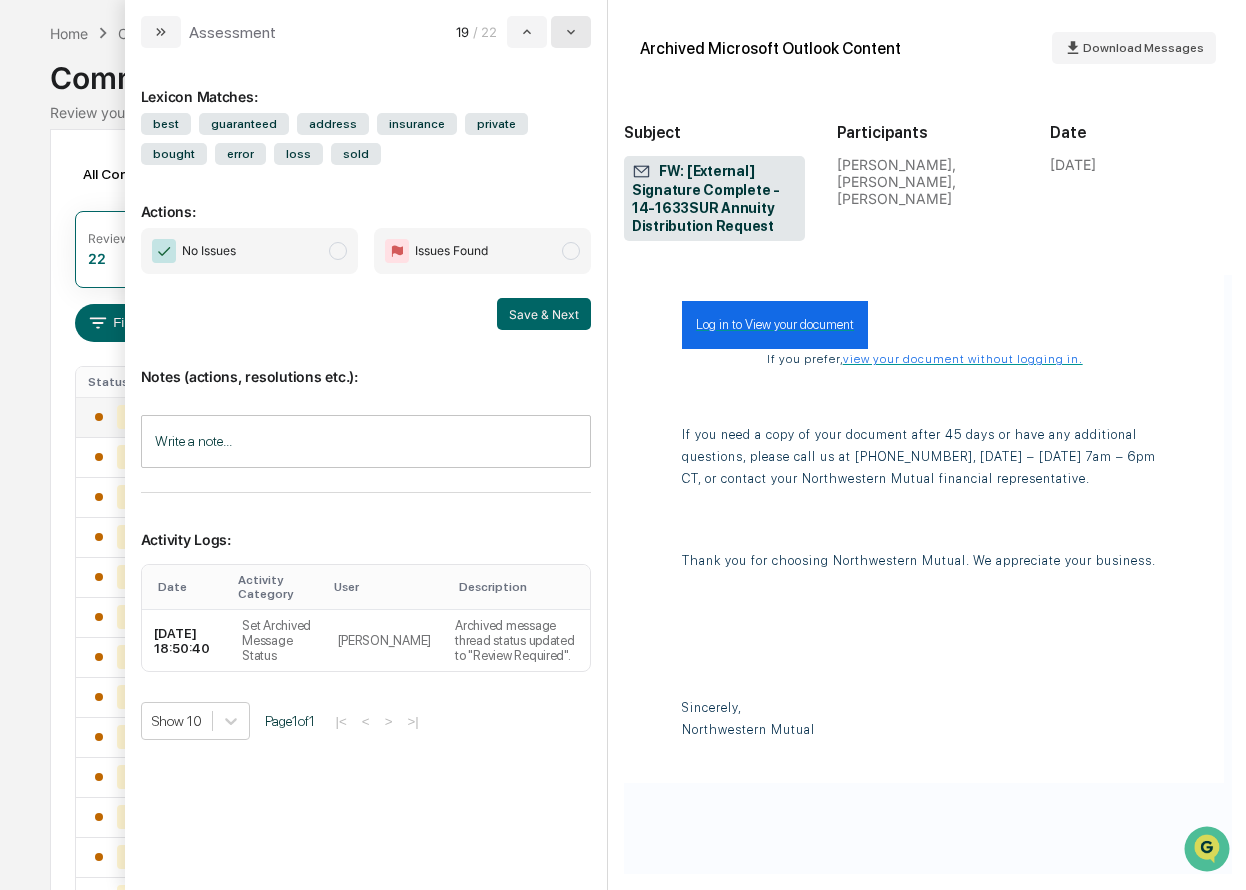 click 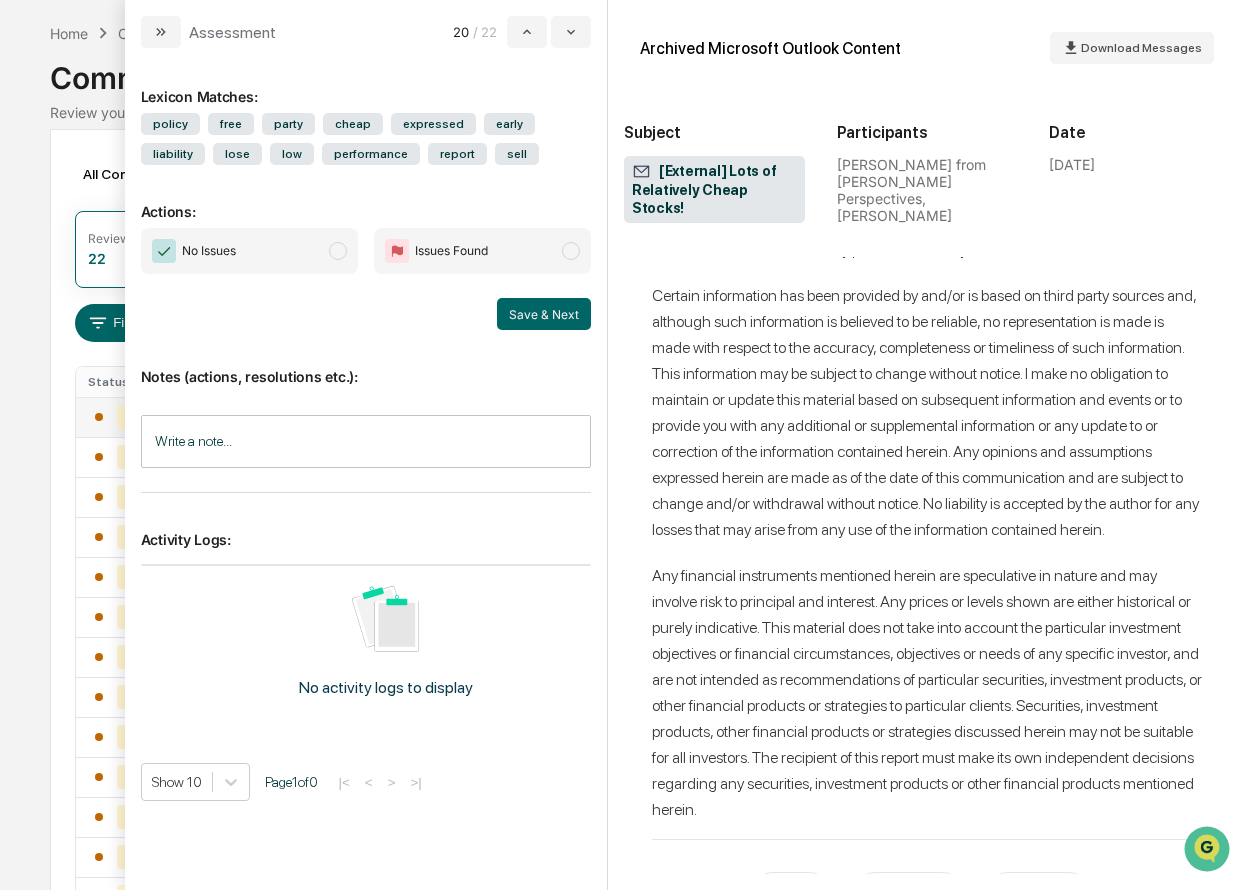 scroll, scrollTop: 5392, scrollLeft: 0, axis: vertical 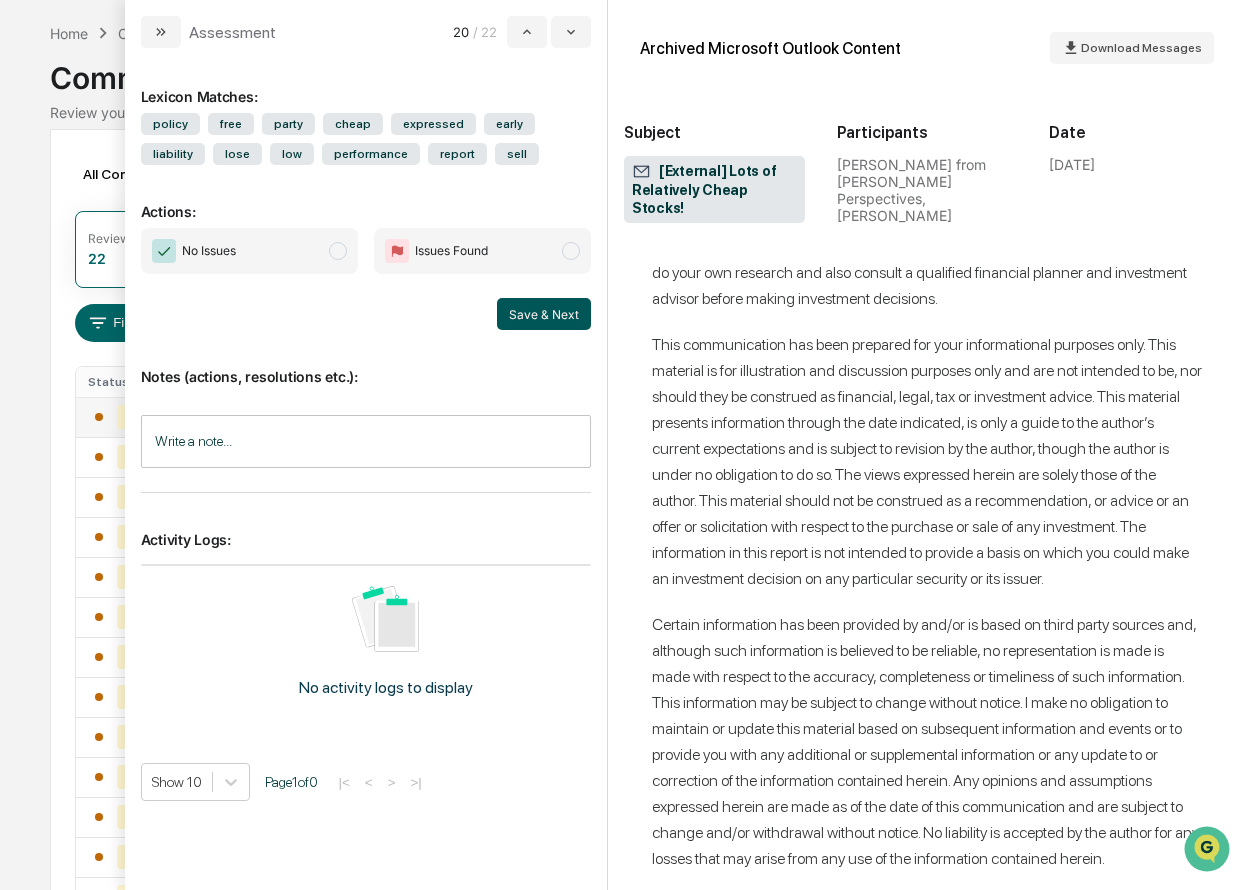 click on "Save & Next" at bounding box center (544, 314) 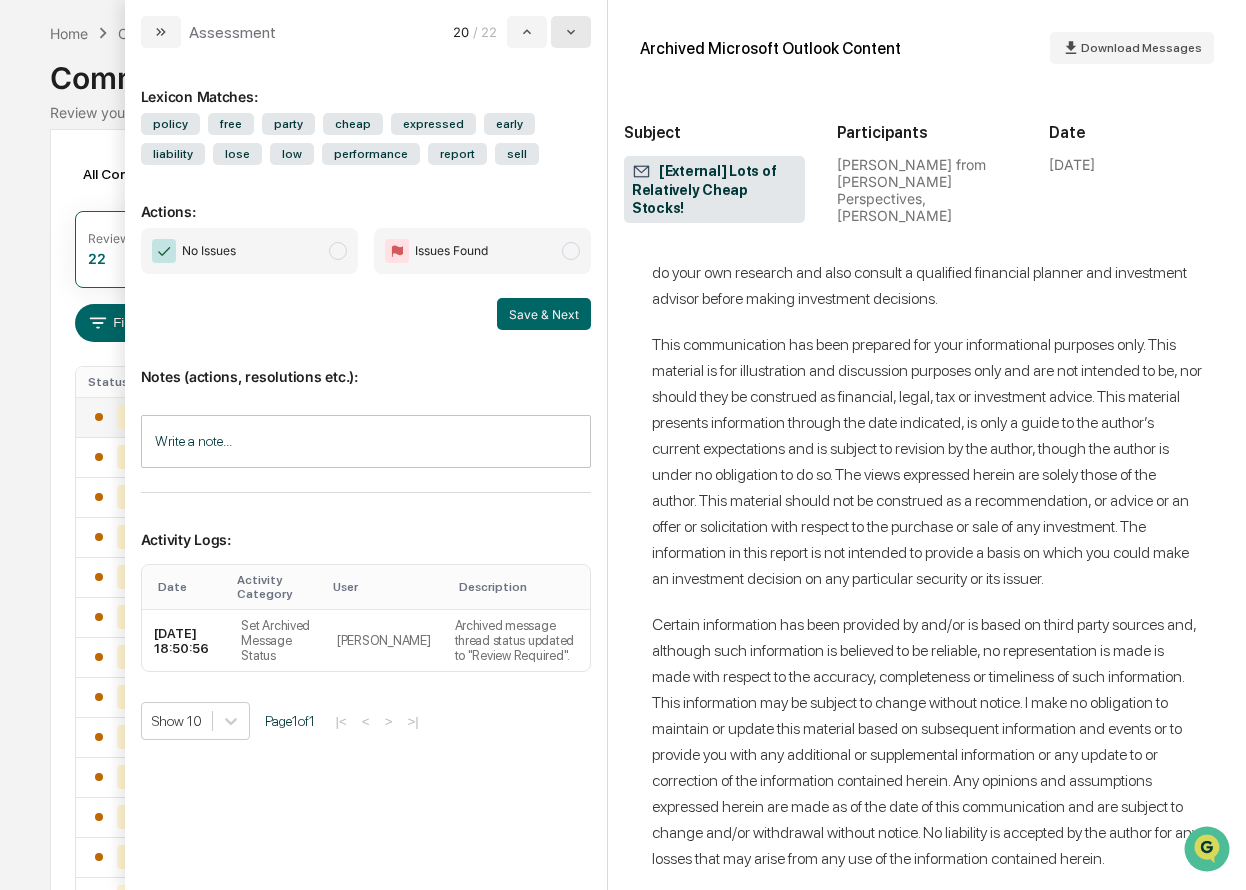 click 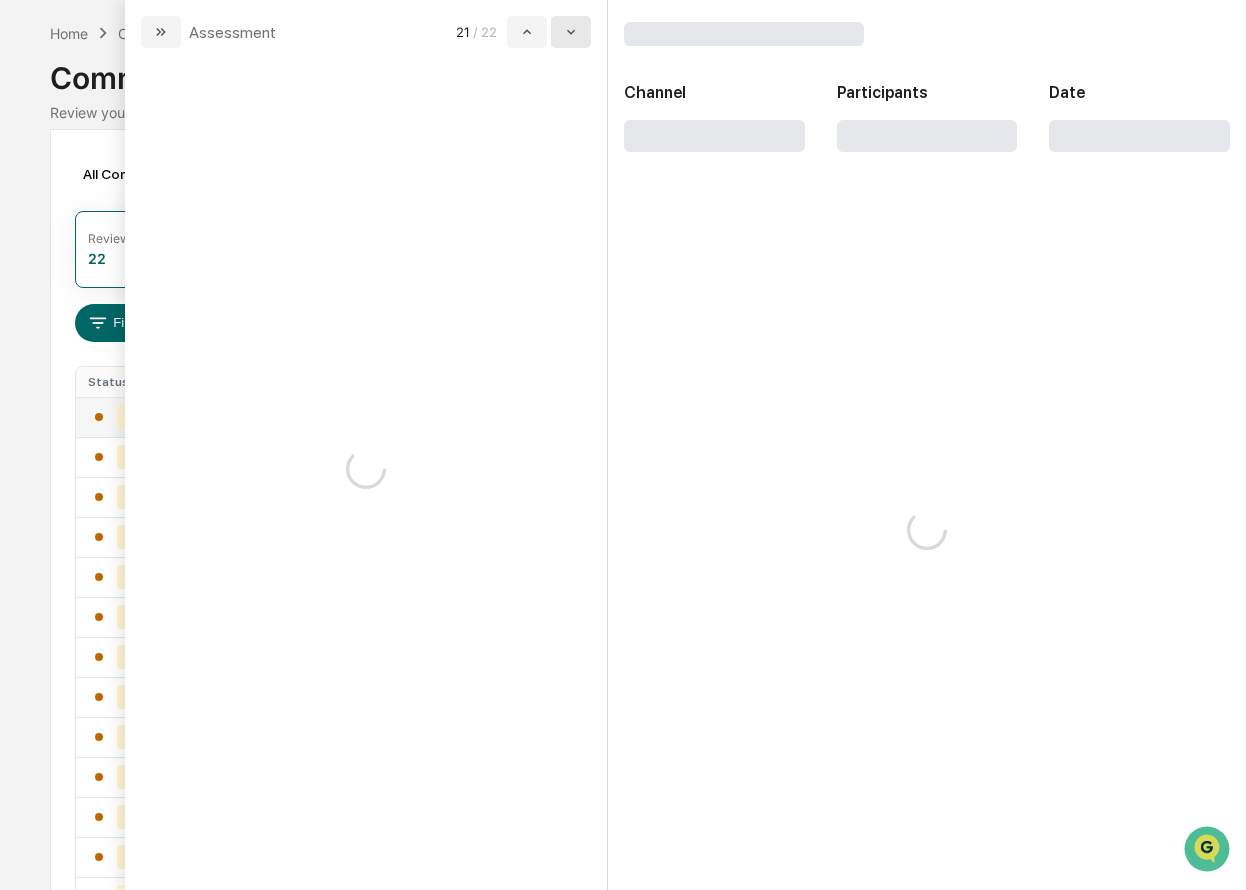 scroll, scrollTop: 0, scrollLeft: 0, axis: both 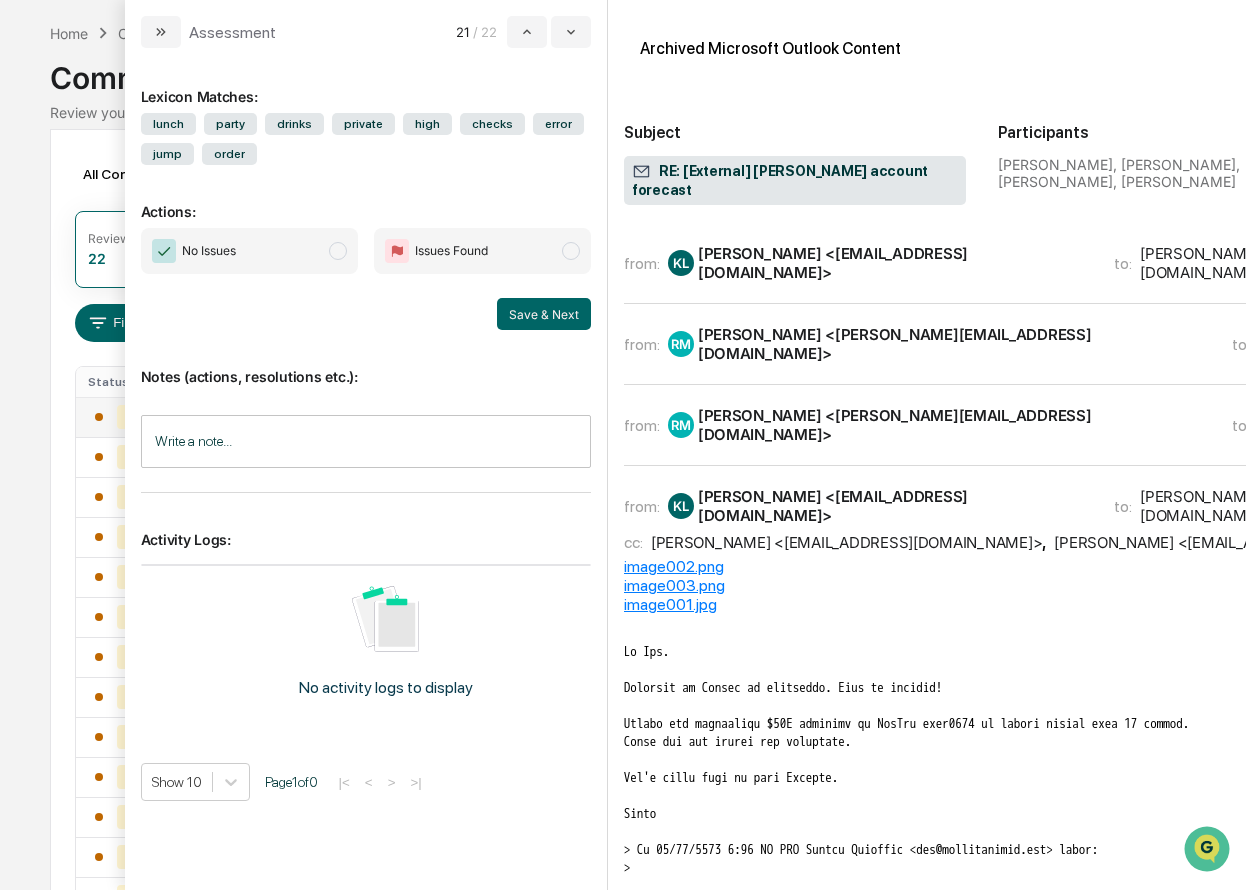 click on "[PERSON_NAME] <[EMAIL_ADDRESS][DOMAIN_NAME]>" at bounding box center [894, 263] 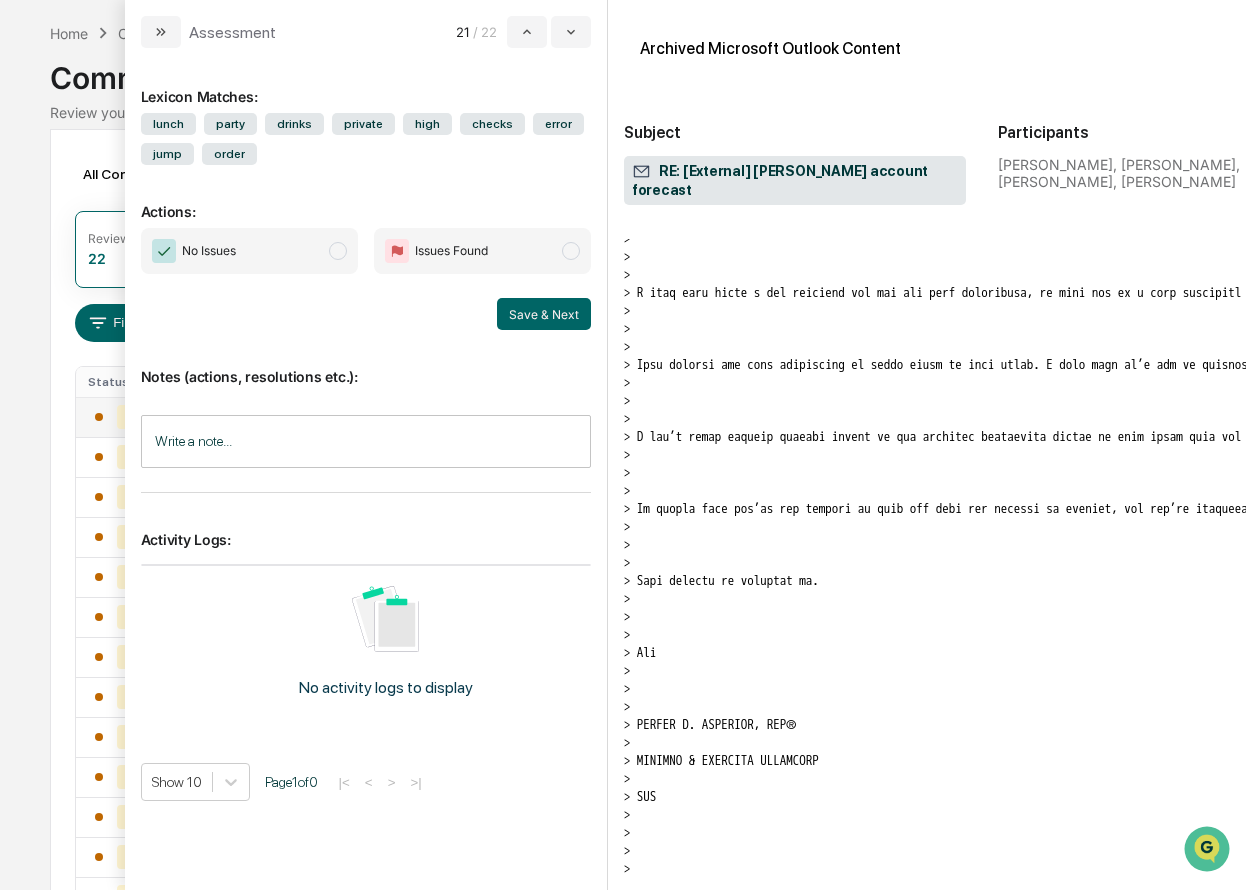 scroll, scrollTop: 0, scrollLeft: 0, axis: both 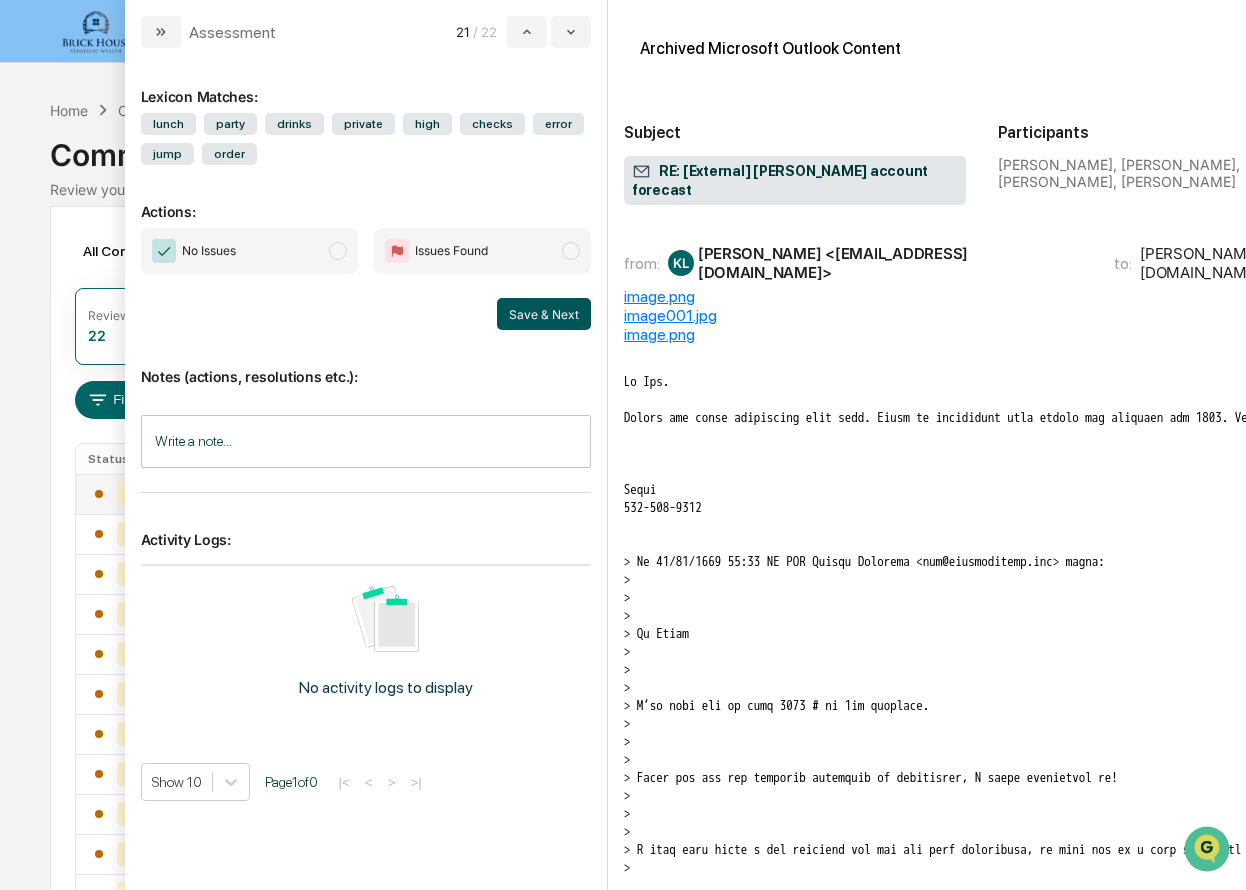 click on "Save & Next" at bounding box center [544, 314] 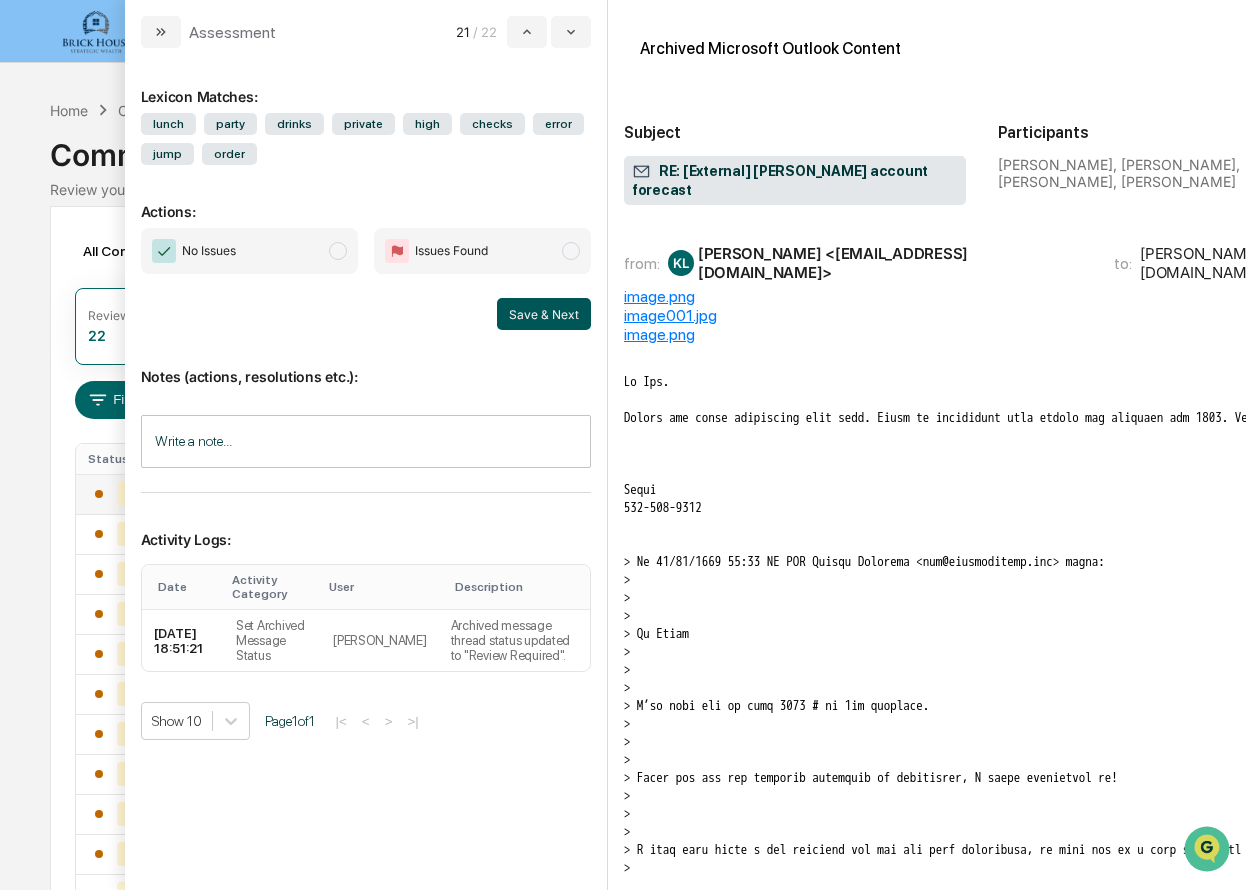 click on "Save & Next" at bounding box center [544, 314] 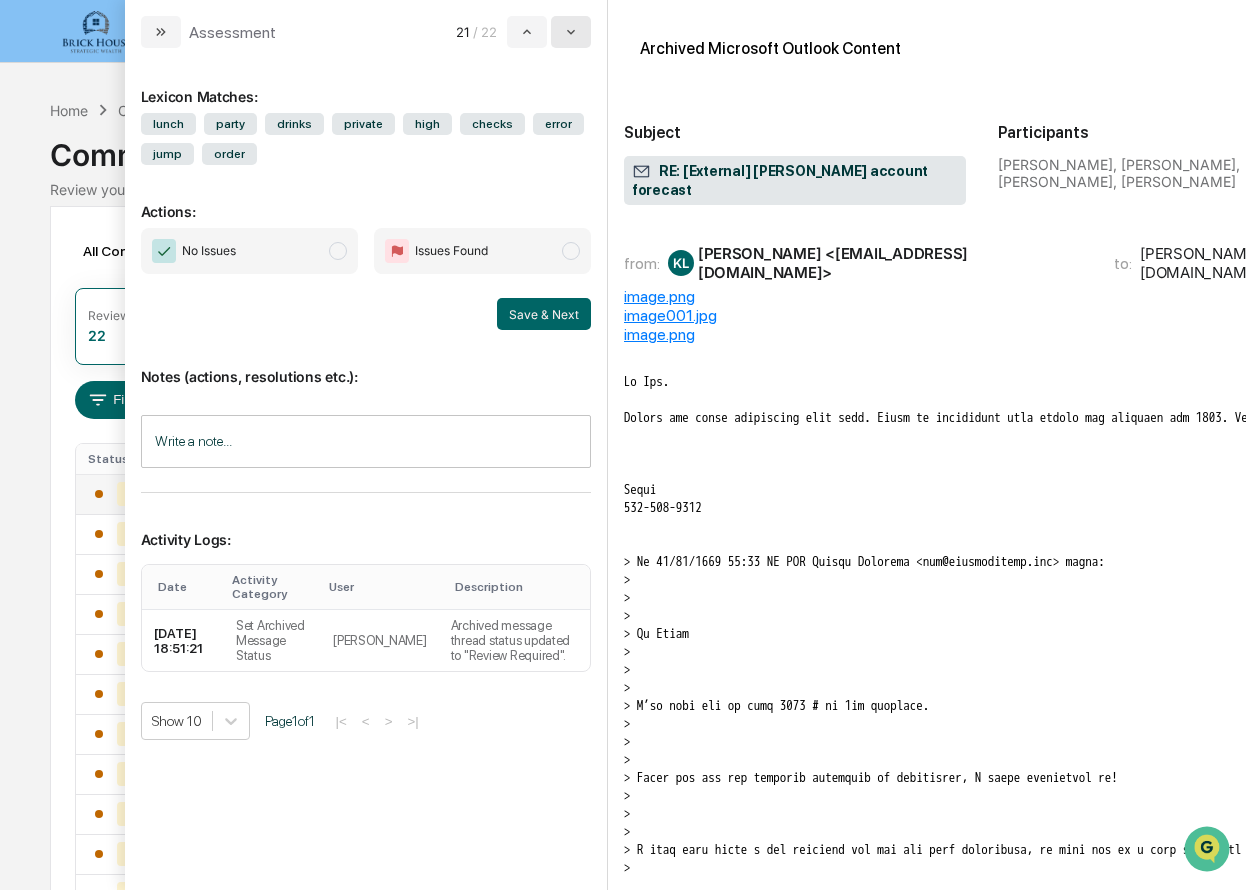 click at bounding box center (571, 32) 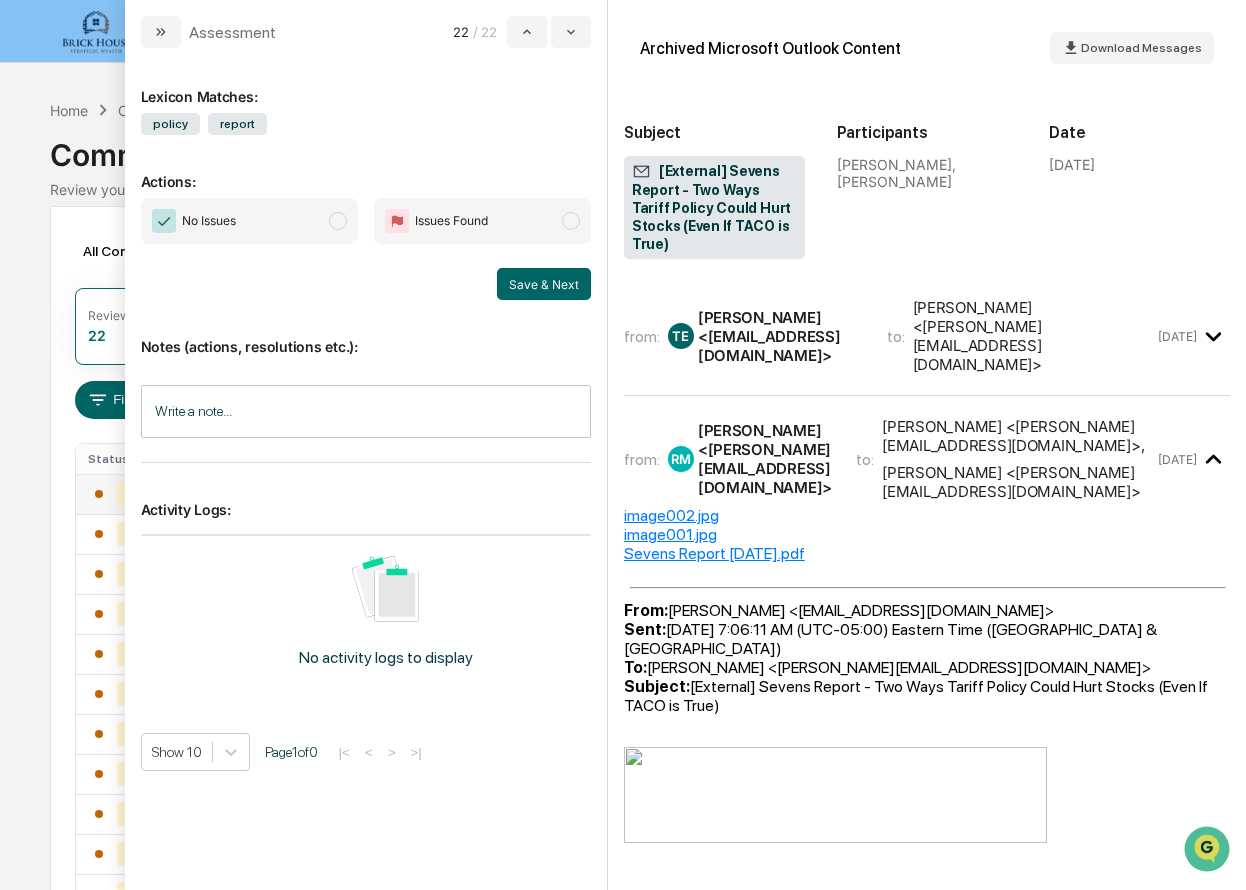 click on "[PERSON_NAME] <[EMAIL_ADDRESS][DOMAIN_NAME]>" at bounding box center [780, 336] 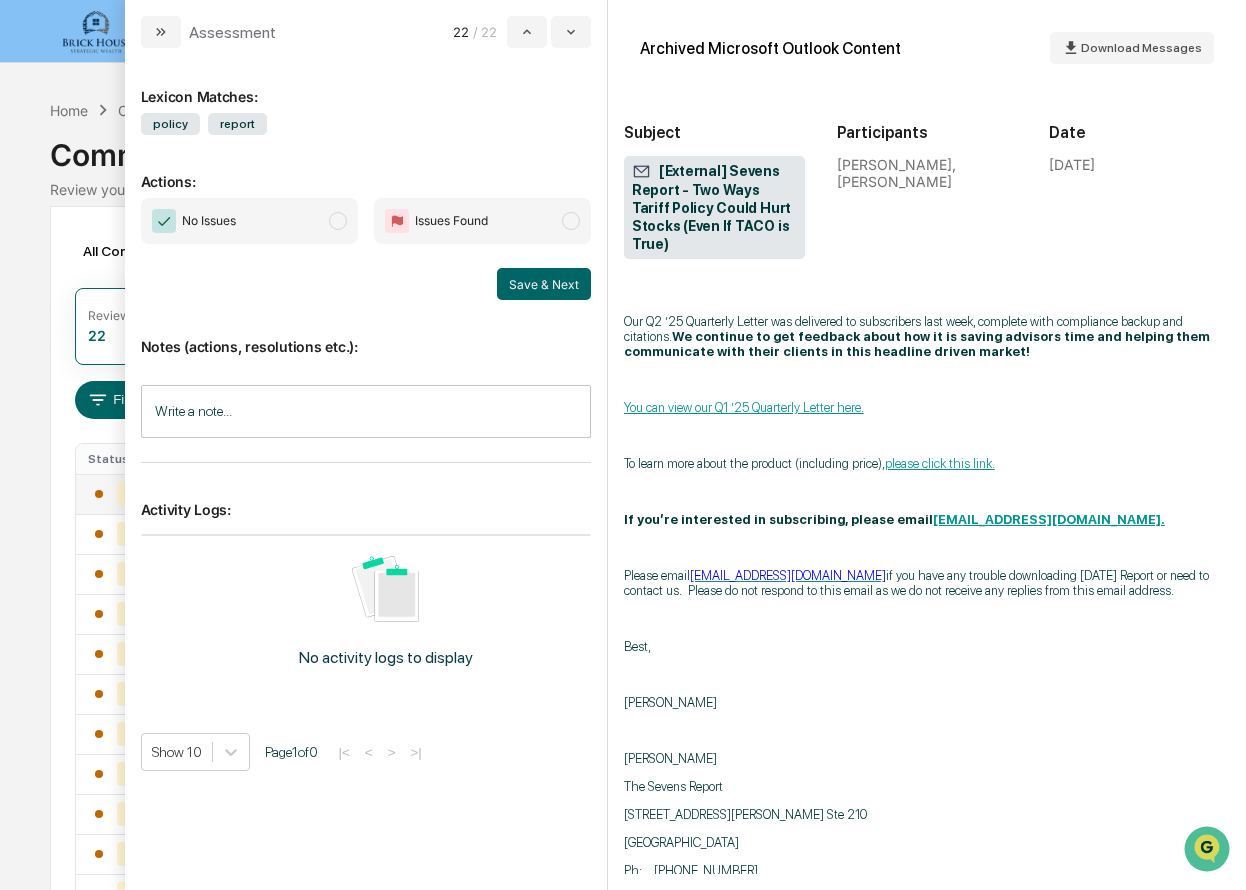scroll, scrollTop: 1174, scrollLeft: 0, axis: vertical 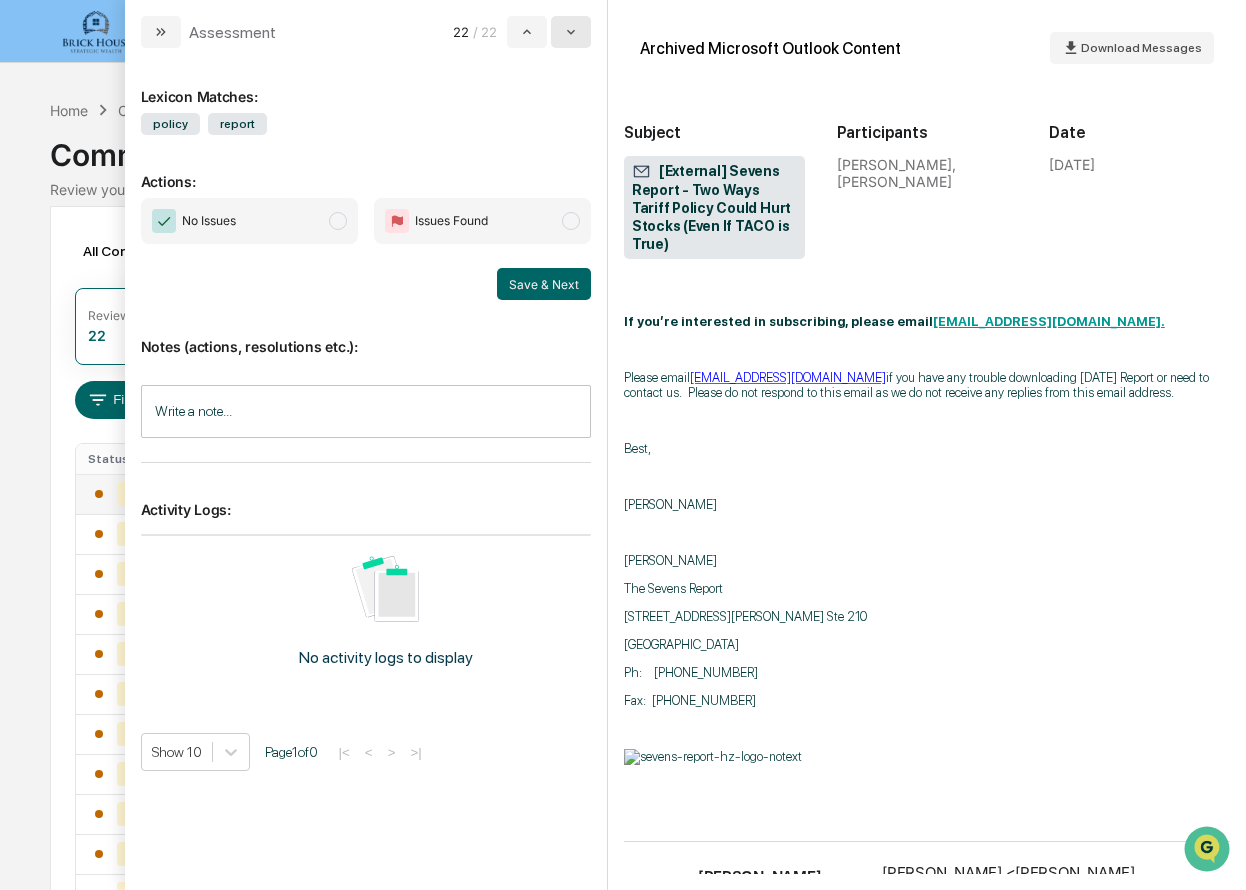 click 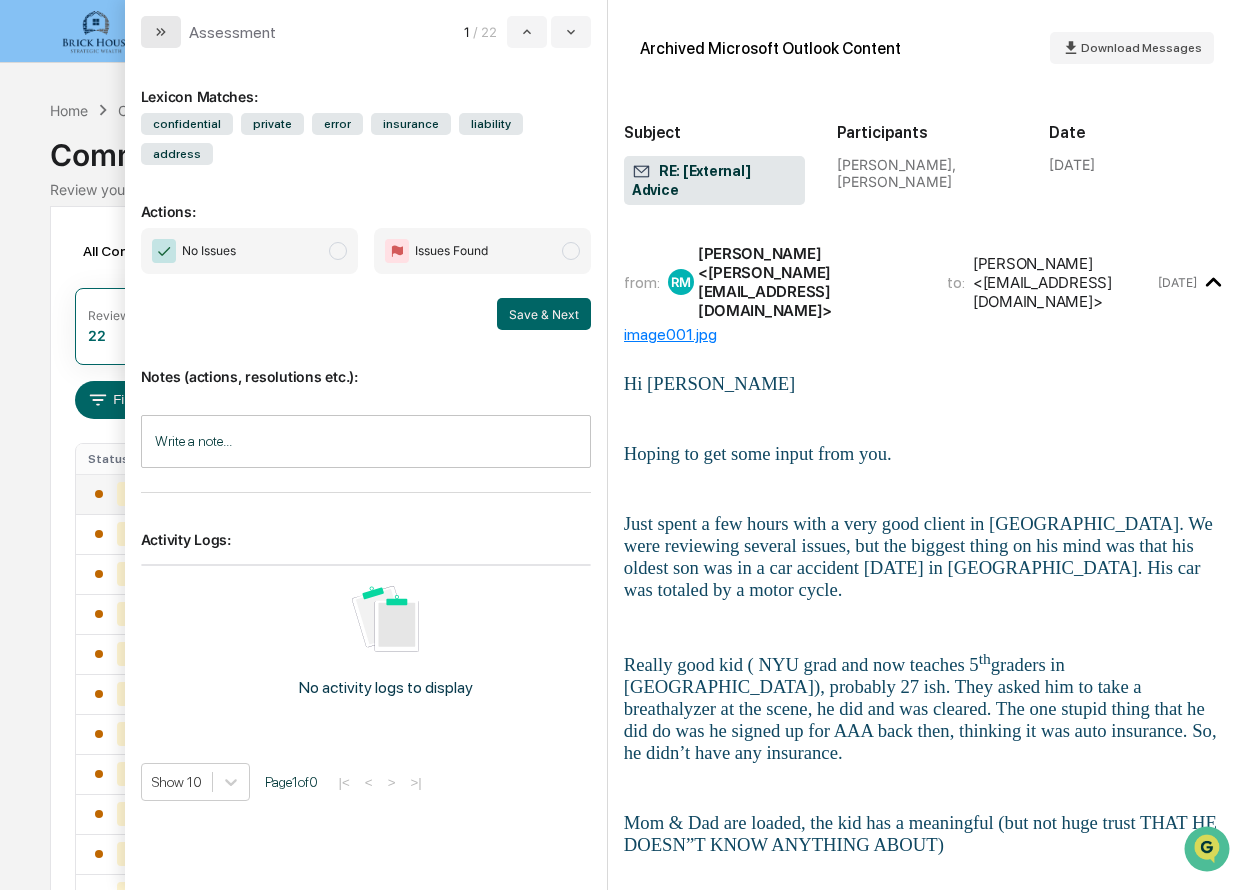 click at bounding box center [161, 32] 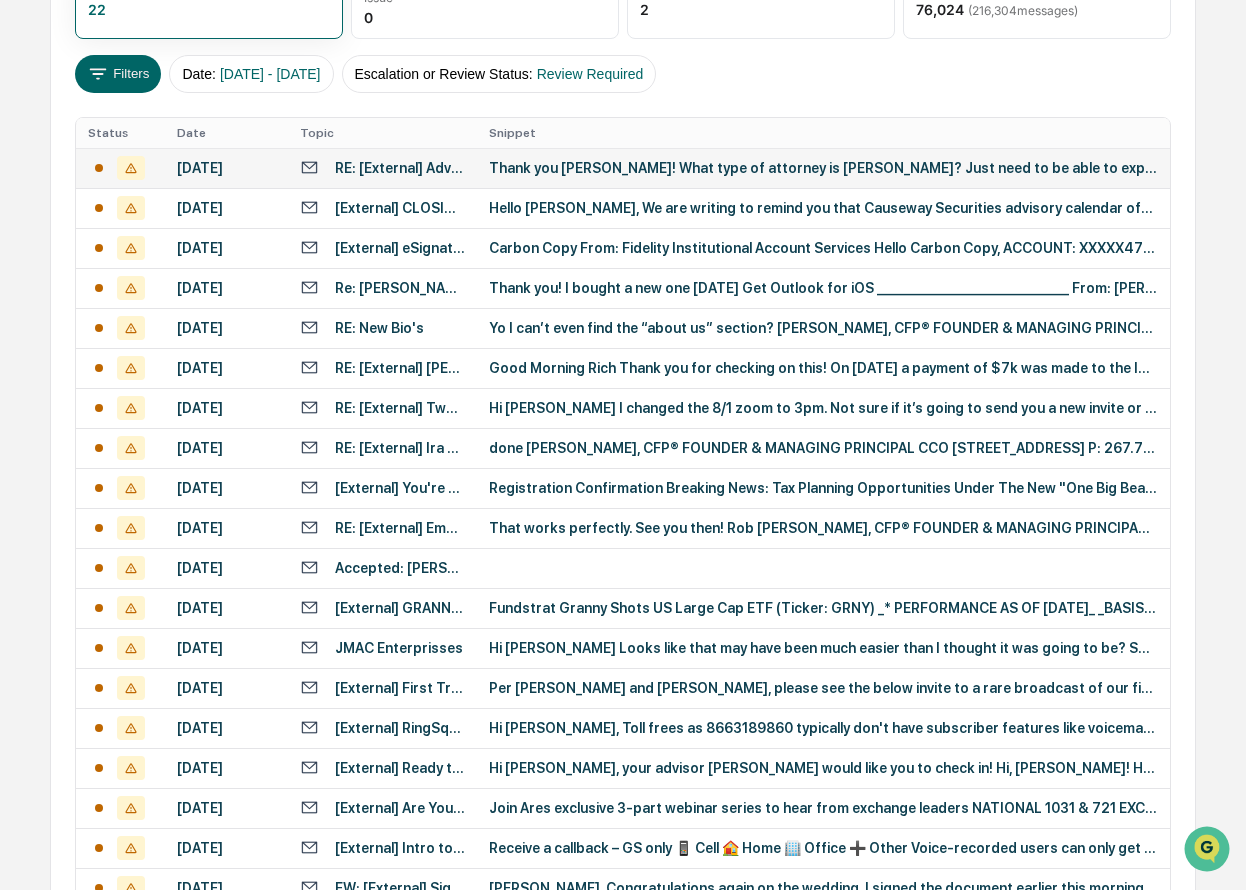 scroll, scrollTop: 0, scrollLeft: 0, axis: both 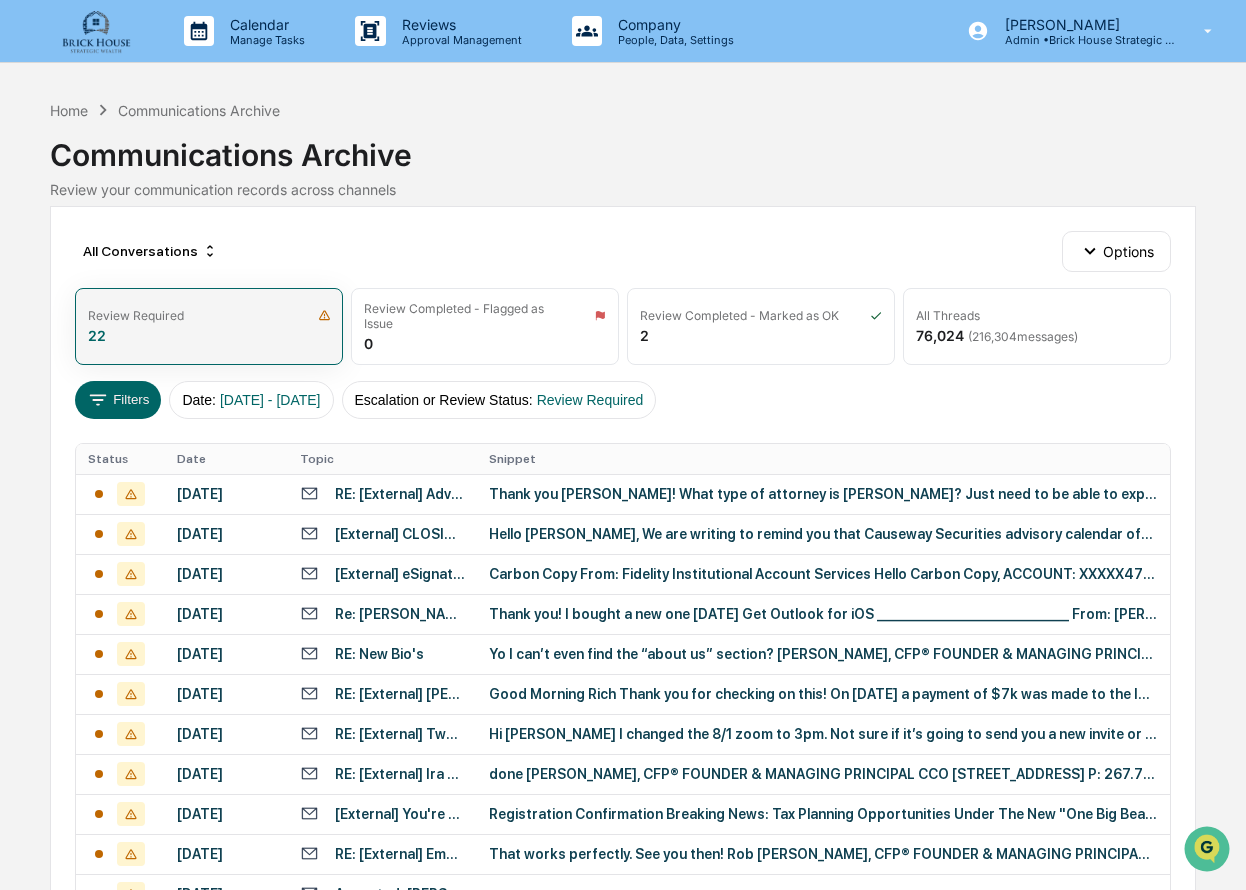 click on "Review Required 22" at bounding box center (209, 326) 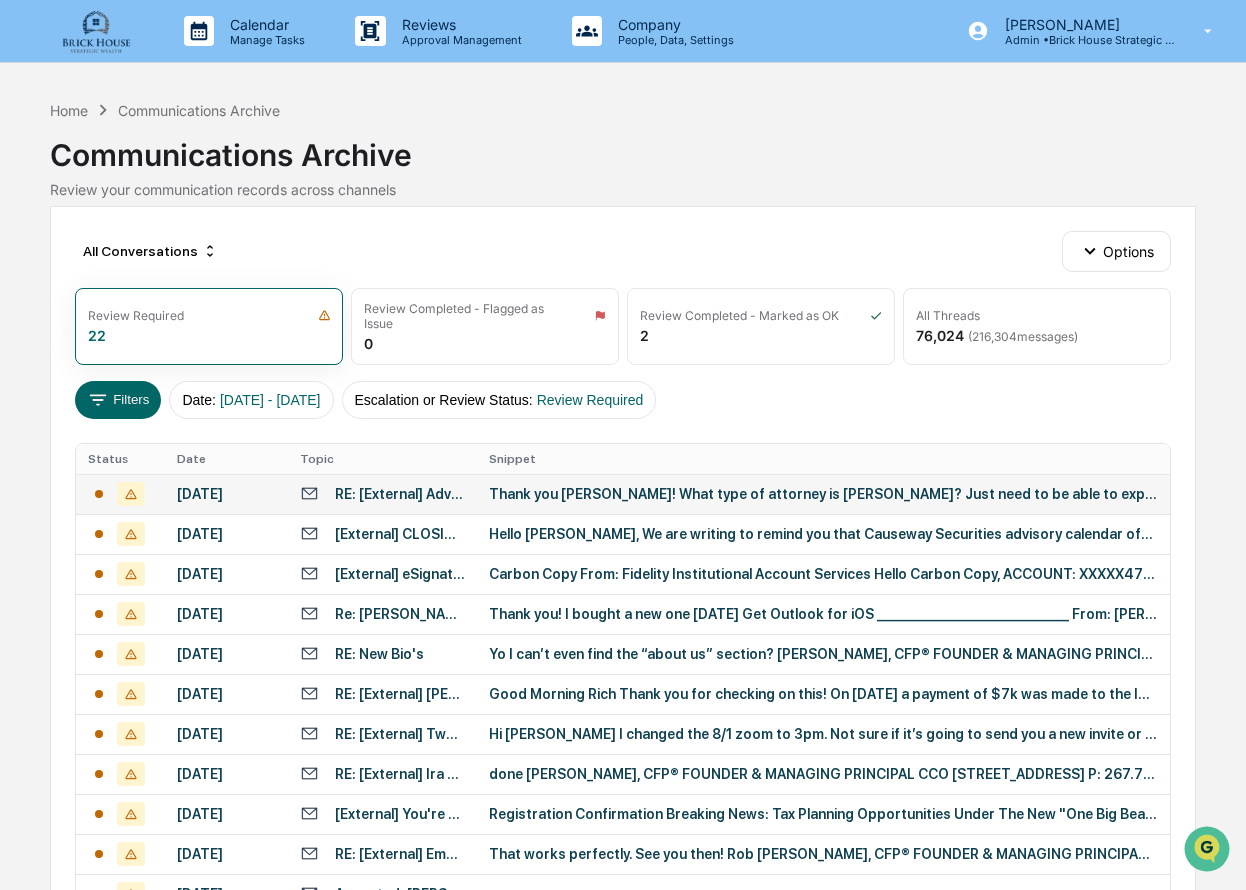 click on "Thank you [PERSON_NAME]!
What type of attorney is [PERSON_NAME]? Just need to be able to explain to my client exactly what he needs before he reaches out to him.
[PERSON_NAME], CFP®
FOUNDER & MANAG..." at bounding box center (823, 494) 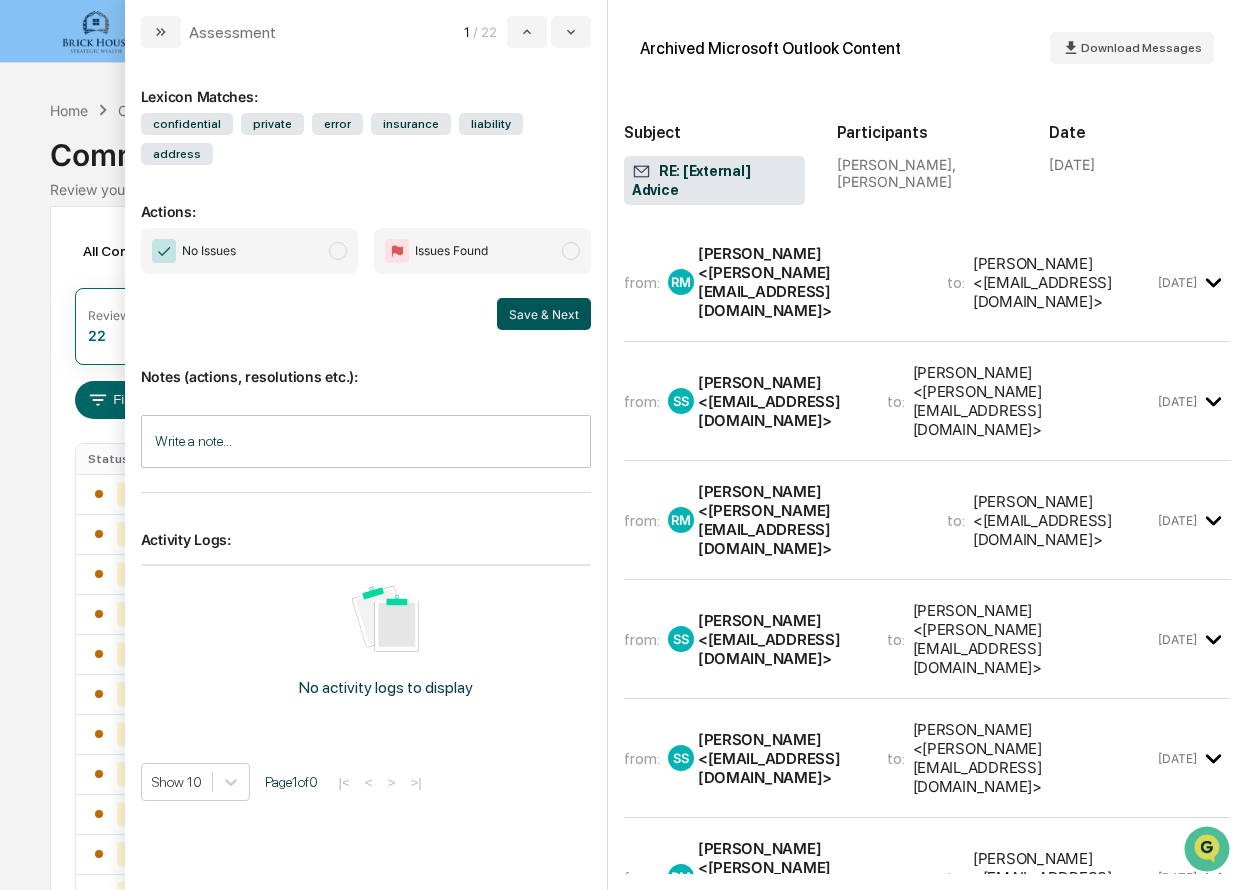 click on "Save & Next" at bounding box center [544, 314] 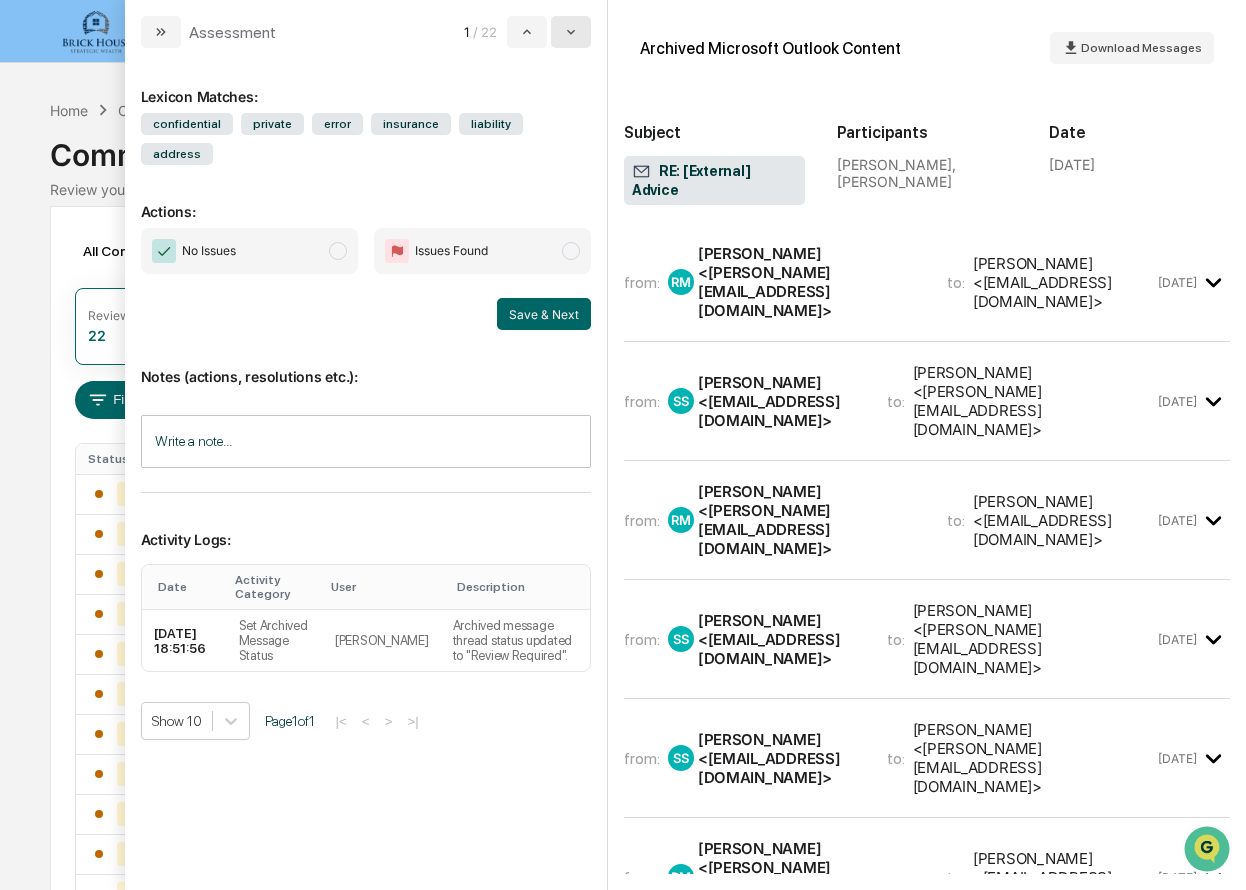 click 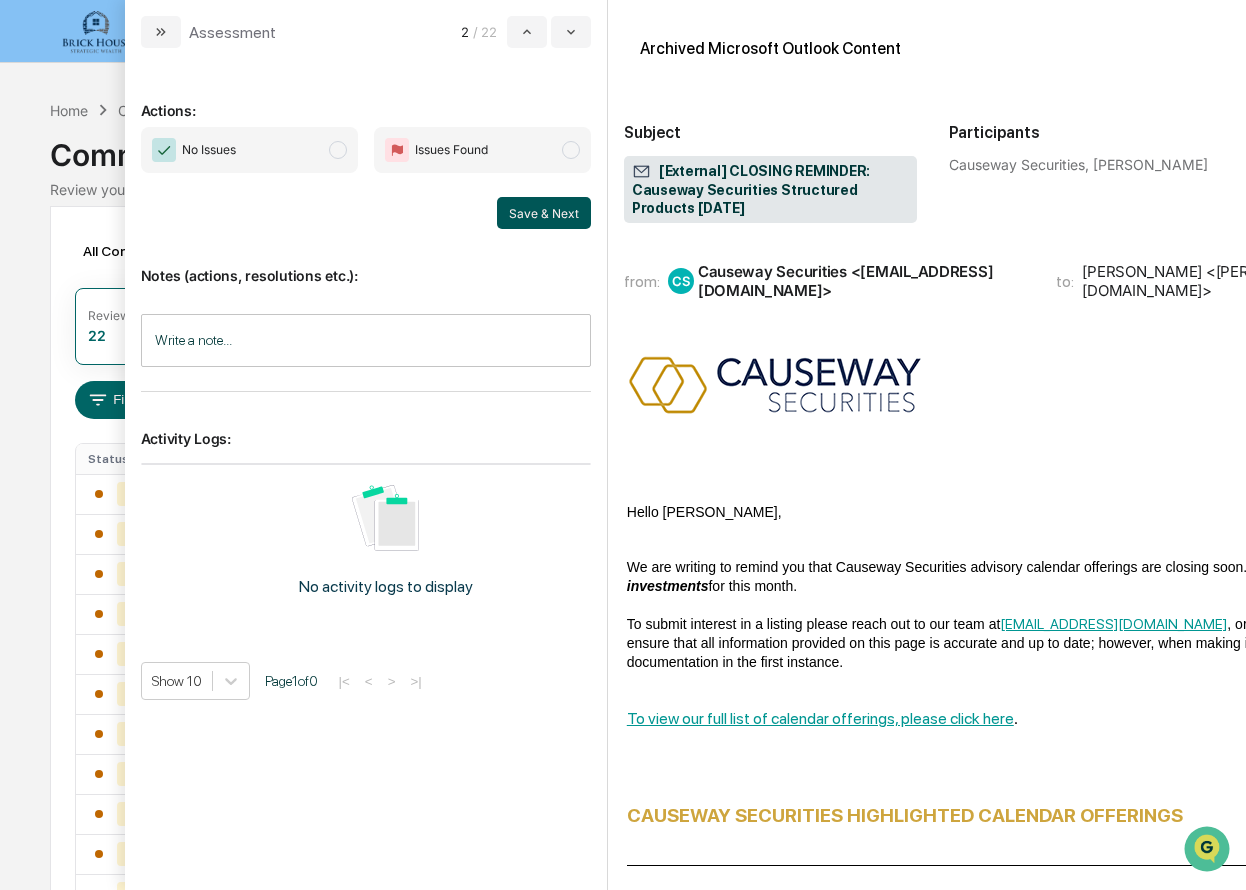 click on "Save & Next" at bounding box center (544, 213) 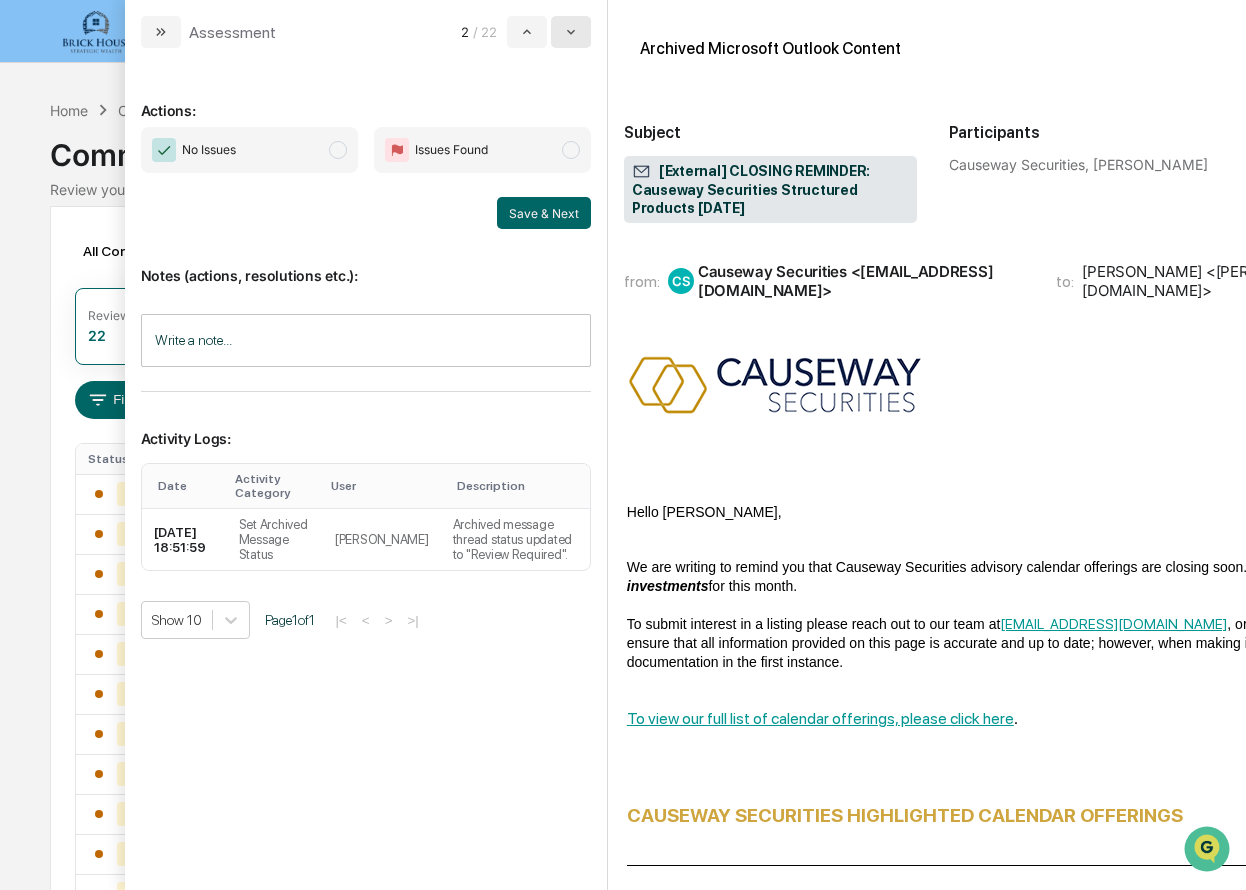 click 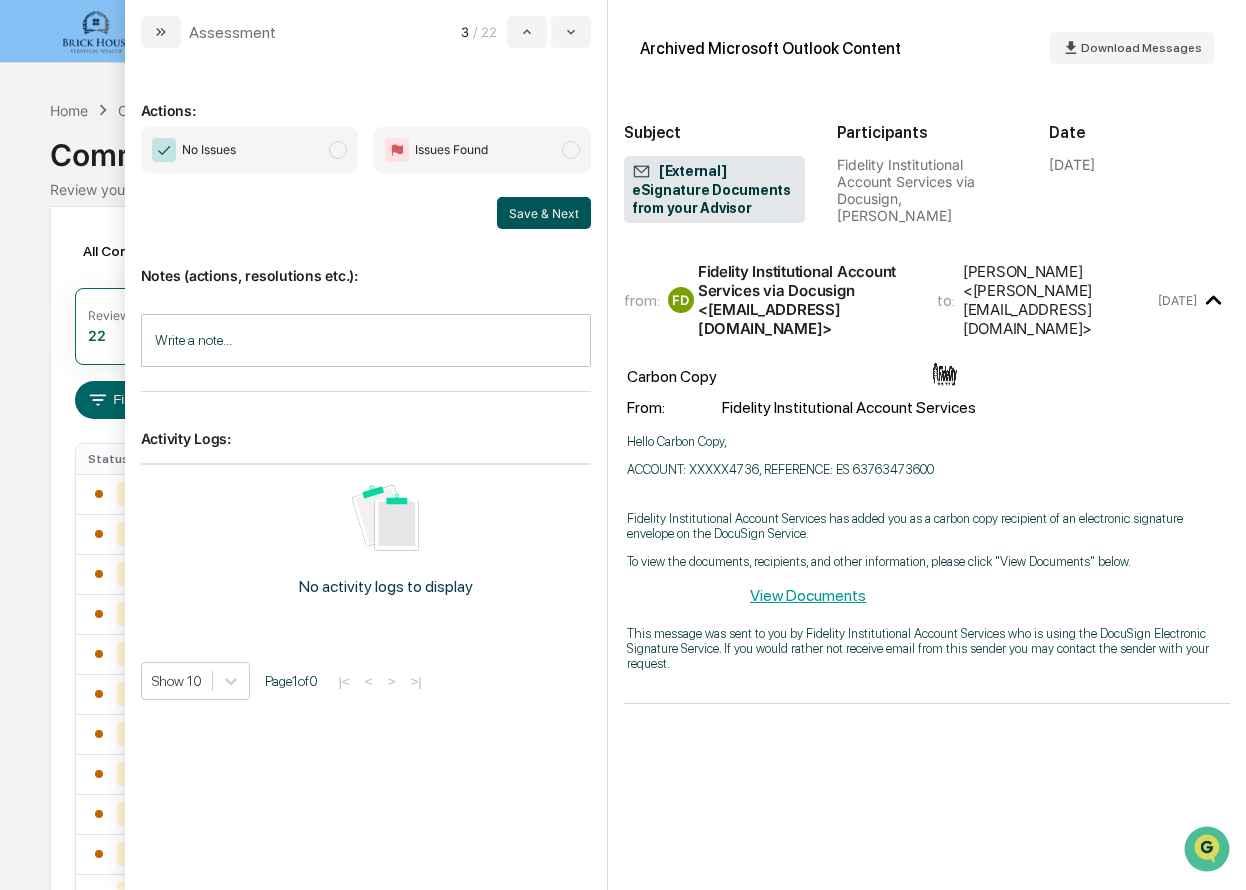 click on "Save & Next" at bounding box center (544, 213) 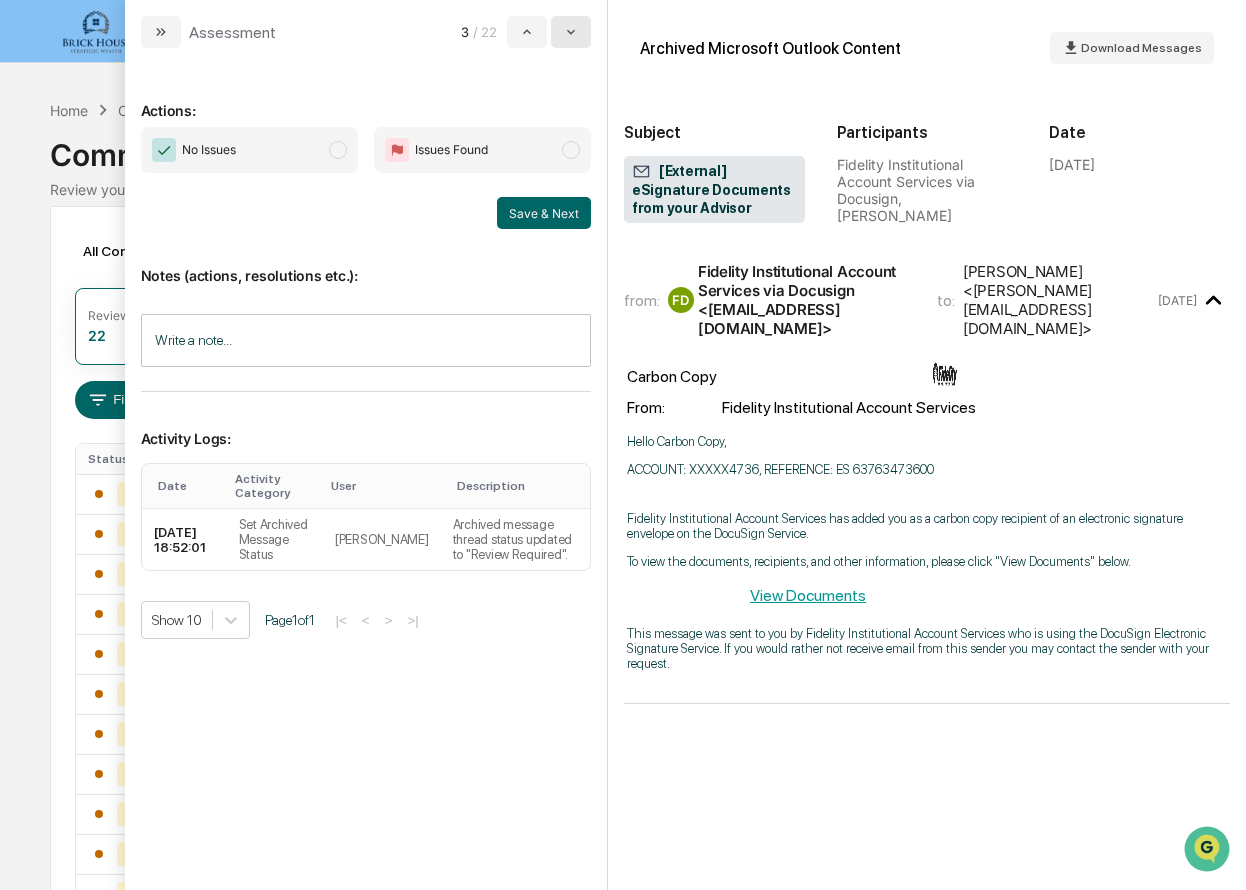 click 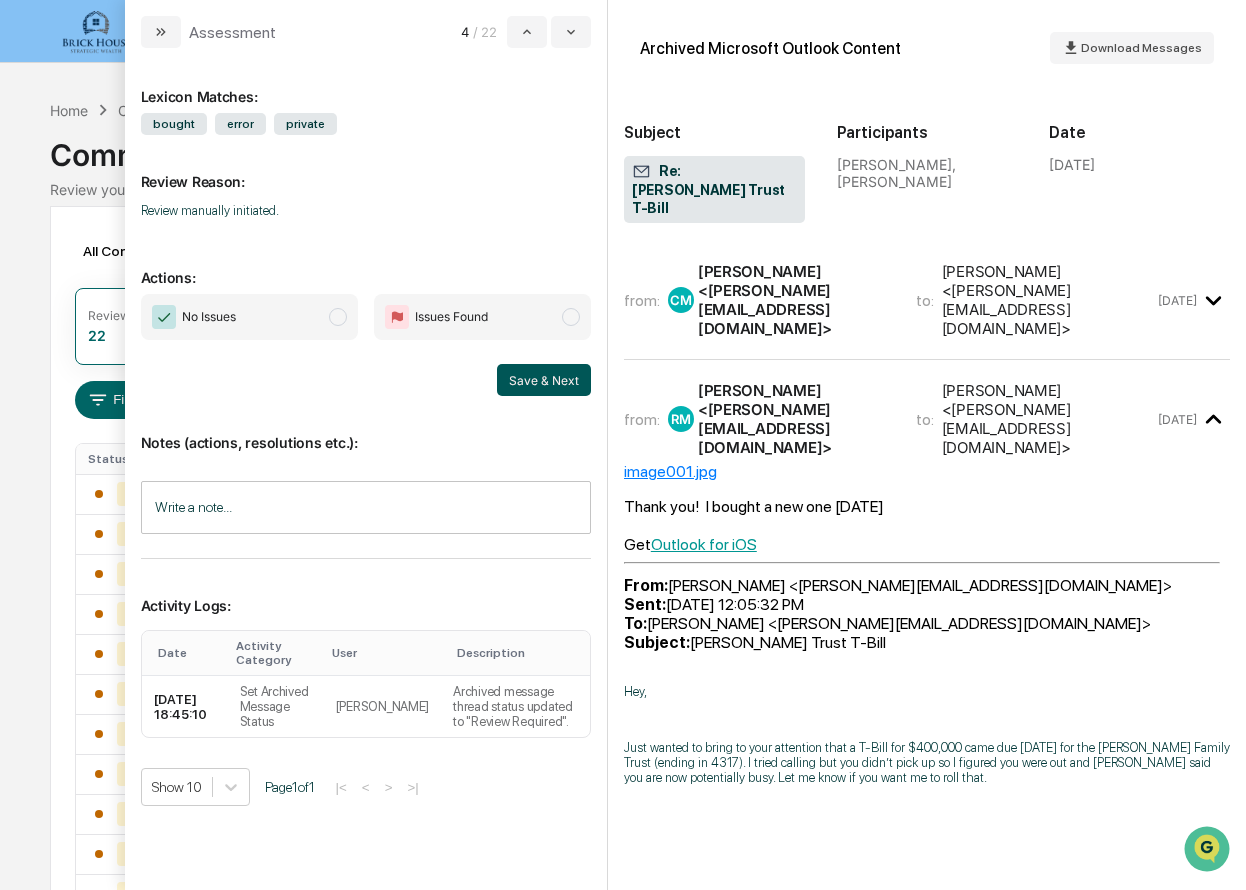 click on "Save & Next" at bounding box center [544, 380] 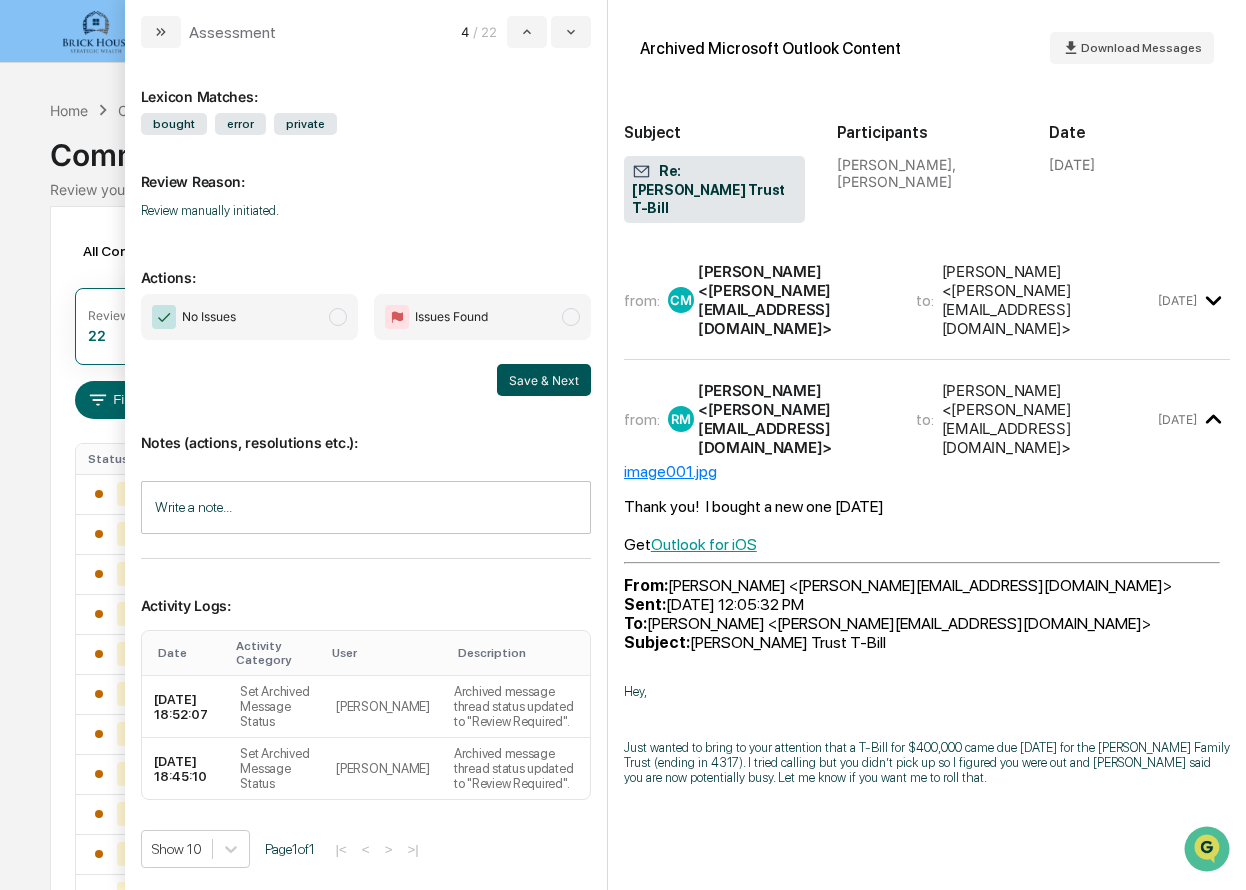 click on "Save & Next" at bounding box center (544, 380) 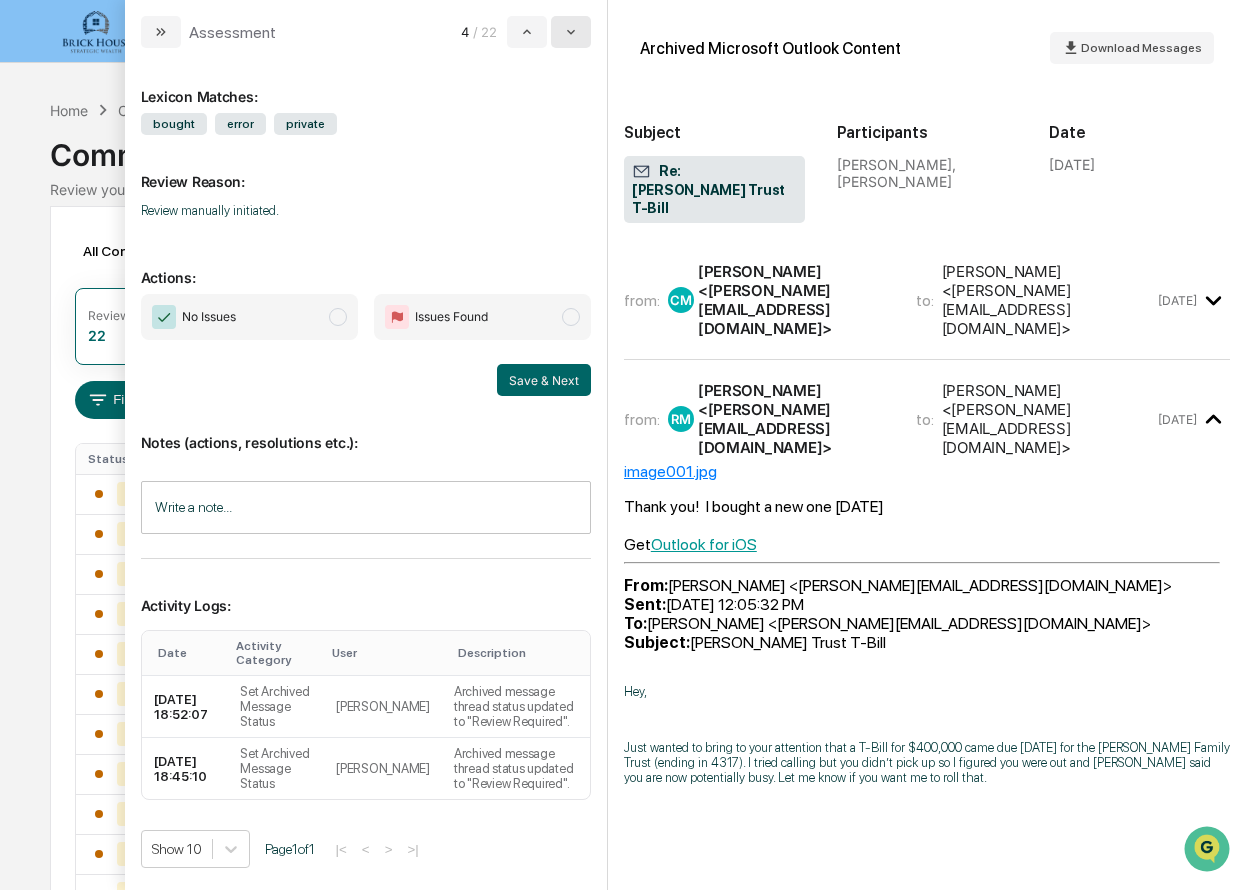 click 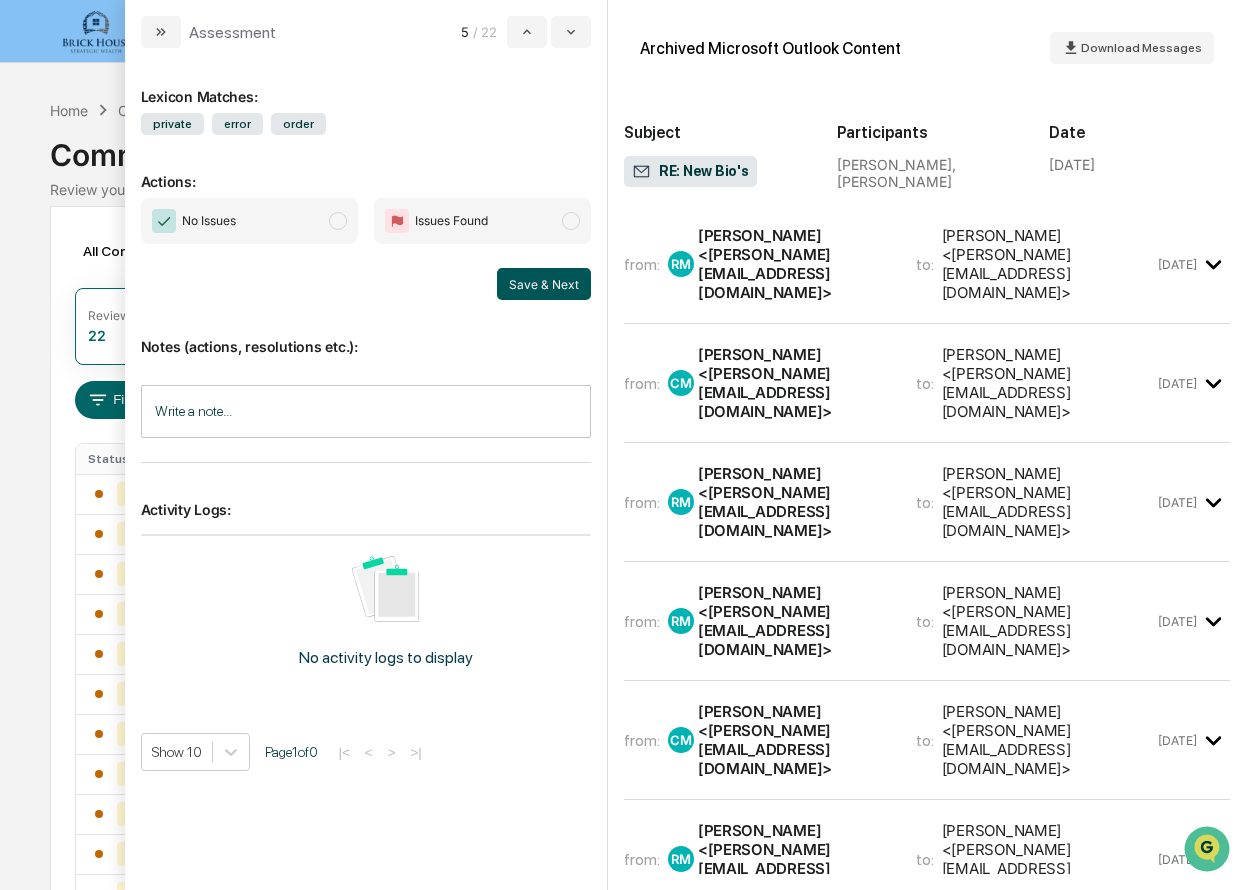 click on "Save & Next" at bounding box center (544, 284) 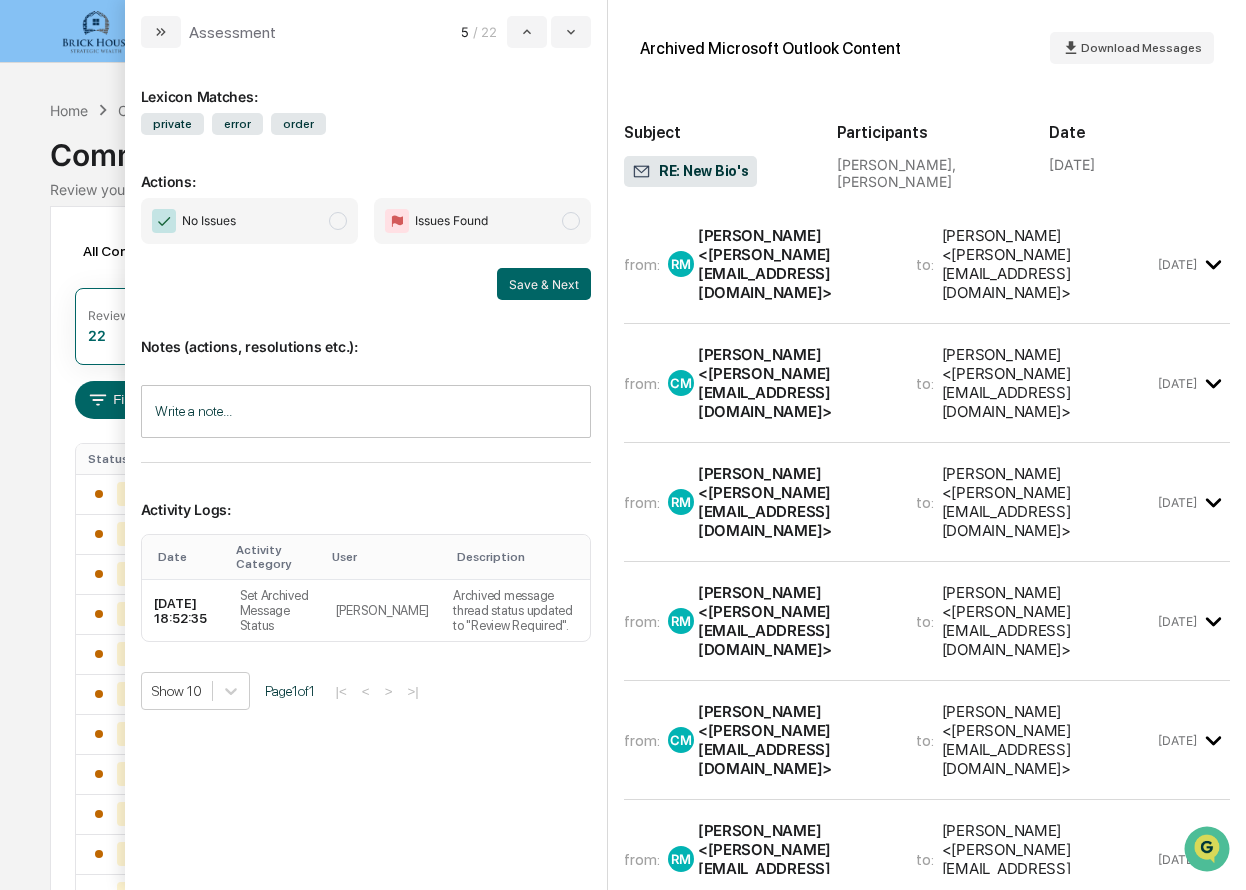 click on "from: [PERSON_NAME] [PERSON_NAME] <[PERSON_NAME][EMAIL_ADDRESS][DOMAIN_NAME]> to: [PERSON_NAME] <[PERSON_NAME][EMAIL_ADDRESS][DOMAIN_NAME]> [DATE] image001.jpg
Hey [PERSON_NAME]
Can you put this on the website as [PERSON_NAME]’s bio please?
Also, please work on a new bio for yourself.
We all need updated ones
[PERSON_NAME] brings more than two decades of hands-on financial expertise to the team. As a licensed CPA since [DATE], she has built a career rooted in precision, integrity,
and purpose—beginning in public accounting and expanding into leadership roles across the manufacturing and healthcare sectors. Her experience spans financial reporting, budgeting, forecasting, and operational analysis, always with a focus on driving thoughtful,
data-informed decisions.
[PERSON_NAME] earned her bachelor’s degree in accounting from [GEOGRAPHIC_DATA] and actively maintains her CPA license through continuing professional education, staying
ahead of evolving standards and best practices.
Thanks
R [PERSON_NAME] M ACAULAY" at bounding box center [927, 272] 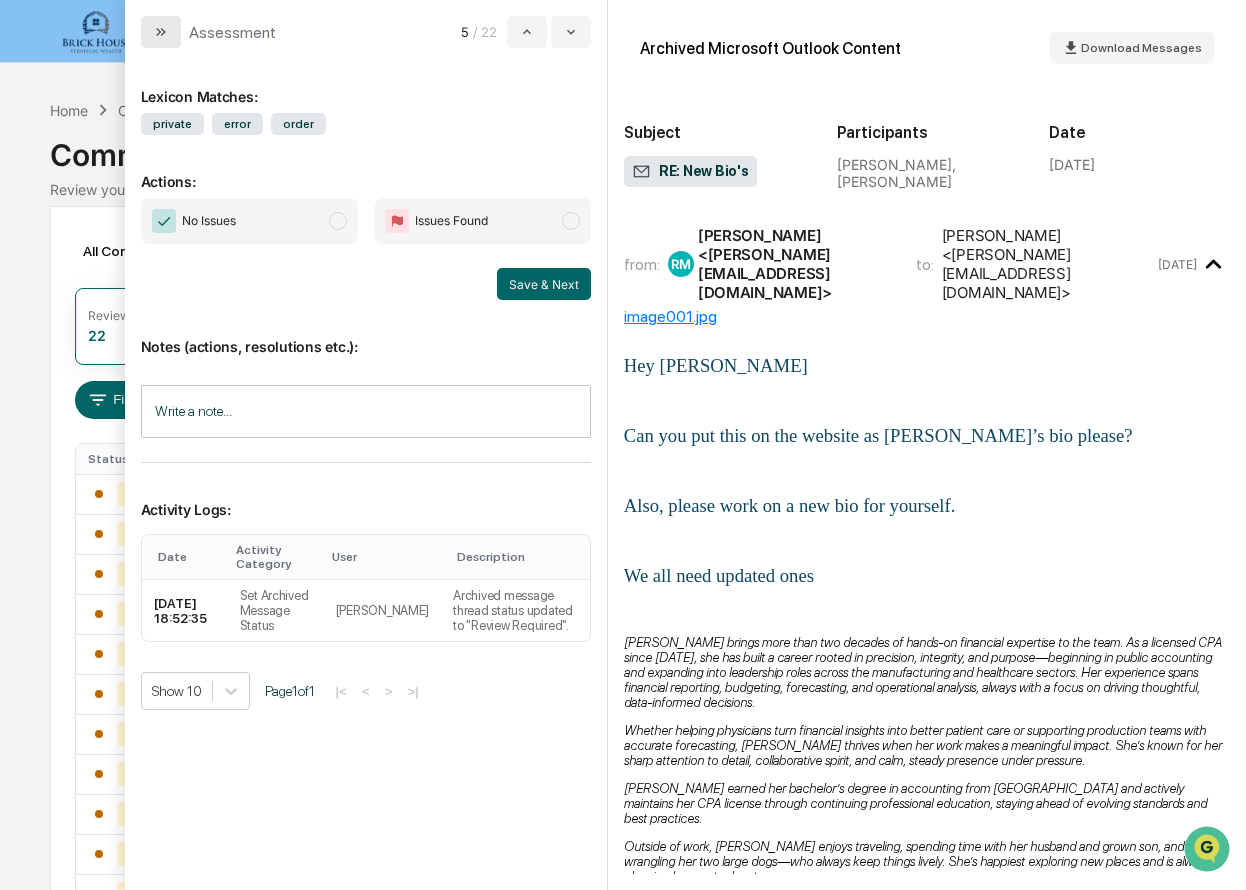 click 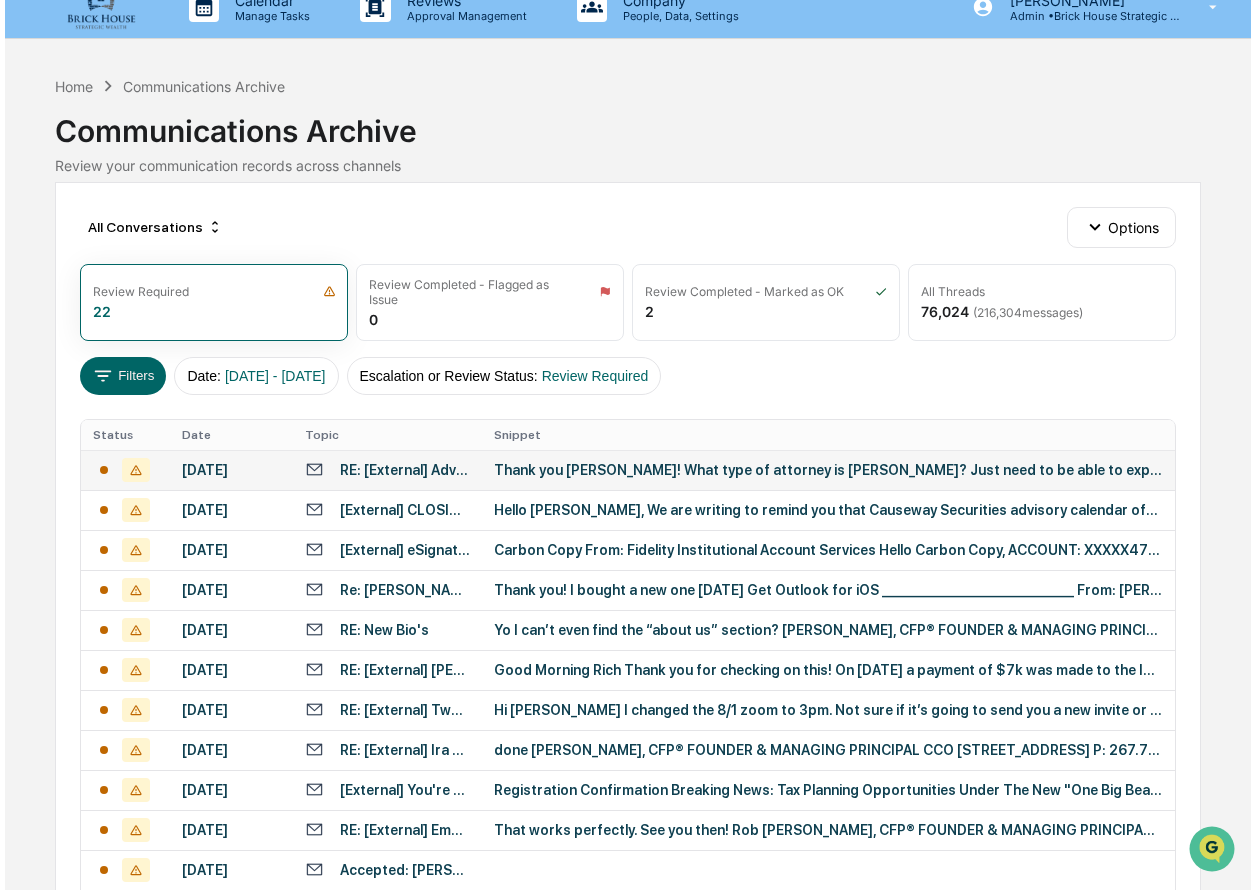 scroll, scrollTop: 0, scrollLeft: 0, axis: both 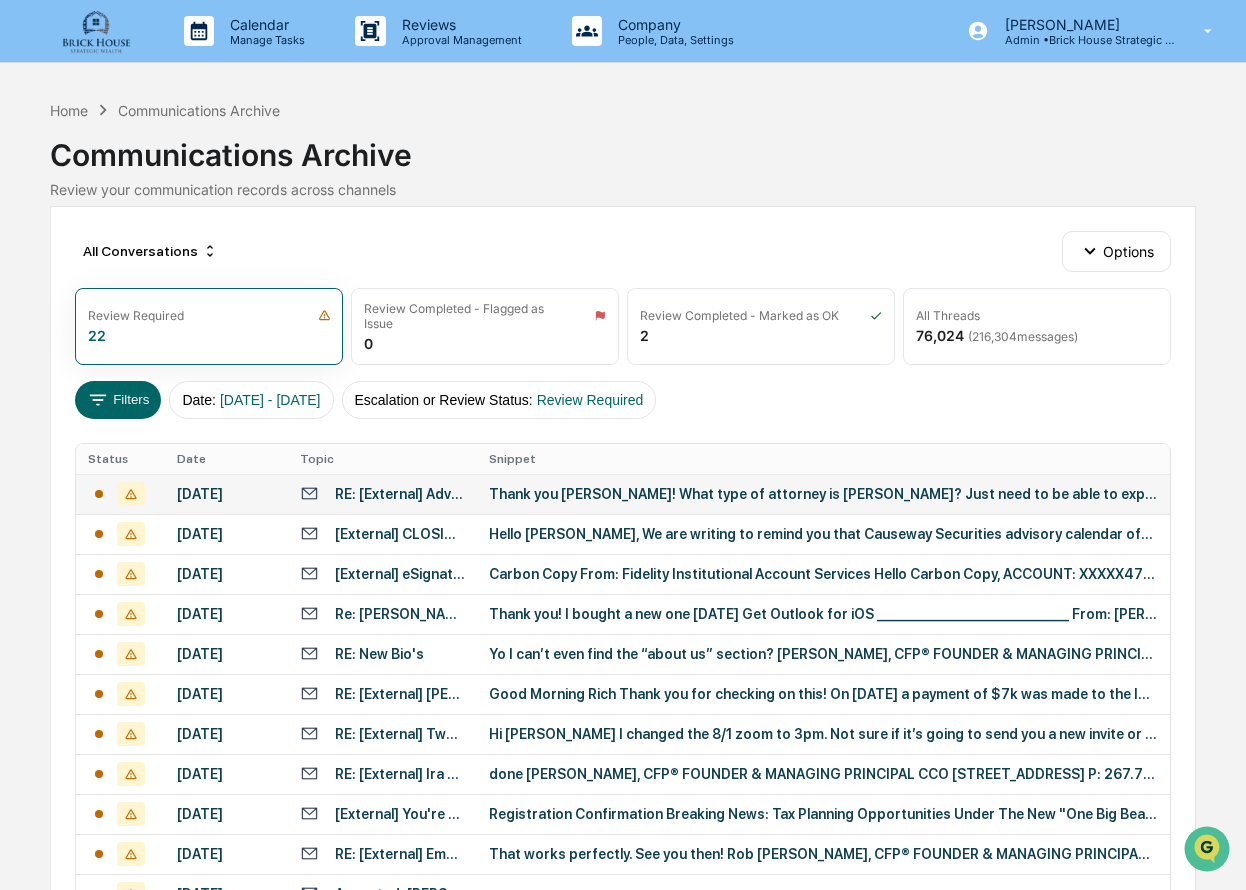click on "Thank you [PERSON_NAME]!
What type of attorney is [PERSON_NAME]? Just need to be able to explain to my client exactly what he needs before he reaches out to him.
[PERSON_NAME], CFP®
FOUNDER & MANAG..." at bounding box center [823, 494] 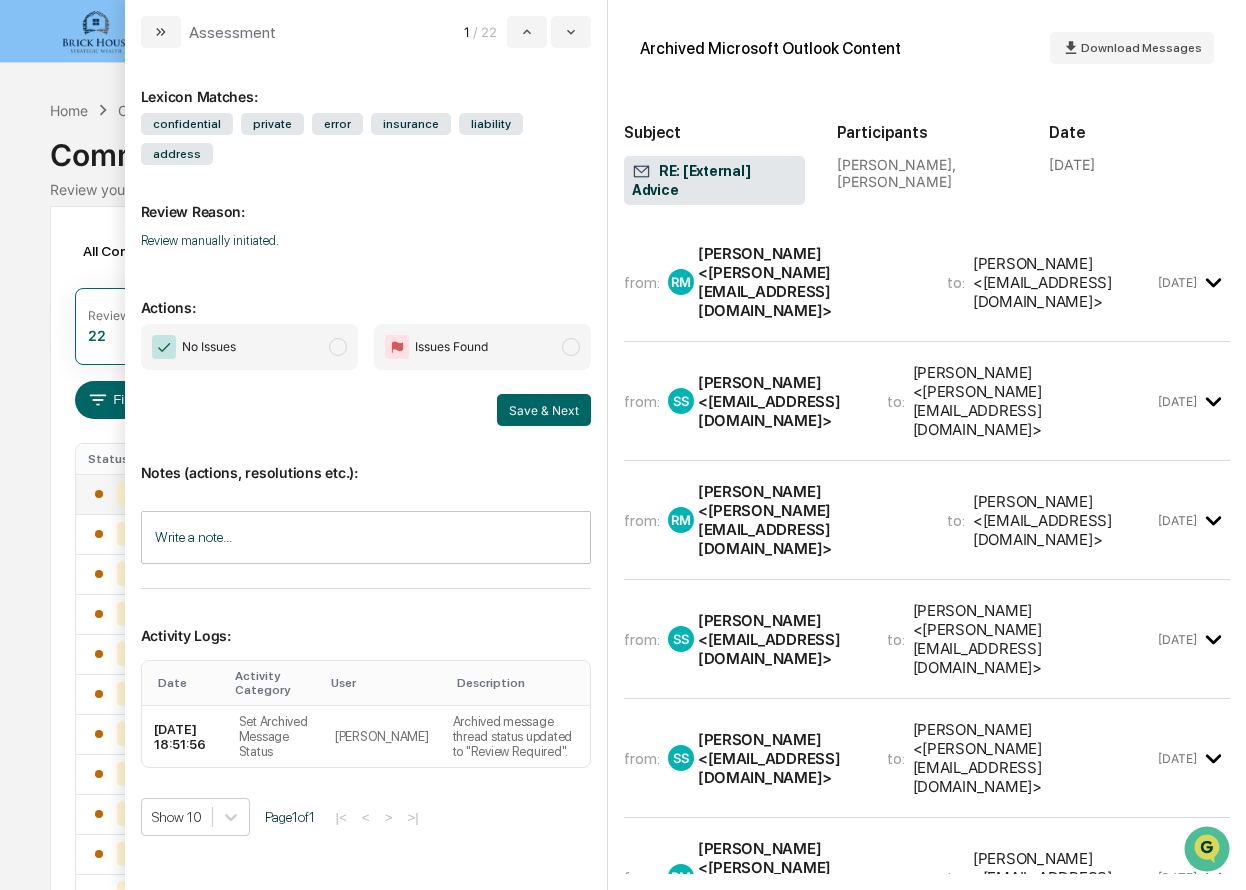 click at bounding box center [338, 347] 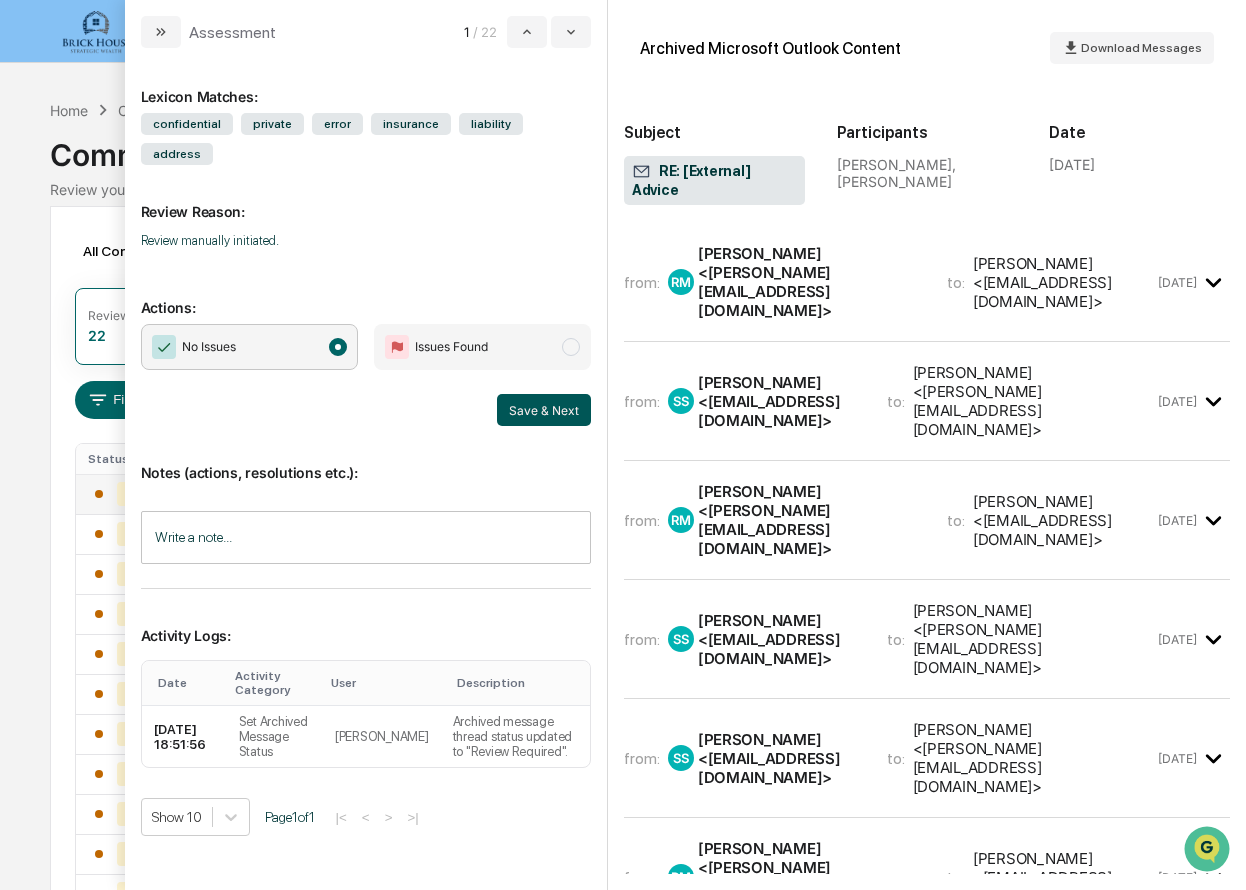 click on "Save & Next" at bounding box center [544, 410] 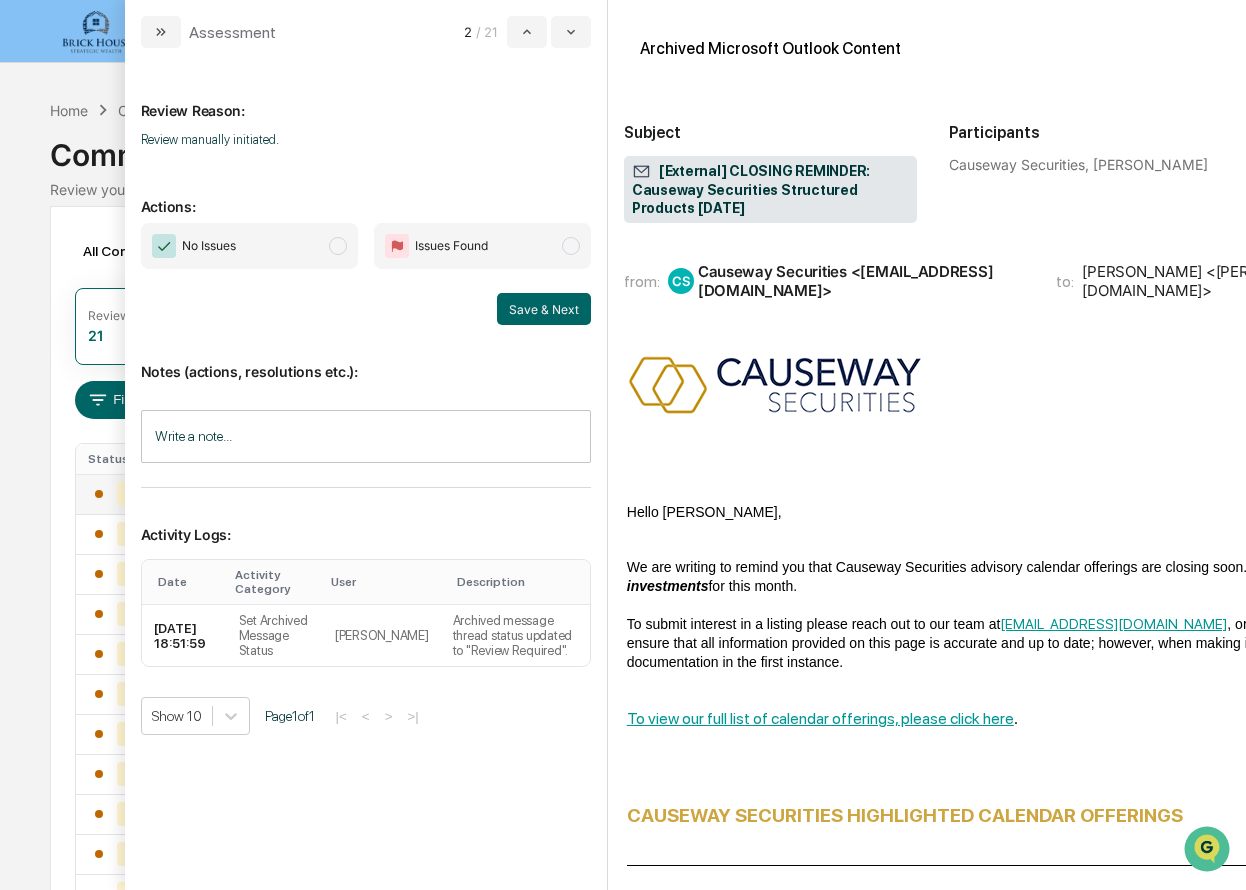 click at bounding box center [338, 246] 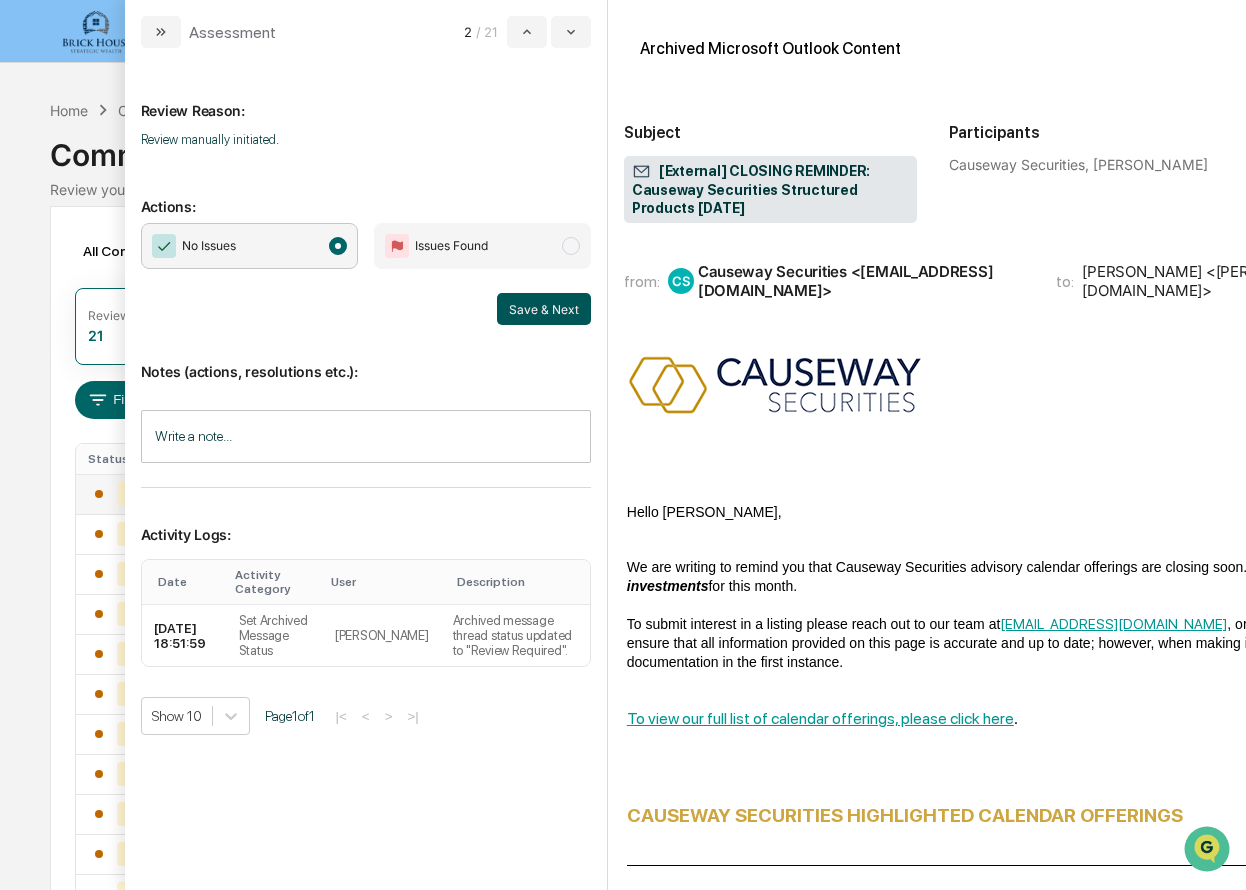 click on "Save & Next" at bounding box center [544, 309] 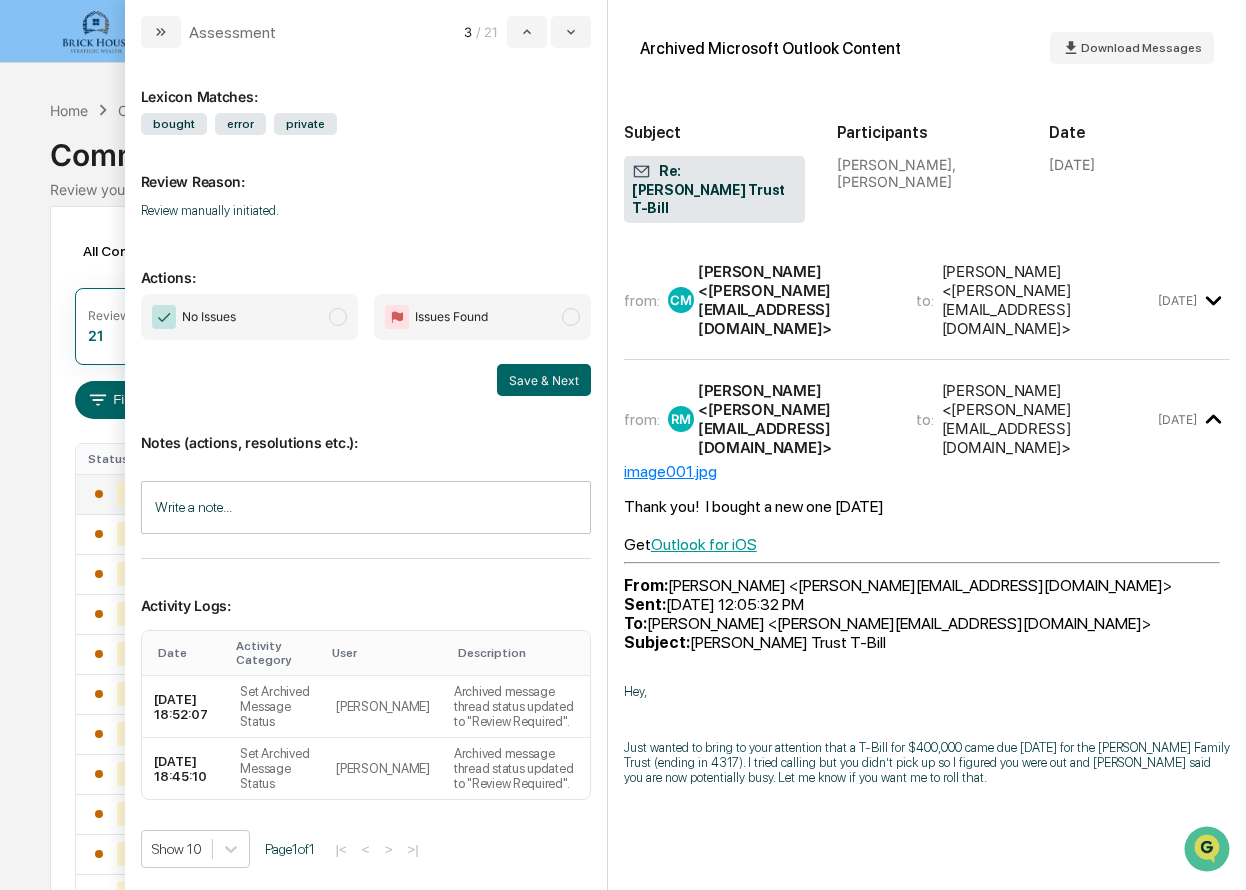click on "No Issues" at bounding box center (249, 317) 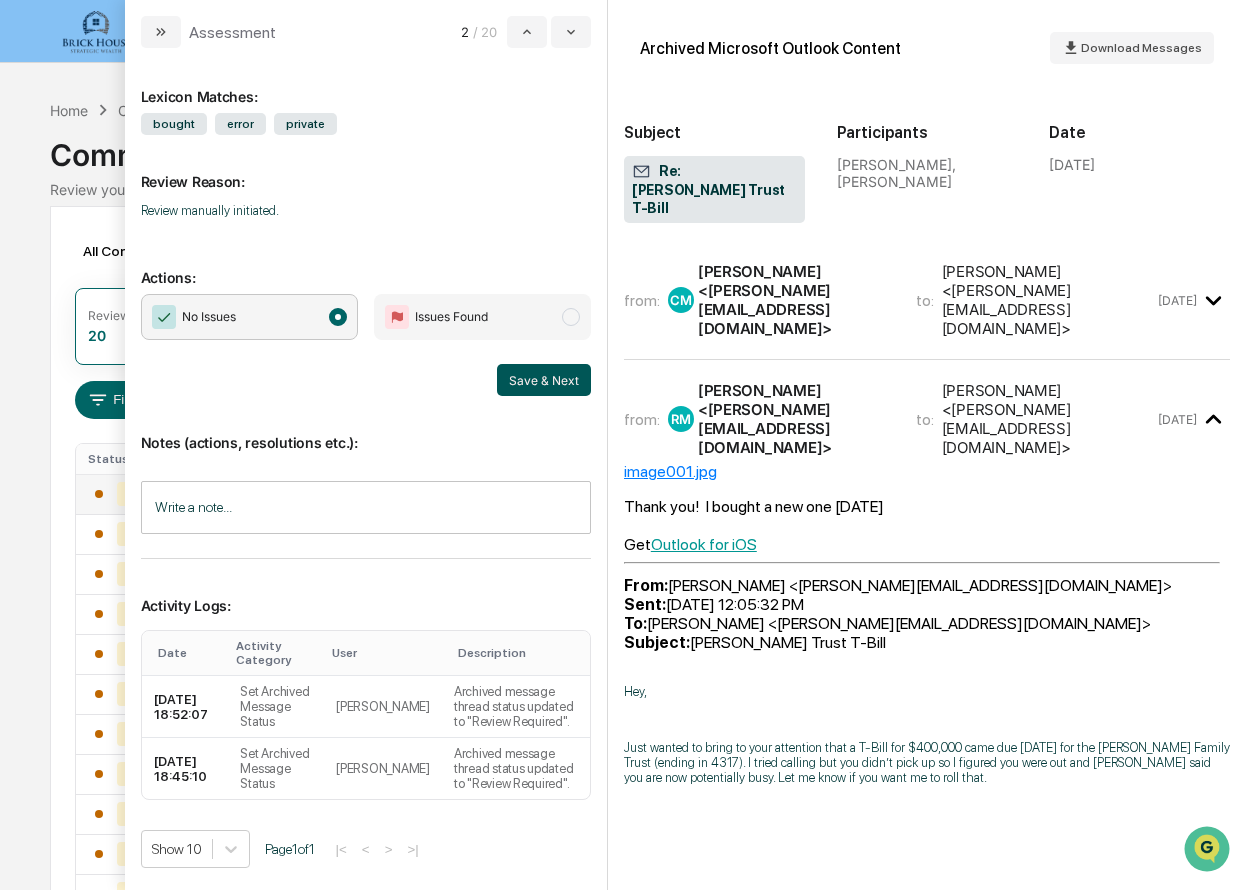 click on "Save & Next" at bounding box center [544, 380] 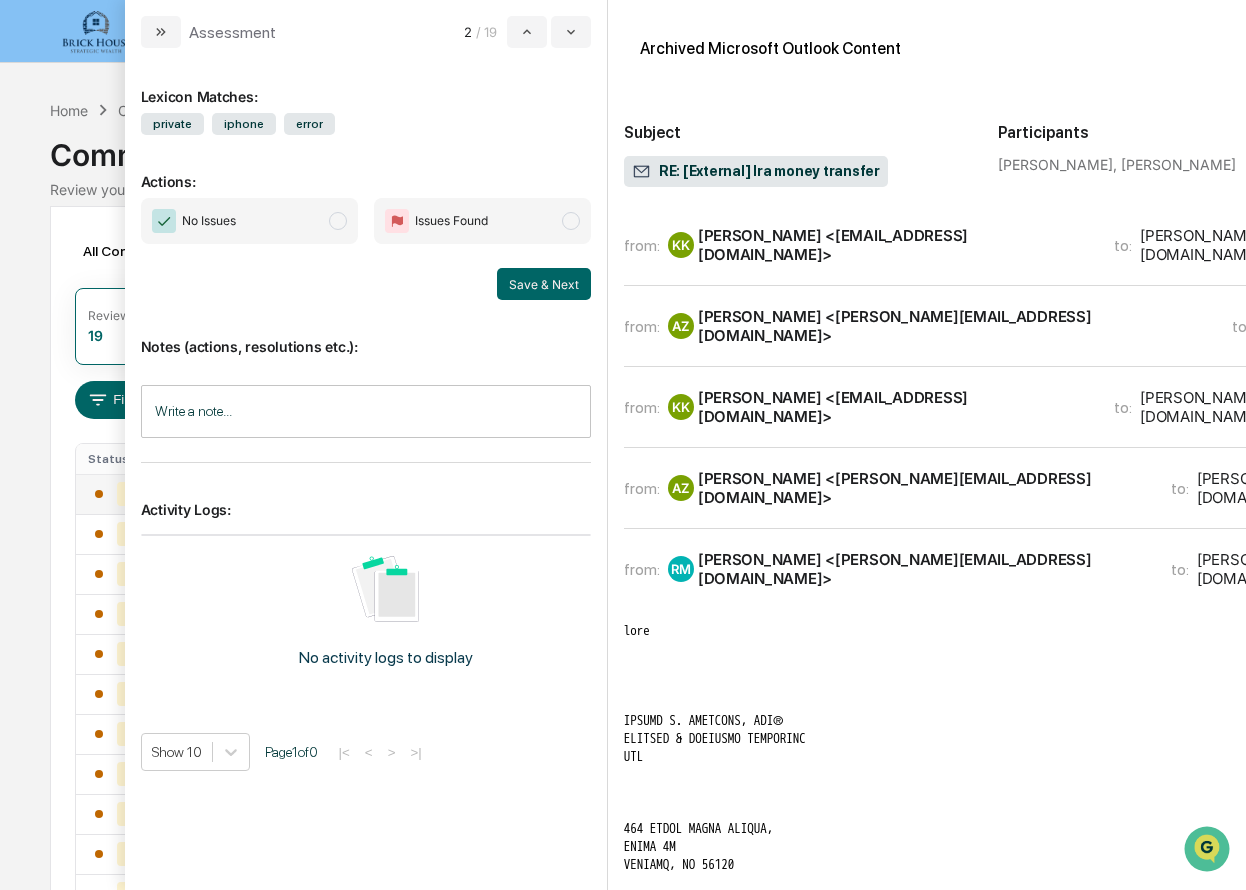 click at bounding box center (338, 221) 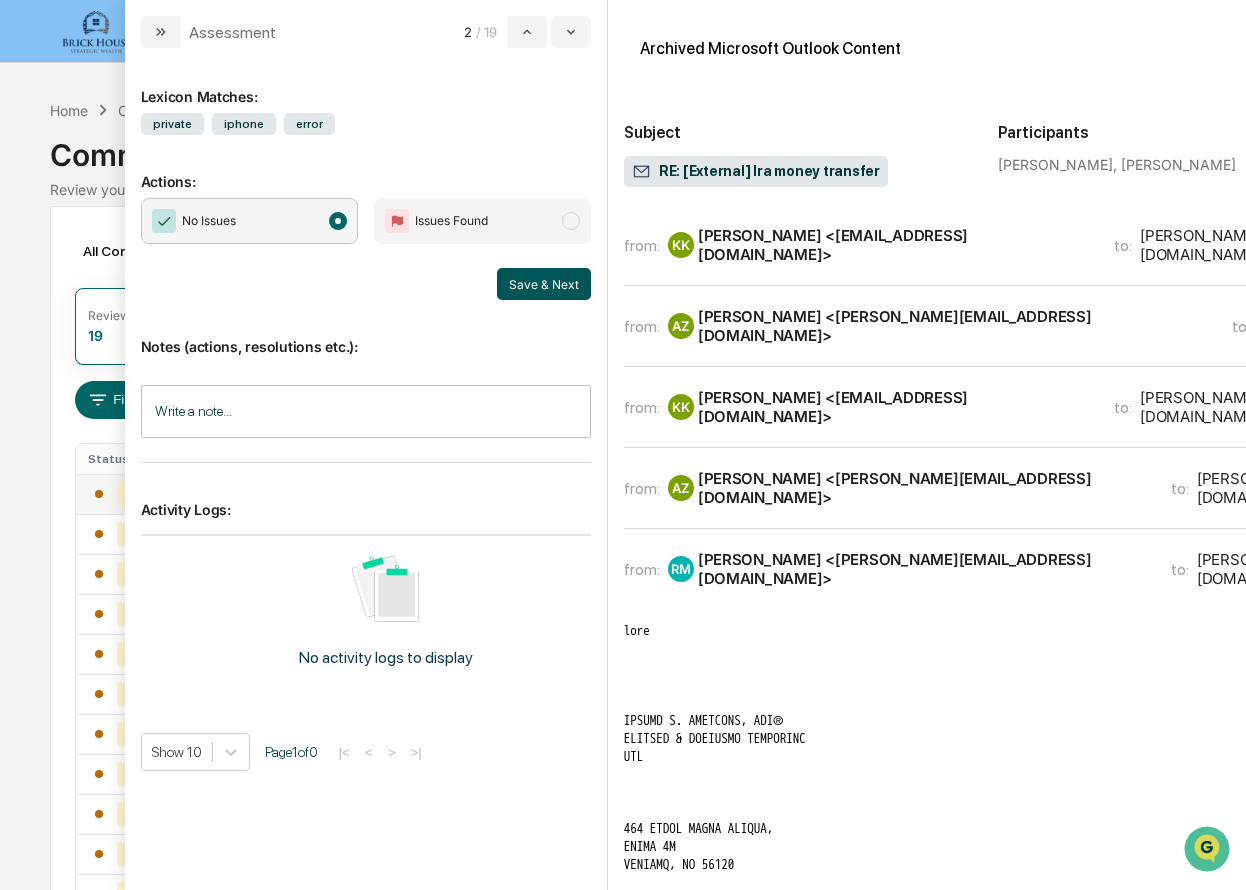 click on "Save & Next" at bounding box center (544, 284) 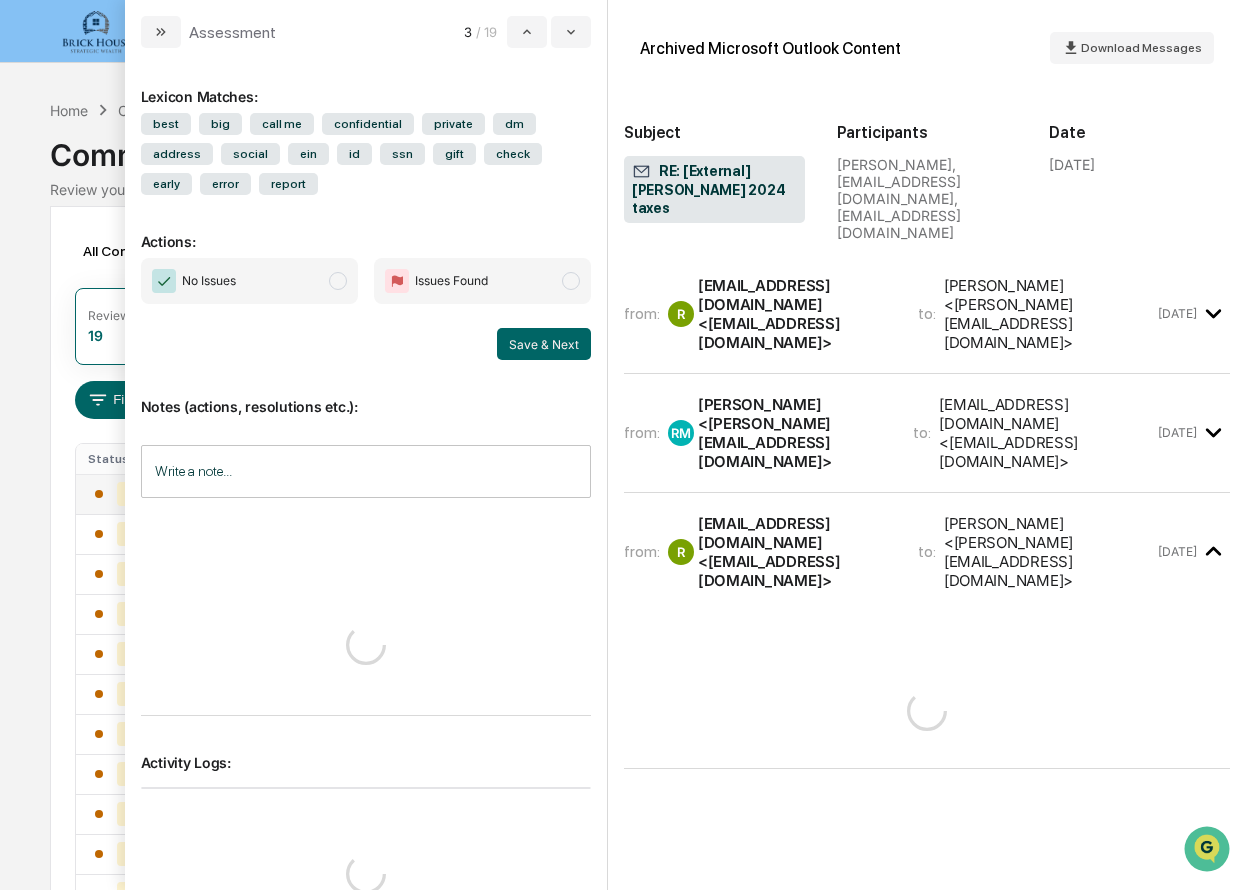 click on "No Issues" at bounding box center (249, 281) 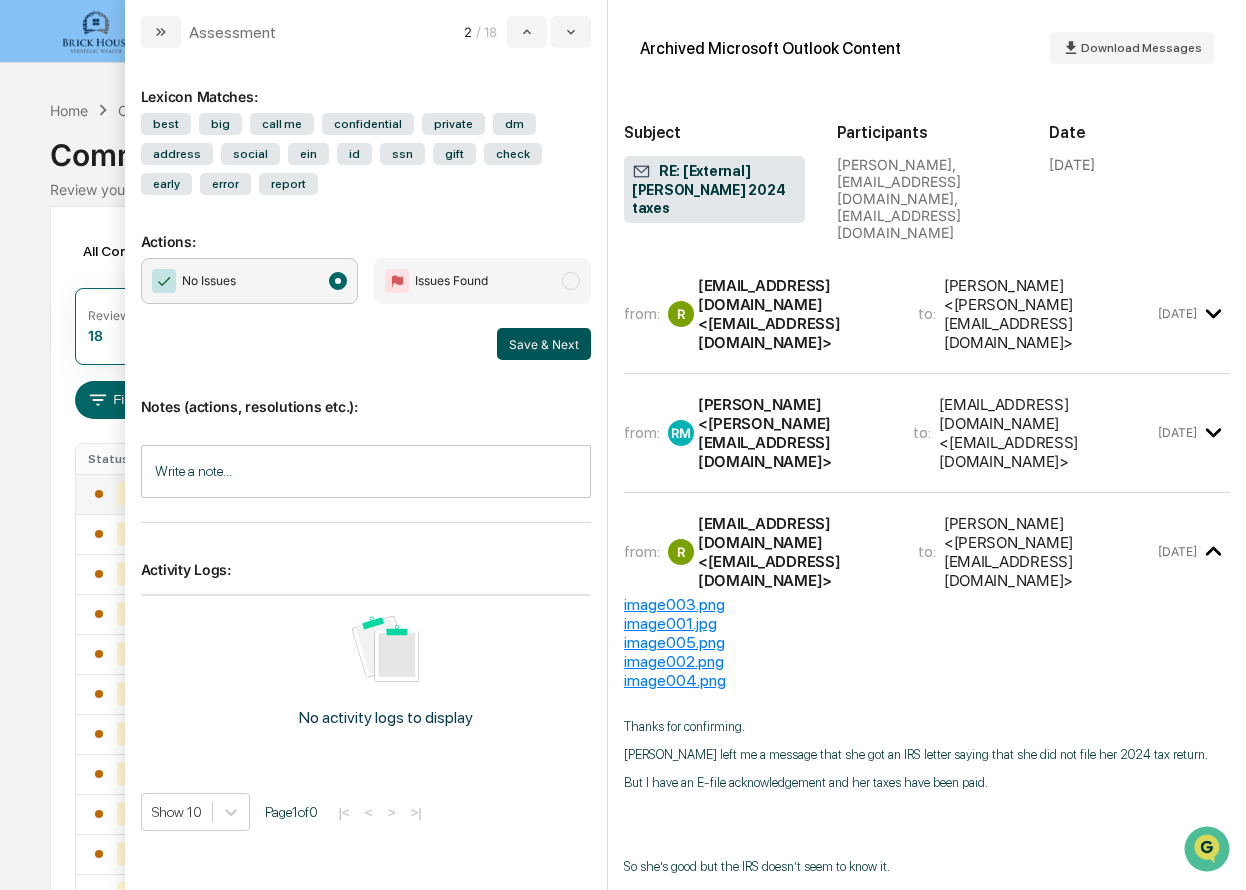 click on "Save & Next" at bounding box center (544, 344) 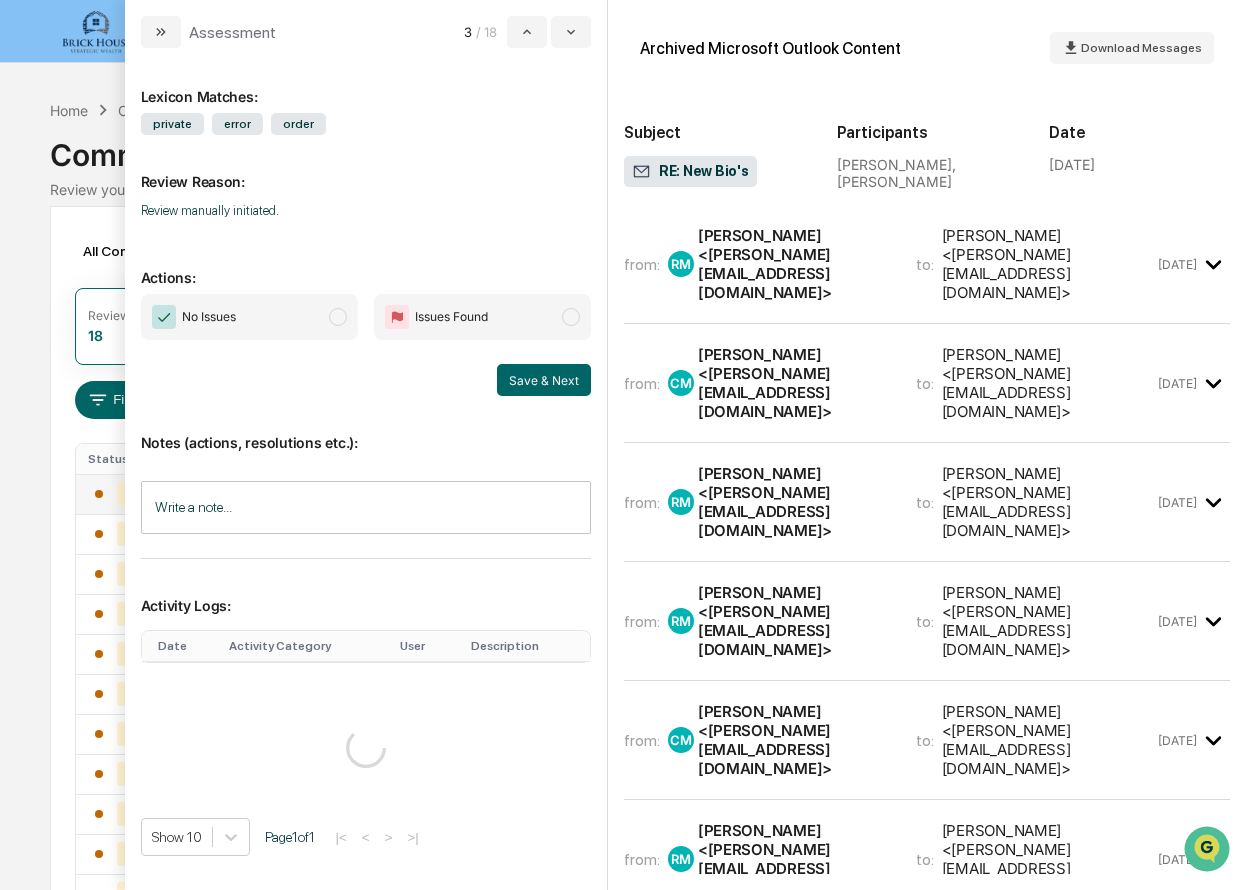 click on "Review Reason: Review manually initiated." at bounding box center (366, 183) 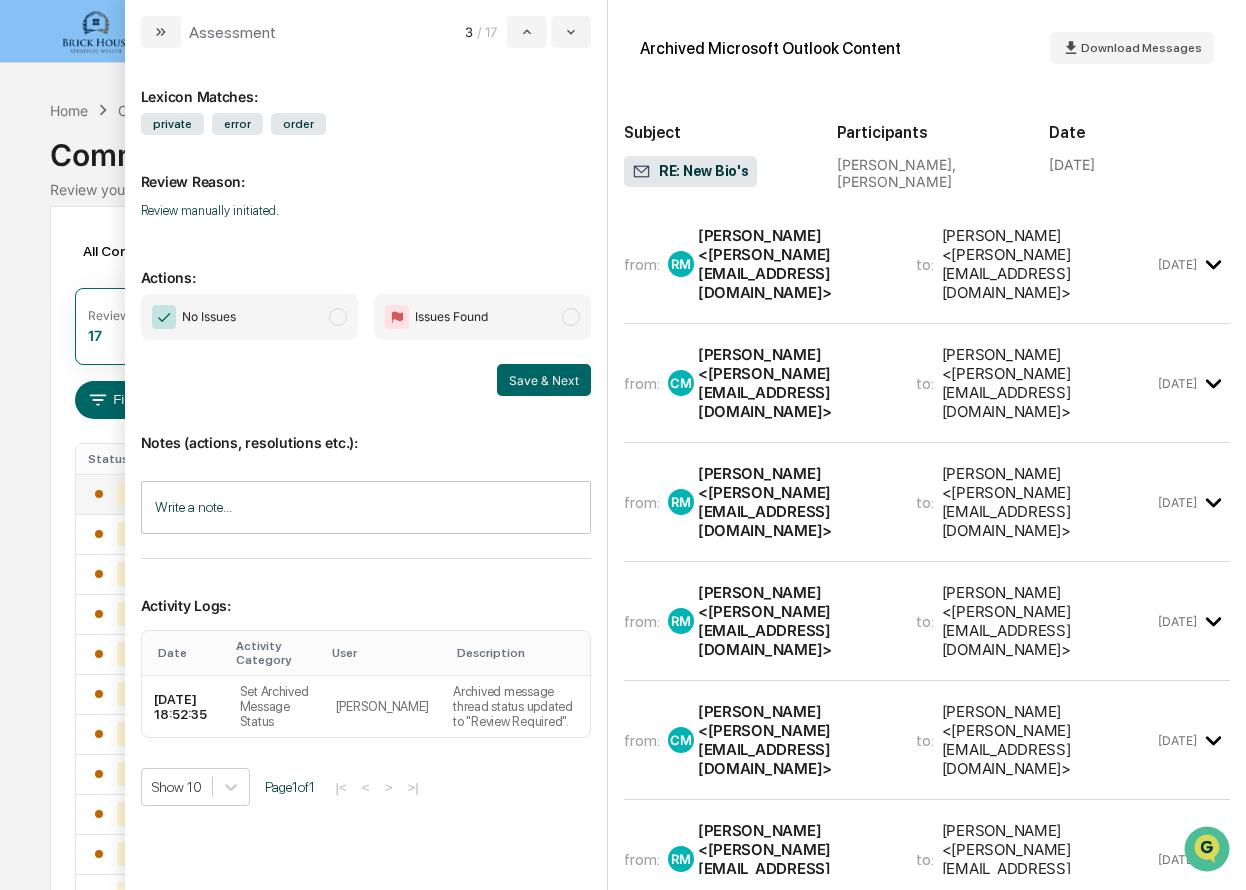 click at bounding box center (338, 317) 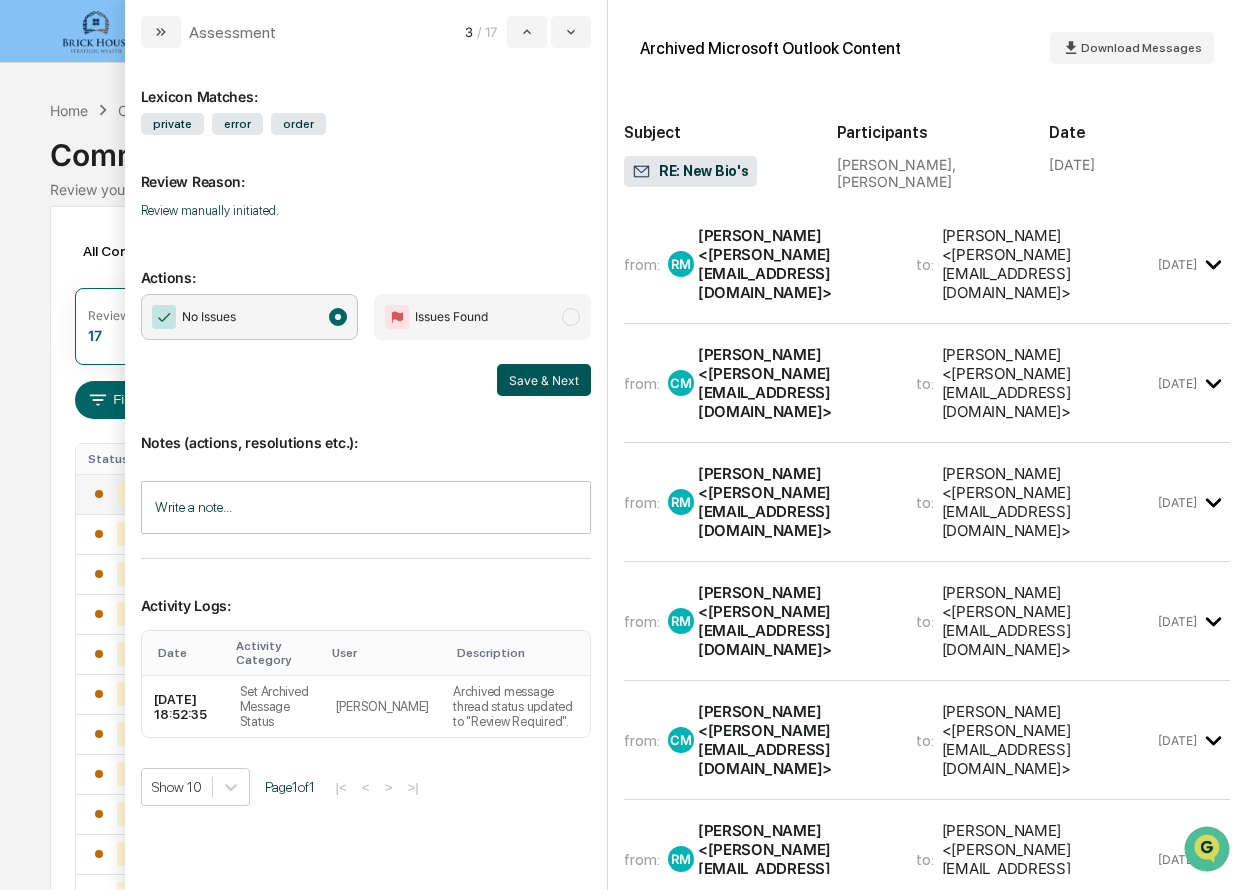 click on "Save & Next" at bounding box center [544, 380] 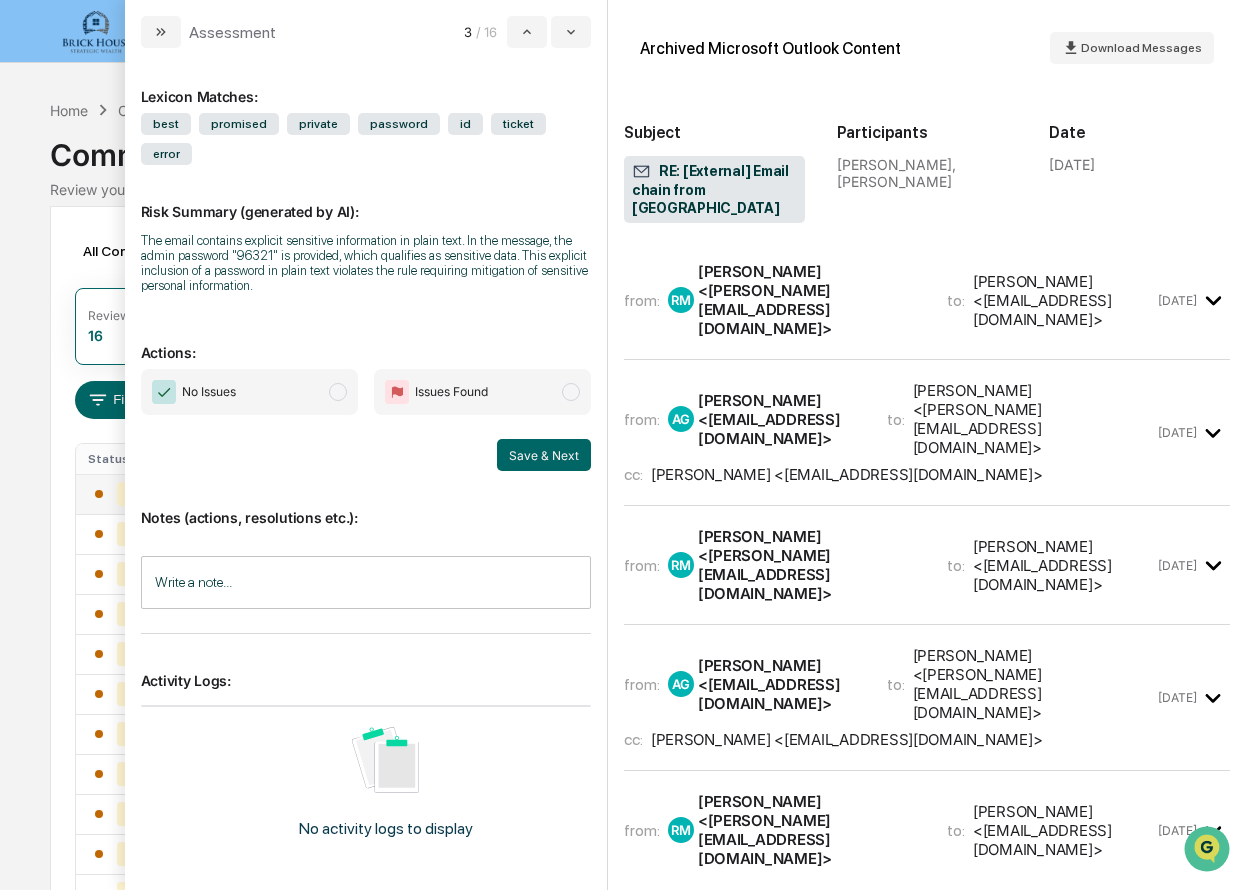 click on "No Issues" at bounding box center [249, 392] 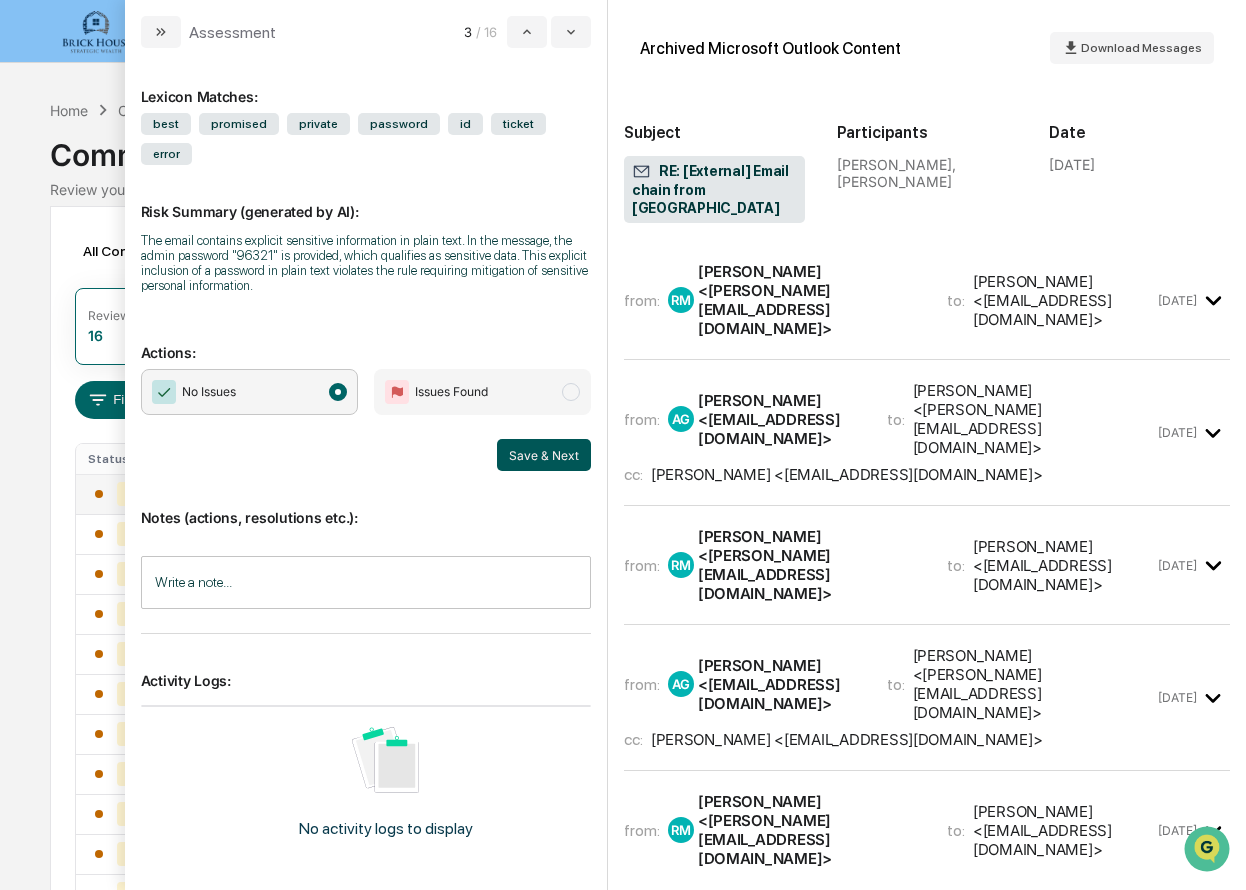 click on "Save & Next" at bounding box center (544, 455) 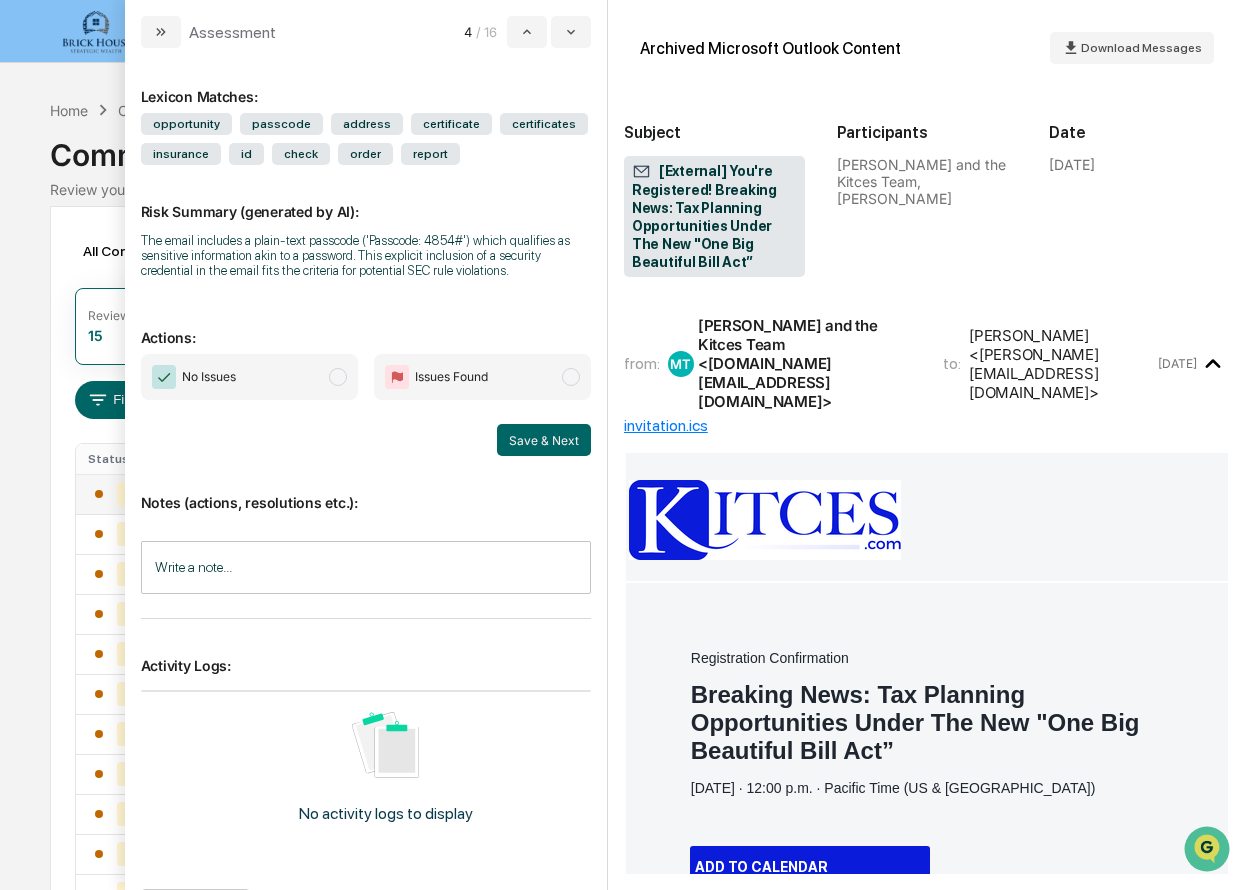 click at bounding box center (338, 377) 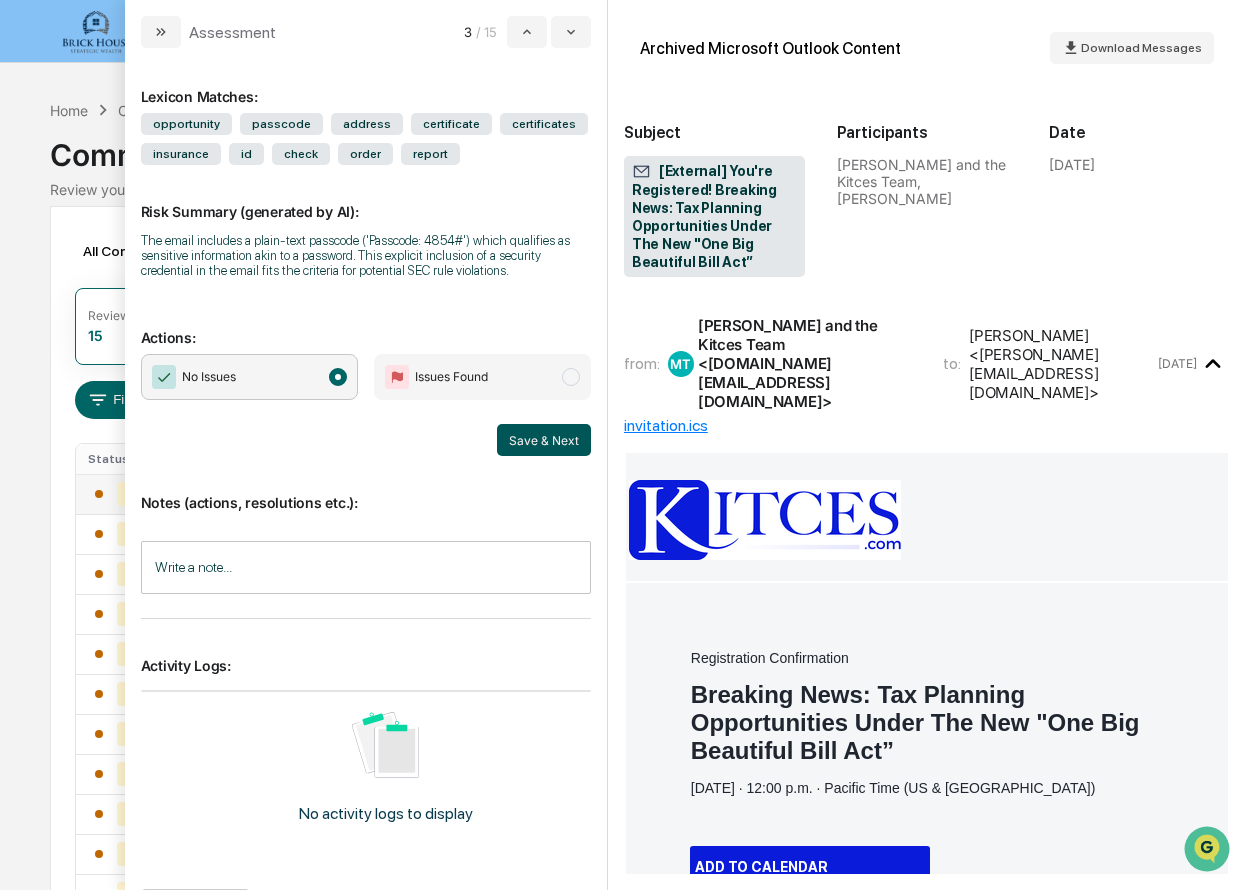 click on "Save & Next" at bounding box center [544, 440] 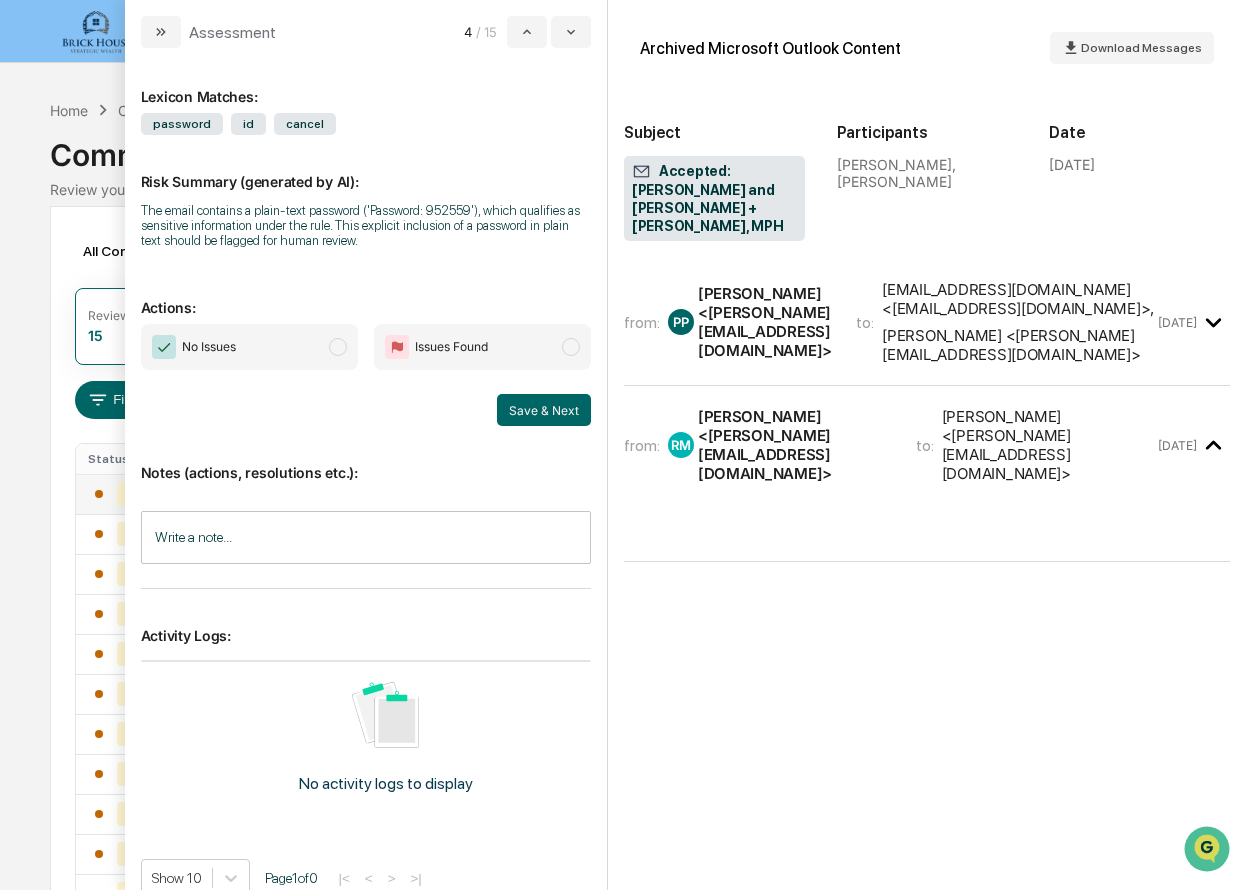 click on "No Issues" at bounding box center (249, 347) 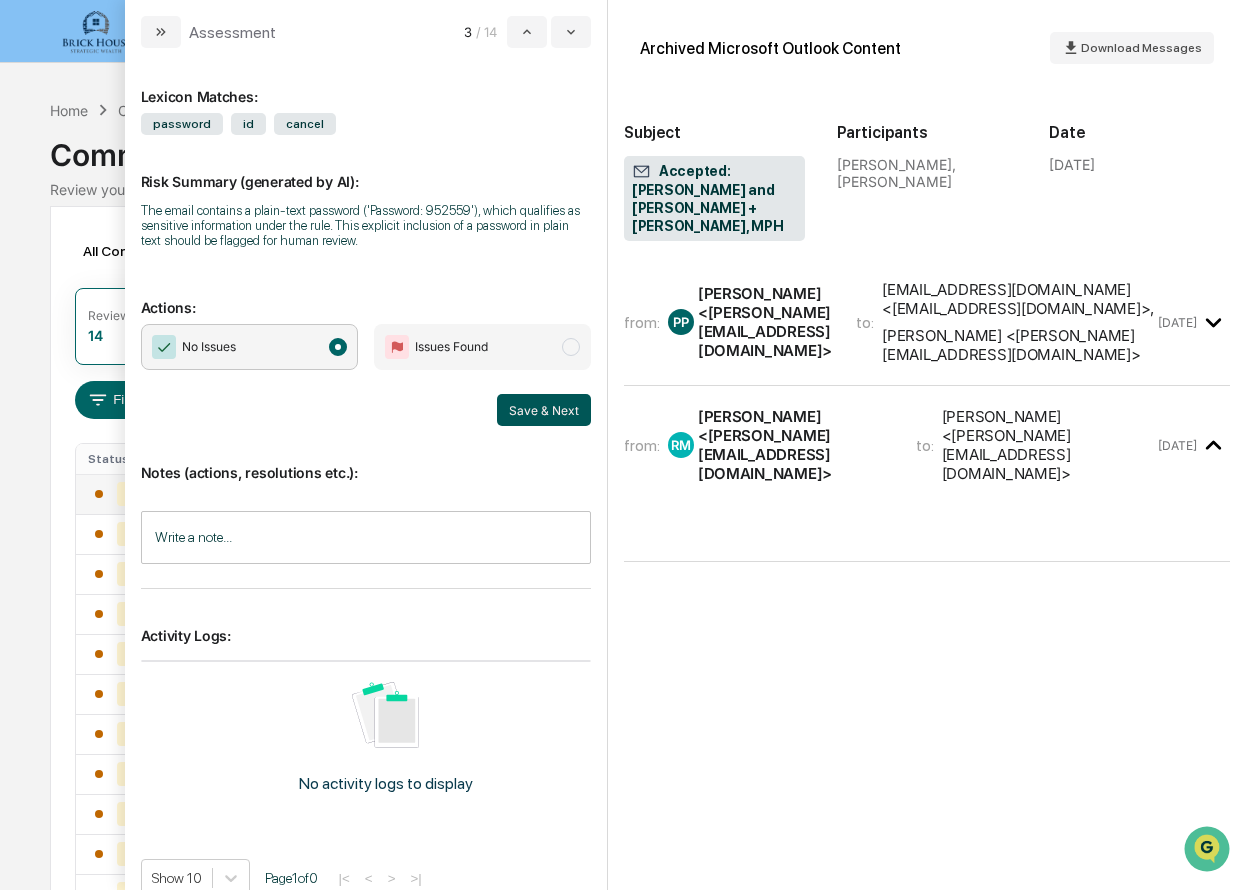 click on "Save & Next" at bounding box center (544, 410) 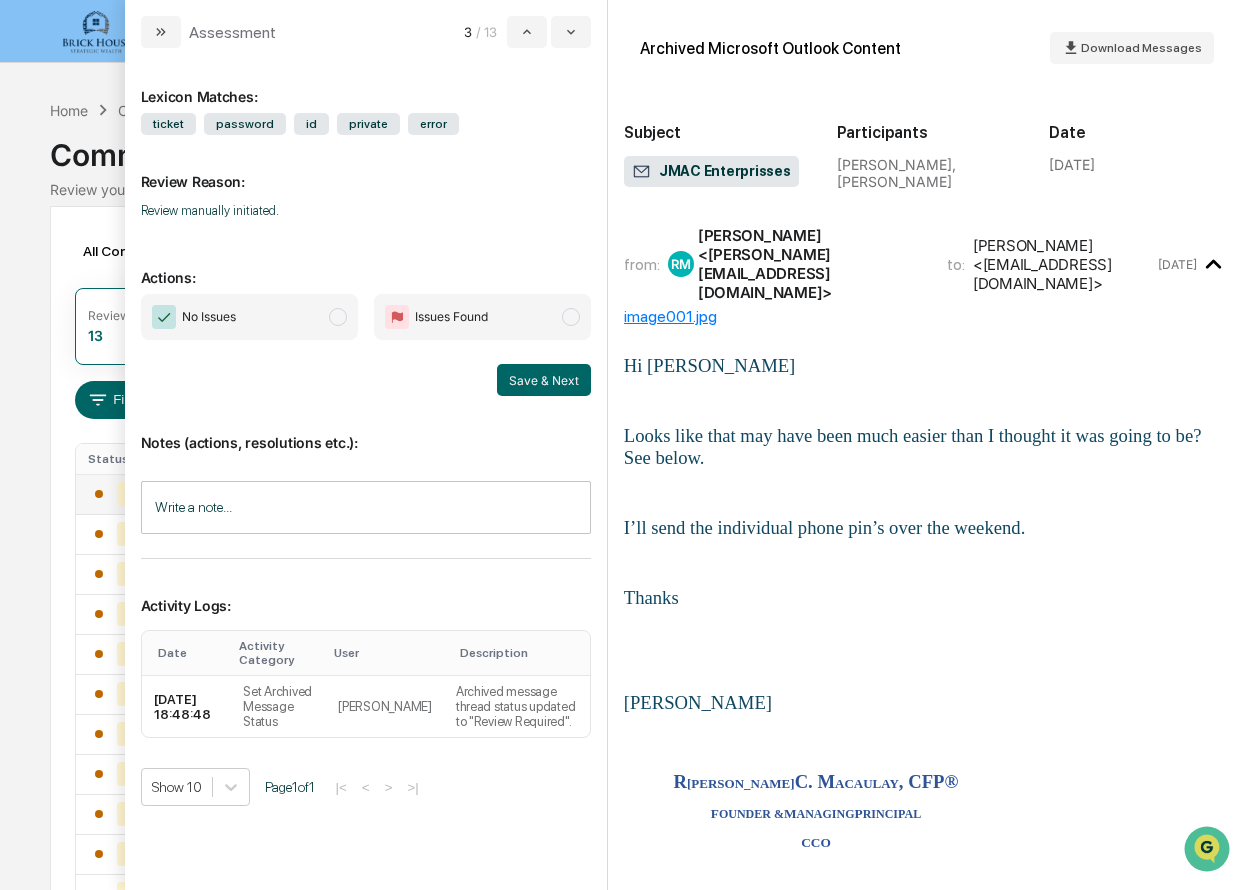 click at bounding box center [338, 317] 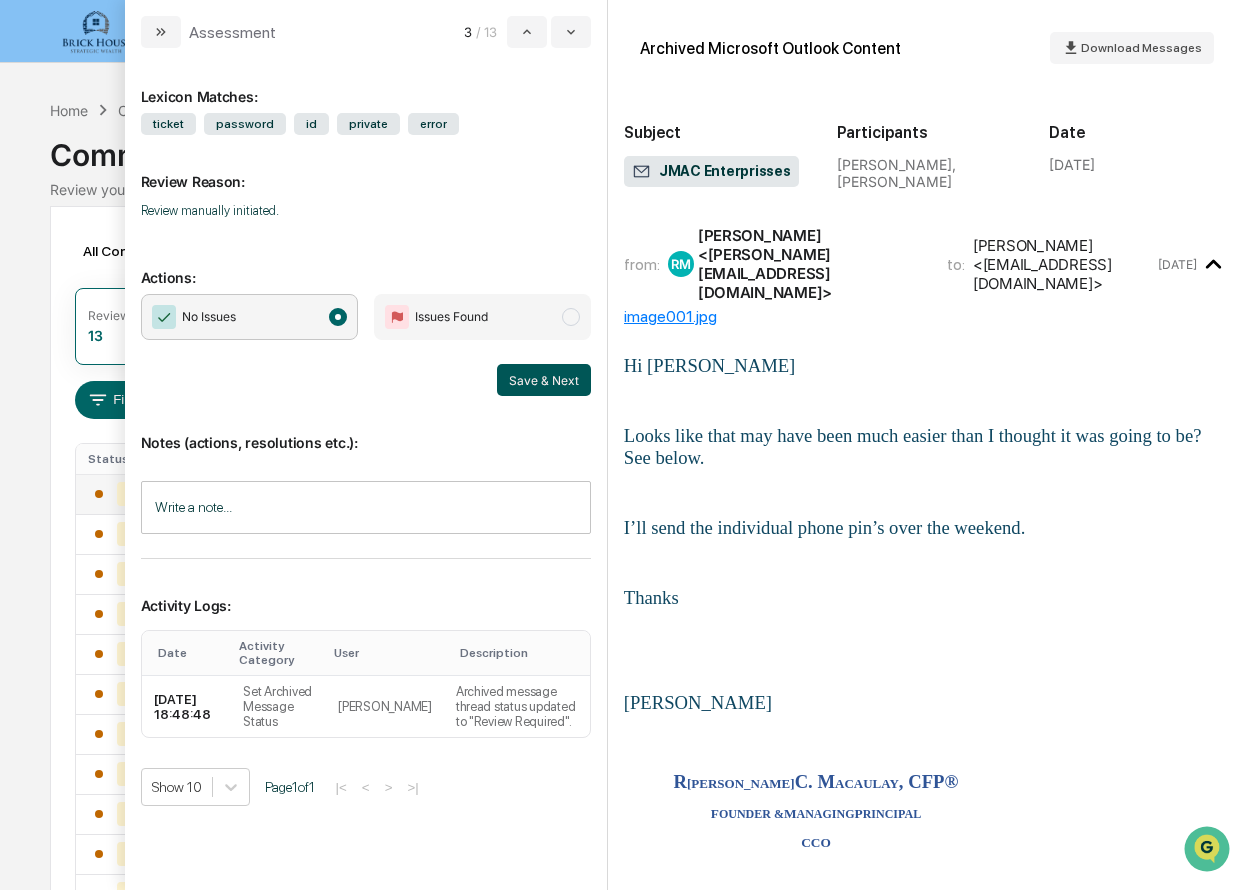 click on "Save & Next" at bounding box center [544, 380] 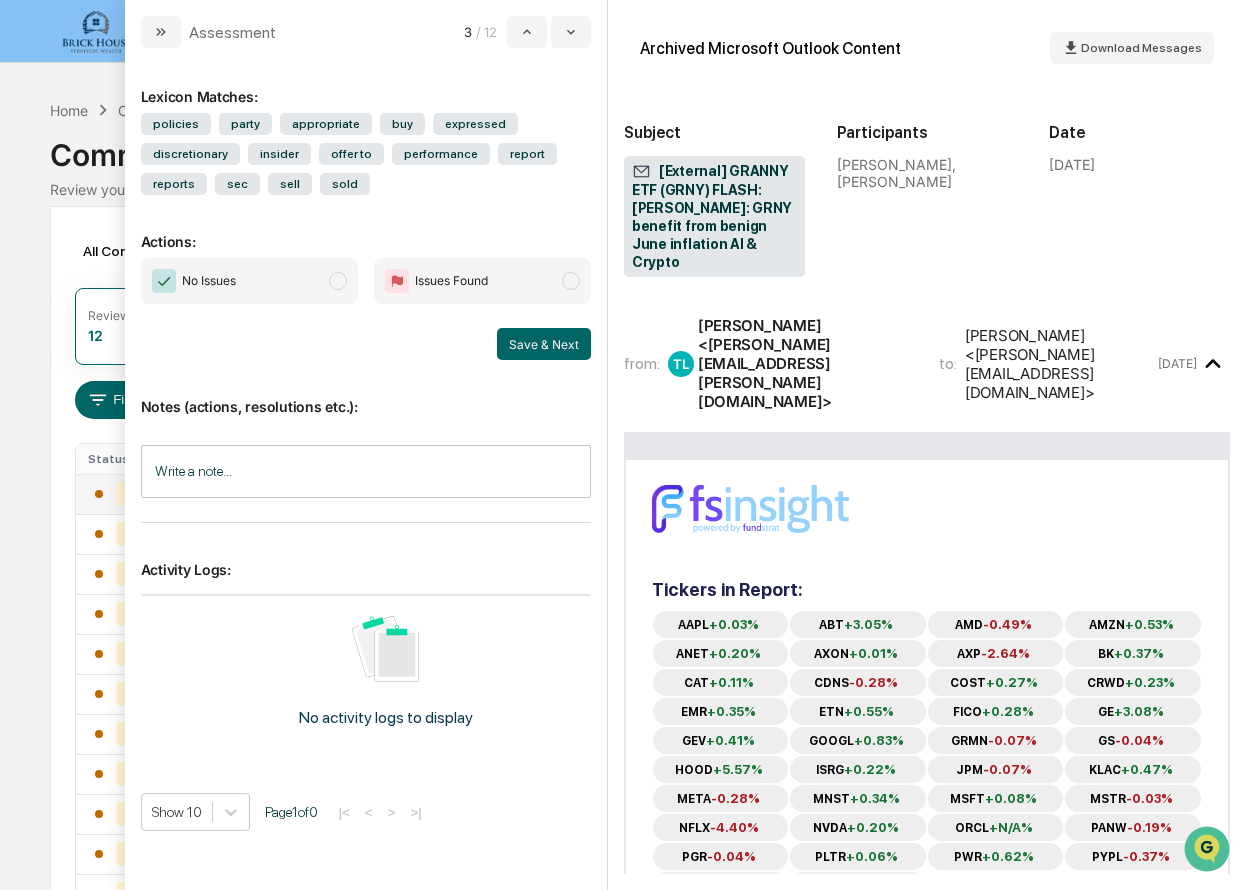 click on "No Issues" at bounding box center [249, 281] 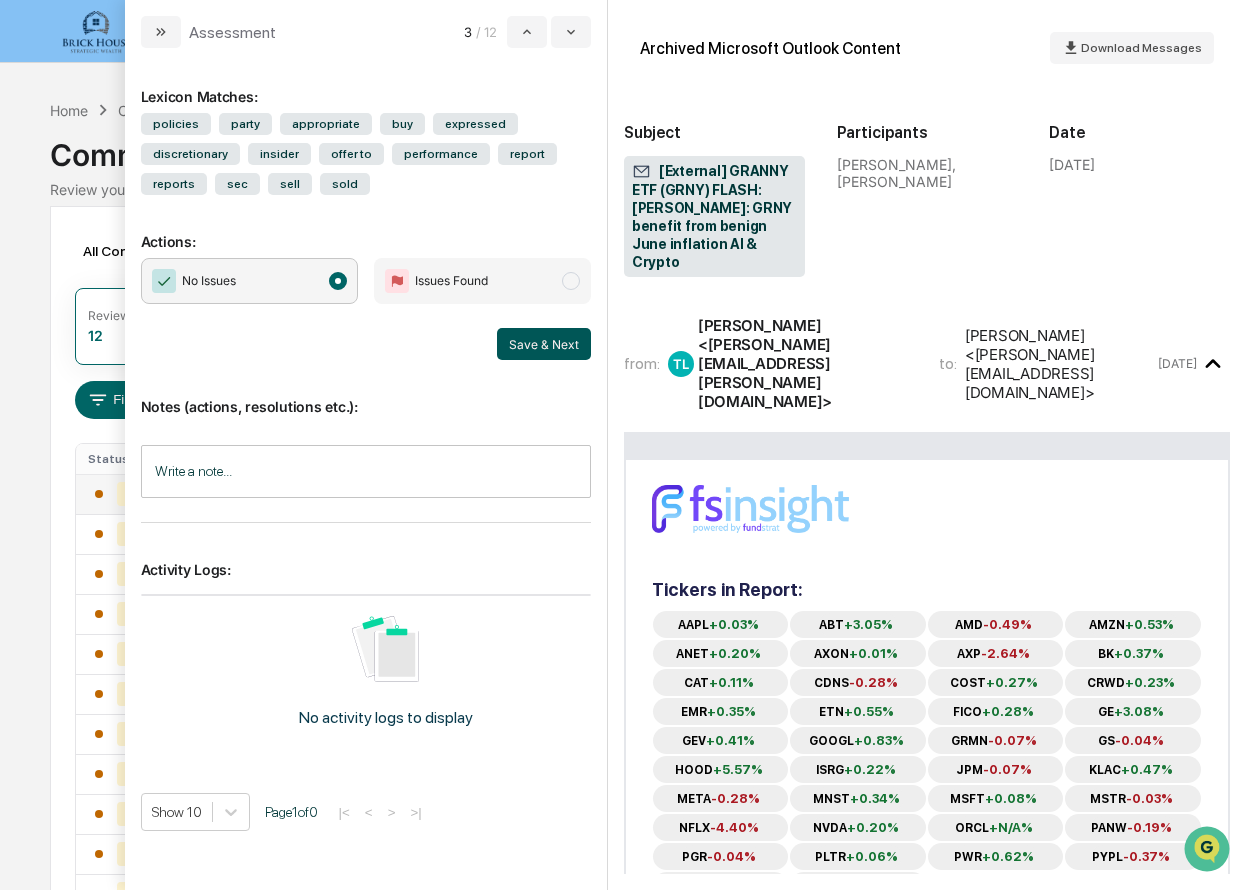 click on "Save & Next" at bounding box center (544, 344) 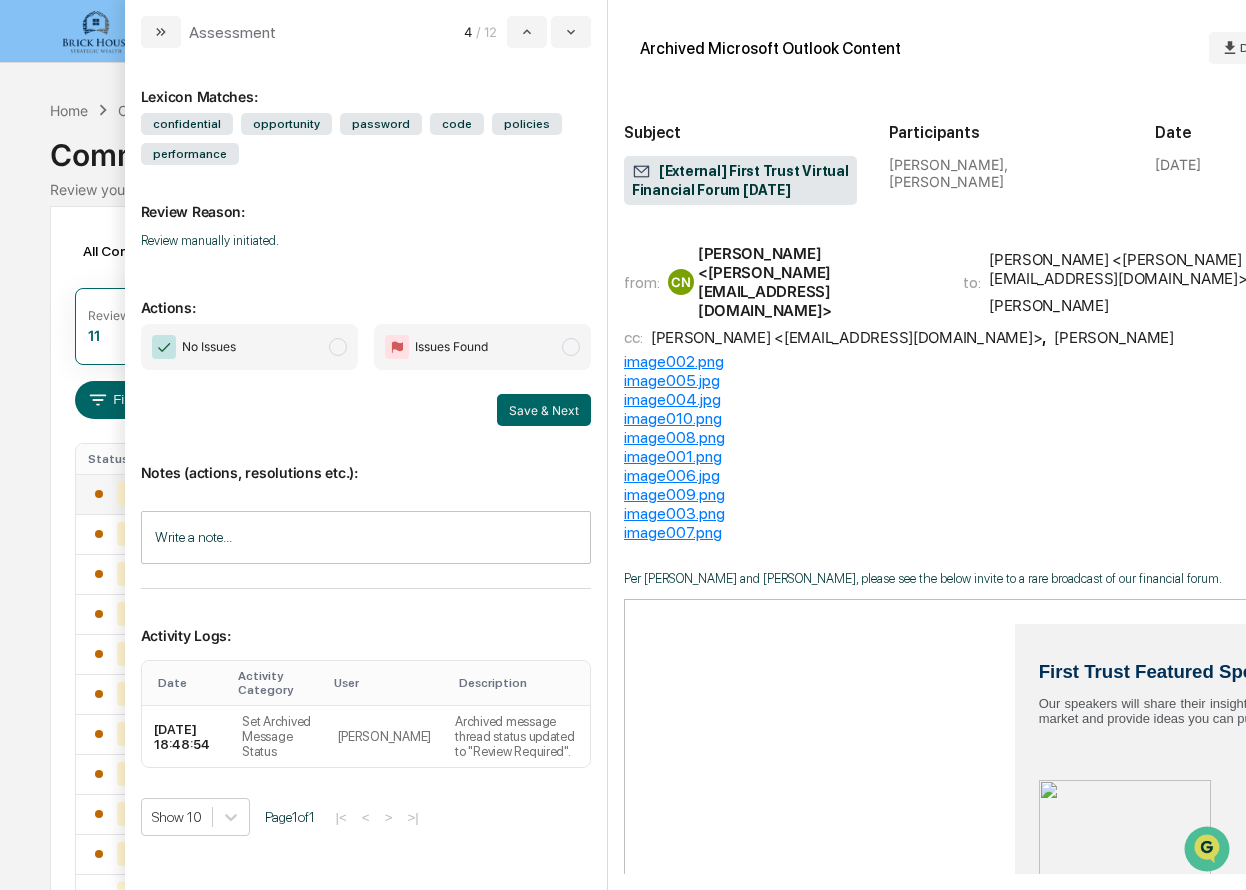 click at bounding box center [338, 347] 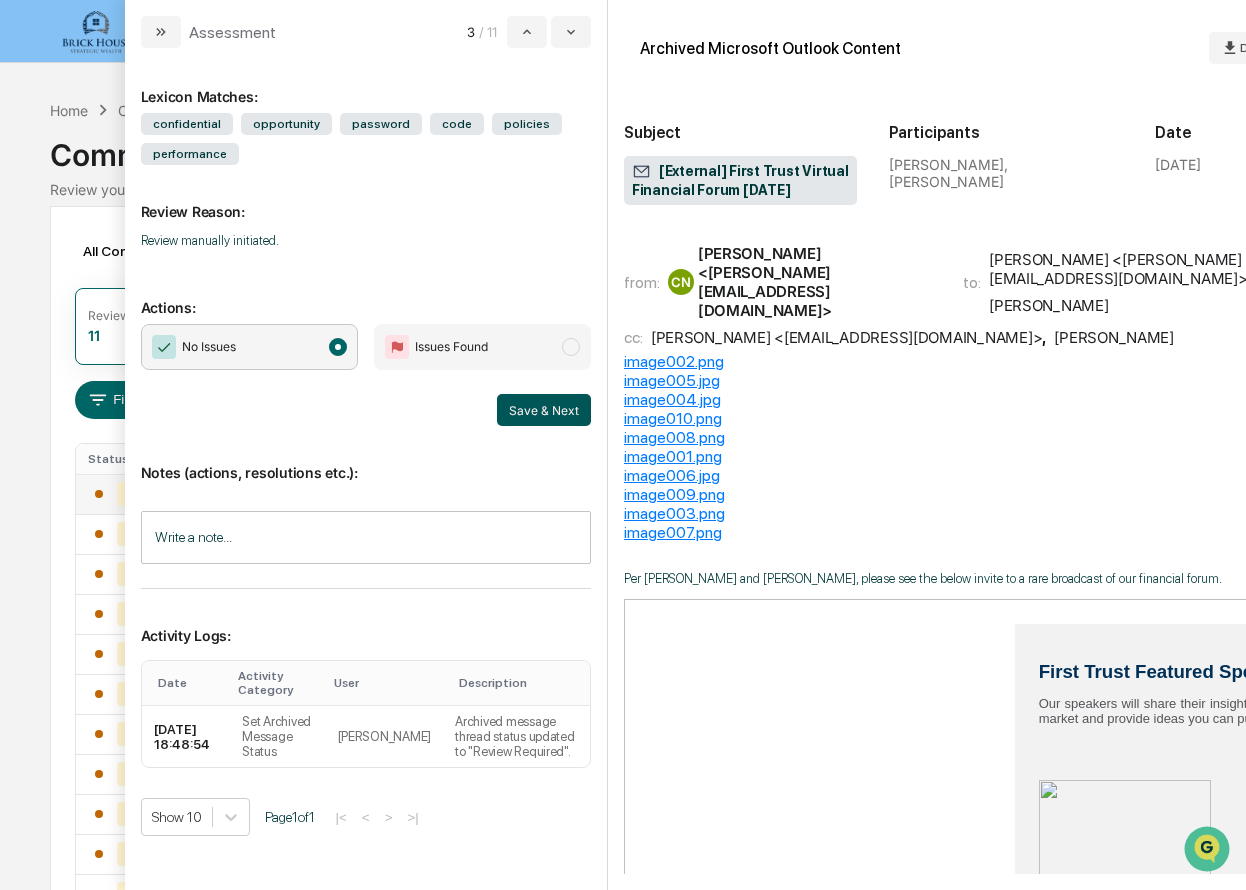 click on "Save & Next" at bounding box center [544, 410] 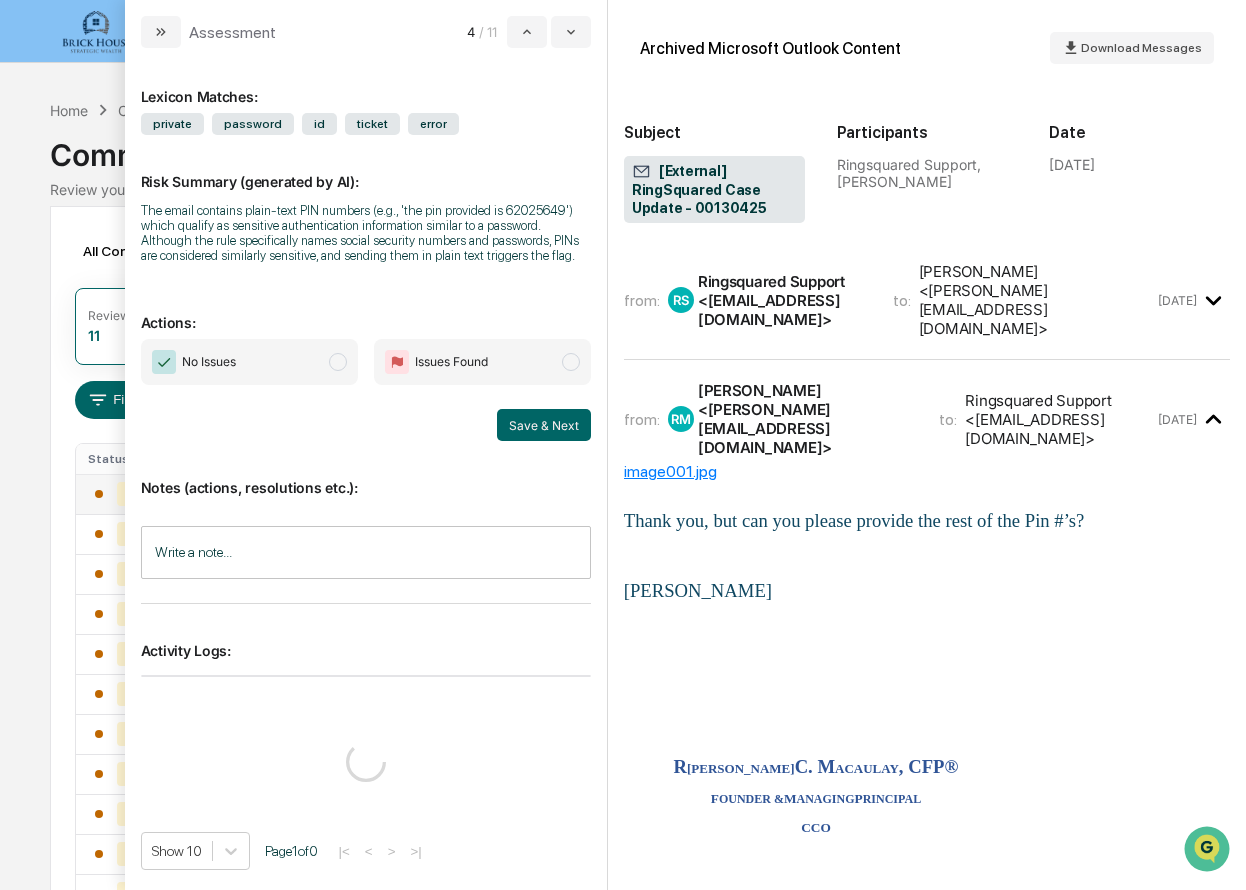 click at bounding box center (338, 362) 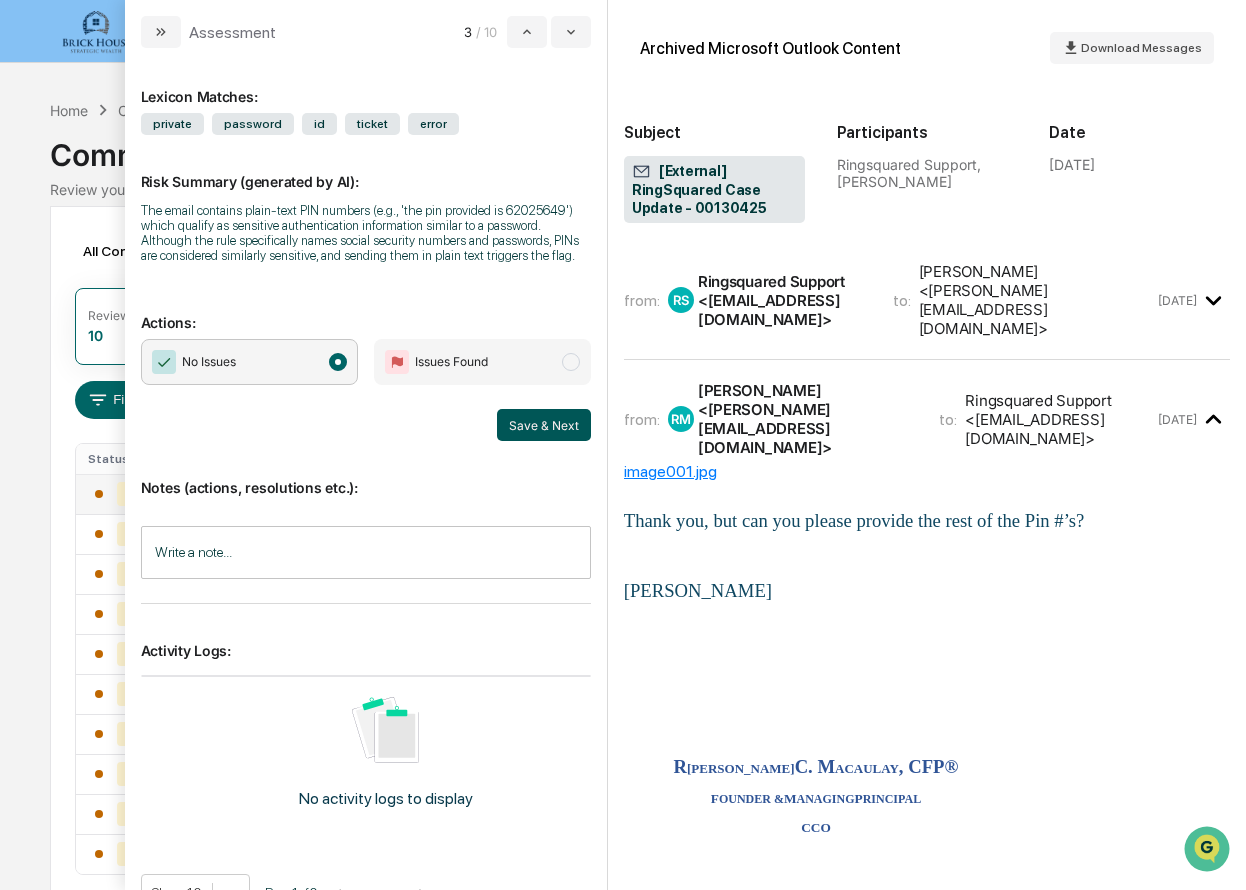 click on "Save & Next" at bounding box center [544, 425] 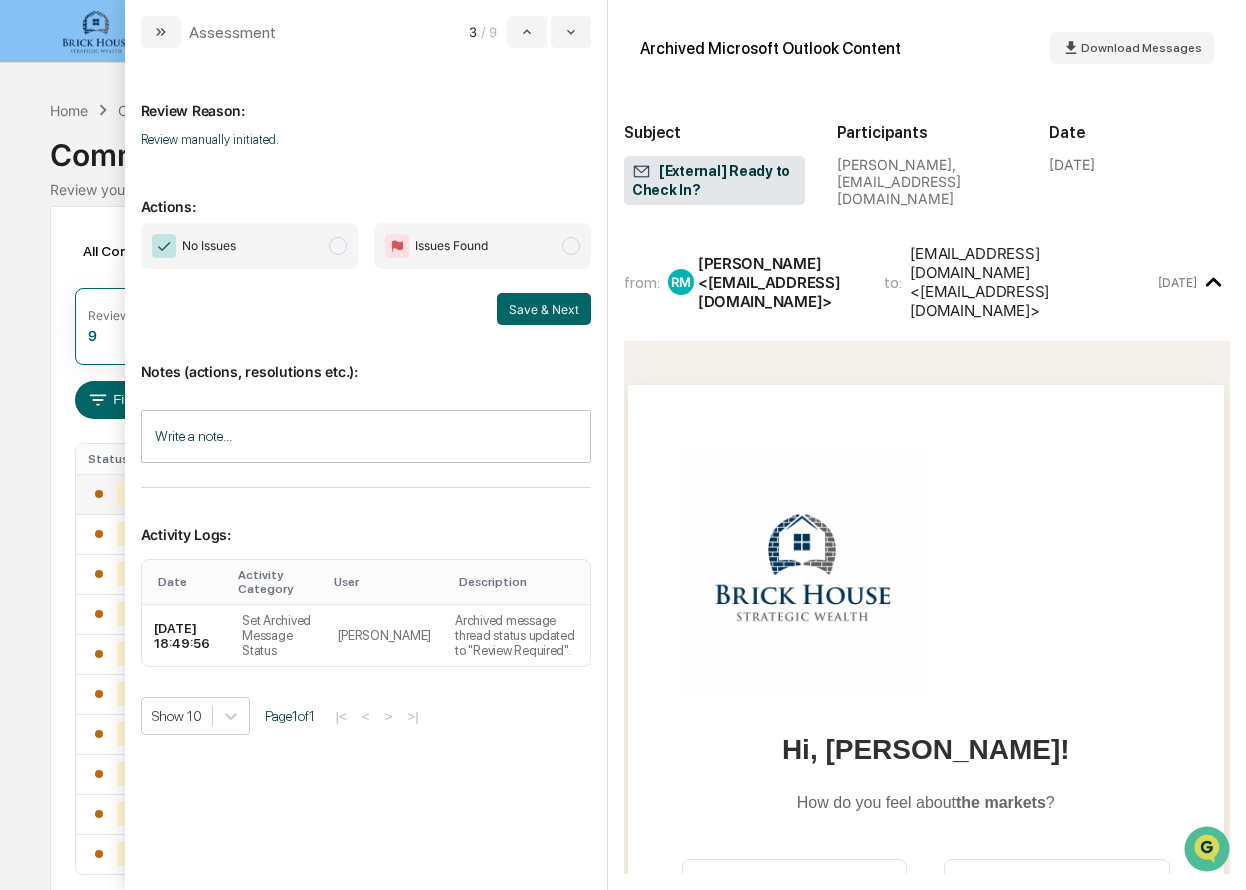 click on "No Issues" at bounding box center [249, 246] 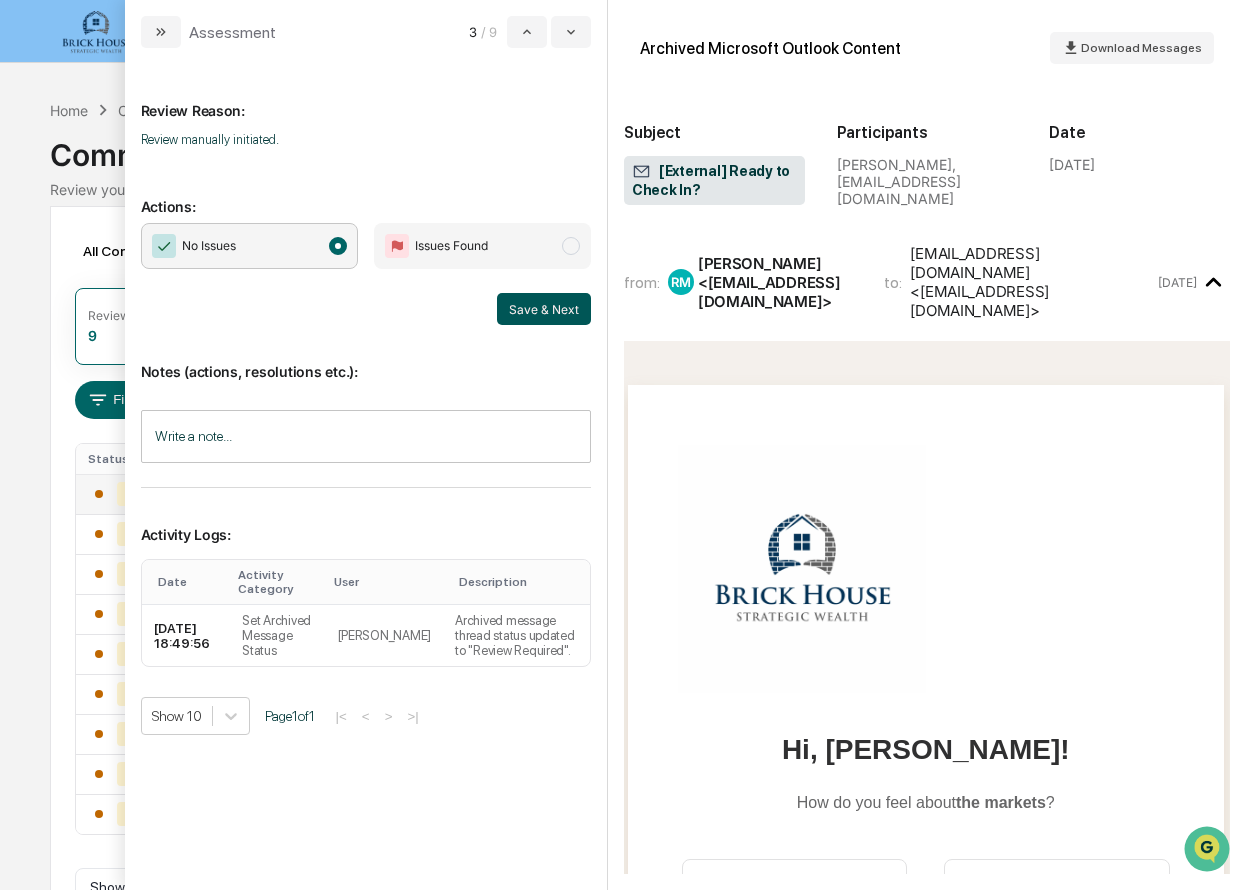 click on "Save & Next" at bounding box center [544, 309] 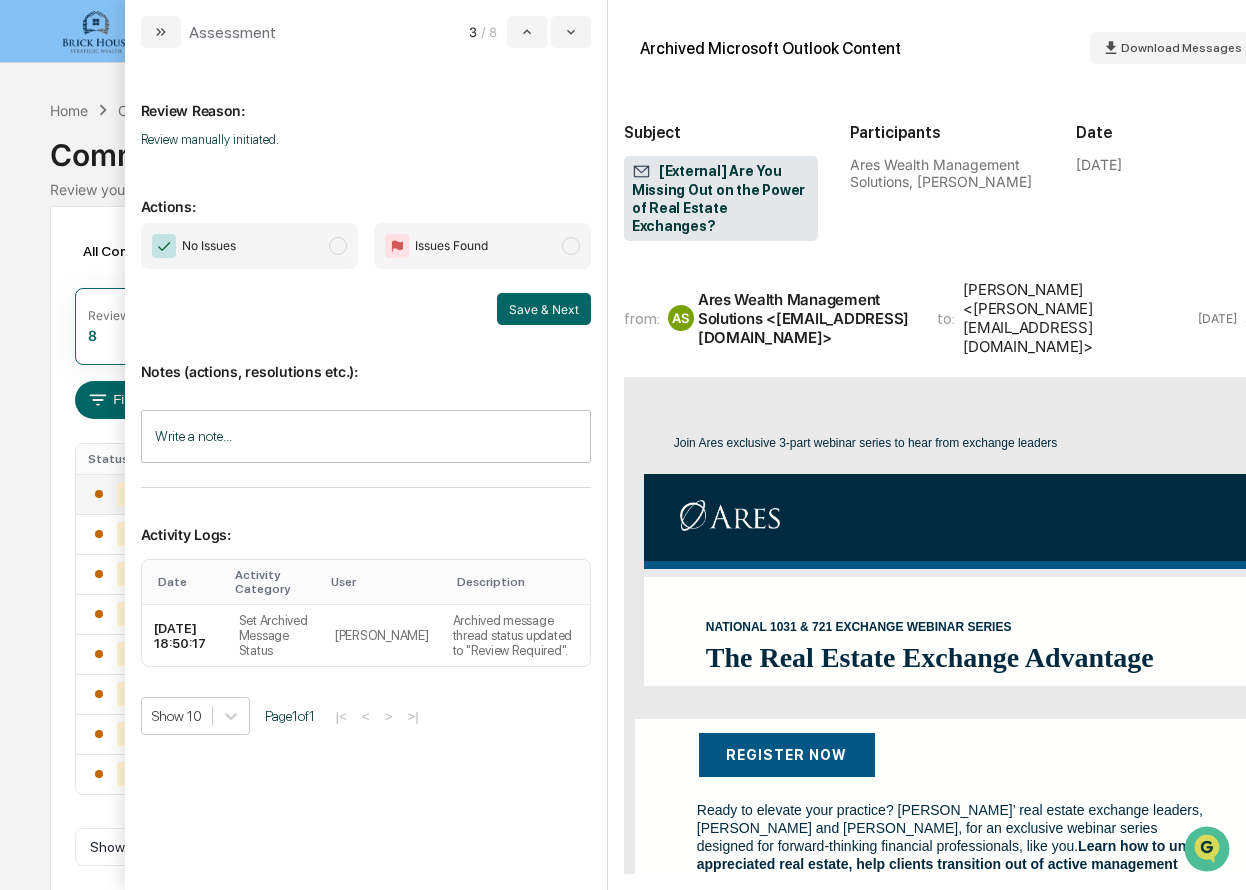 click at bounding box center [338, 246] 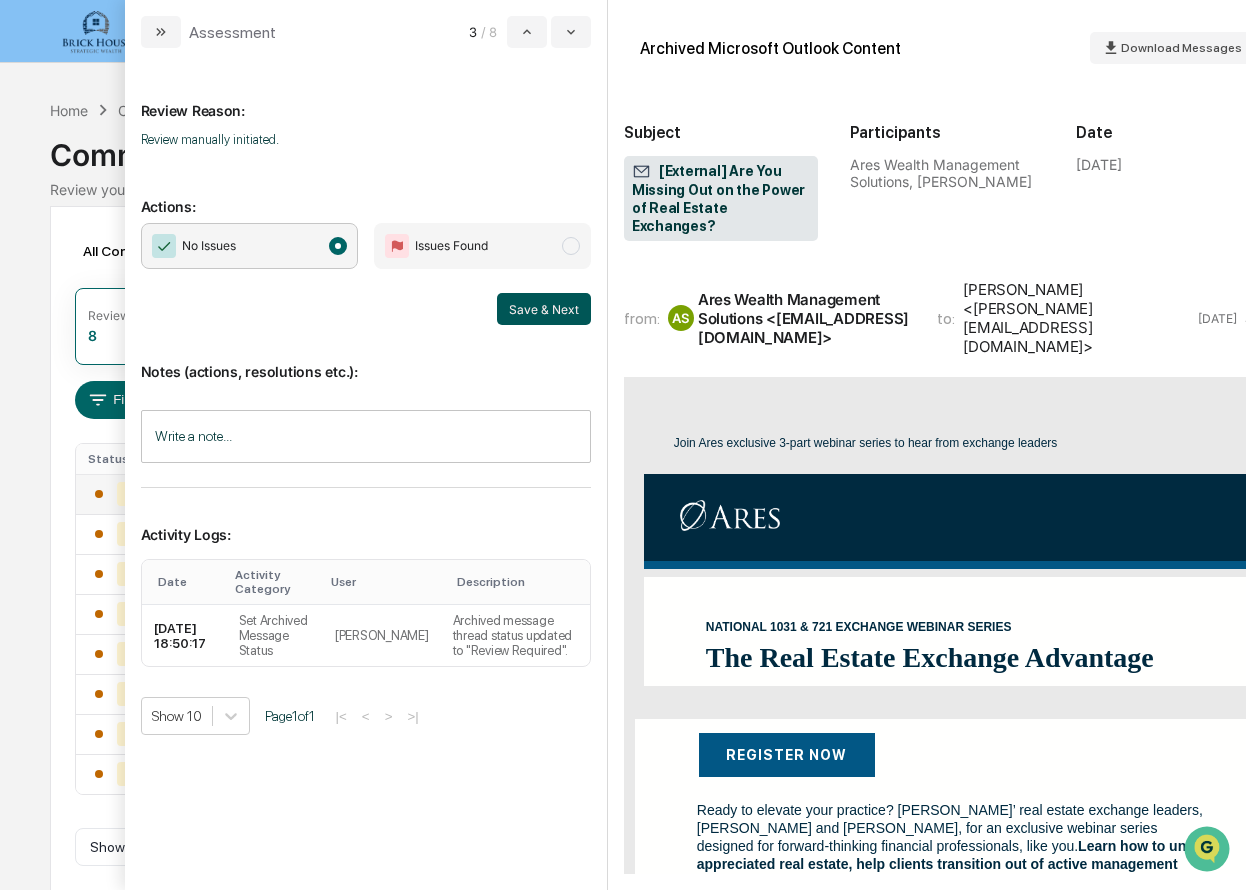 click on "Save & Next" at bounding box center [544, 309] 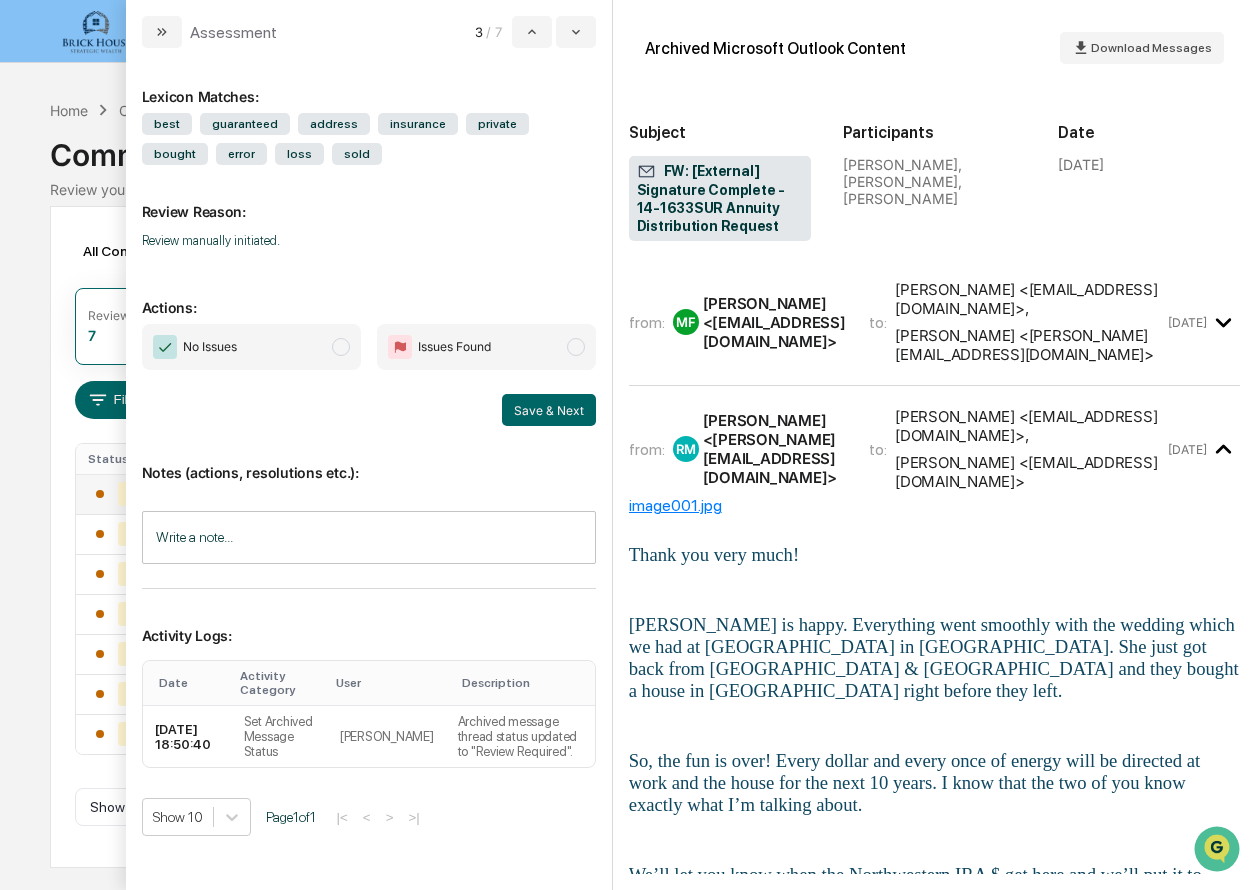 click on "No Issues" at bounding box center (251, 347) 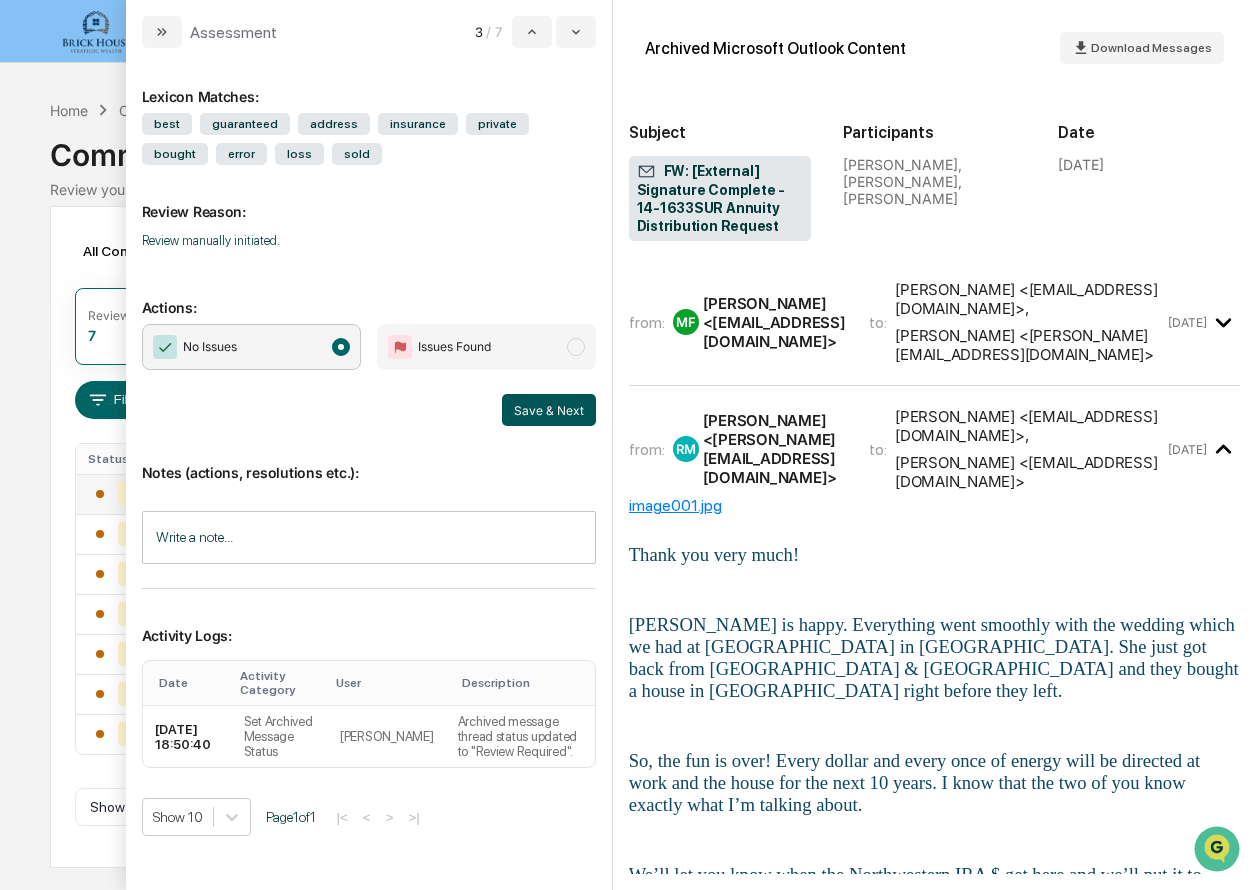 click on "Save & Next" at bounding box center [549, 410] 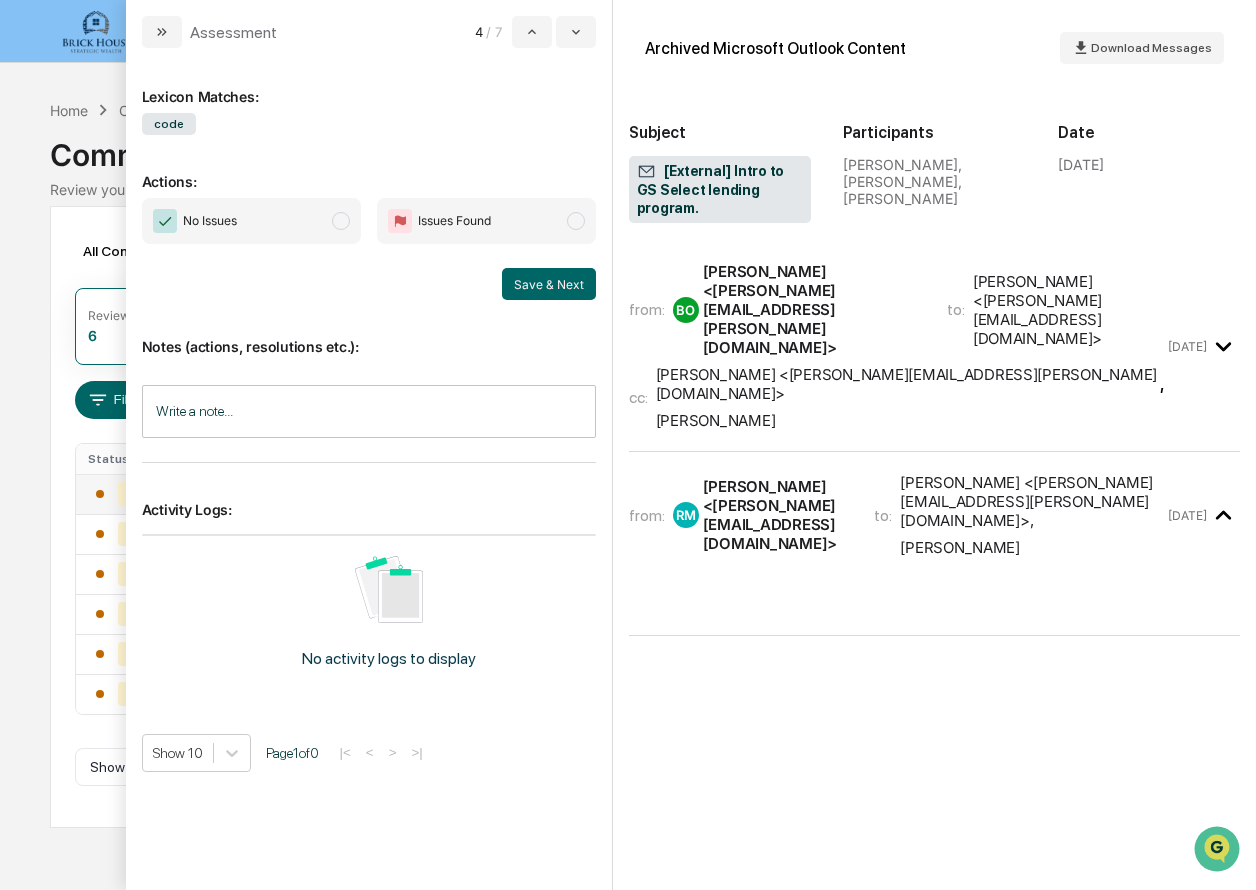 click at bounding box center (341, 221) 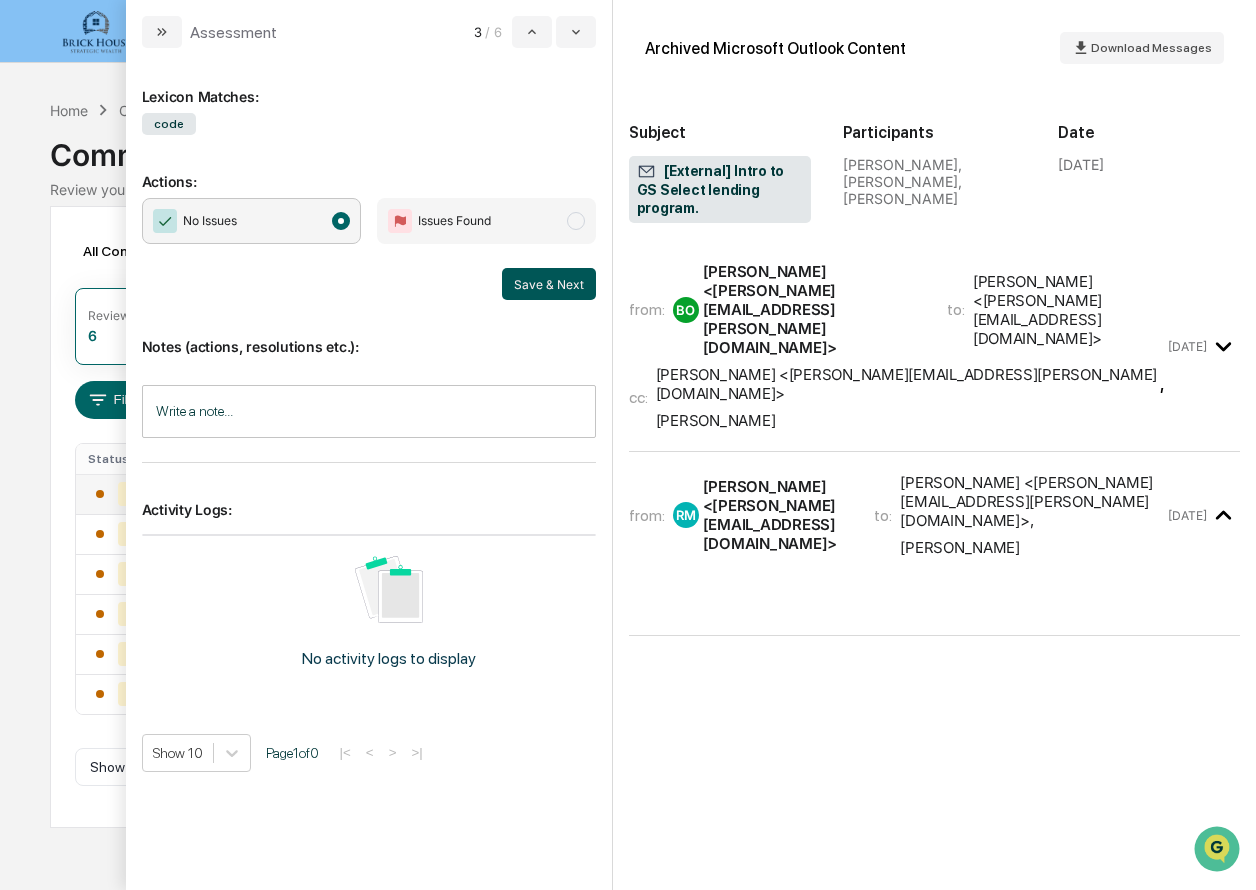 click on "Save & Next" at bounding box center [549, 284] 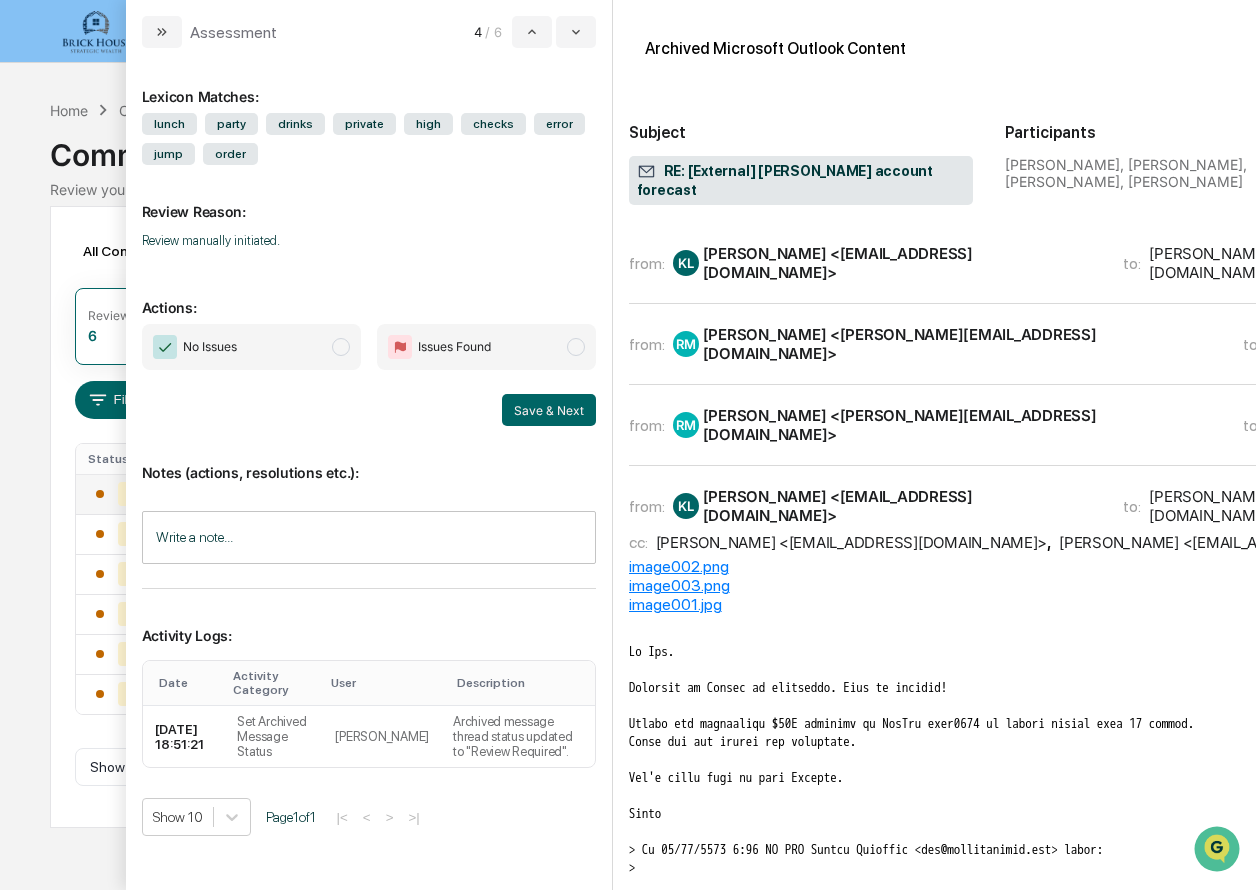 click at bounding box center [341, 347] 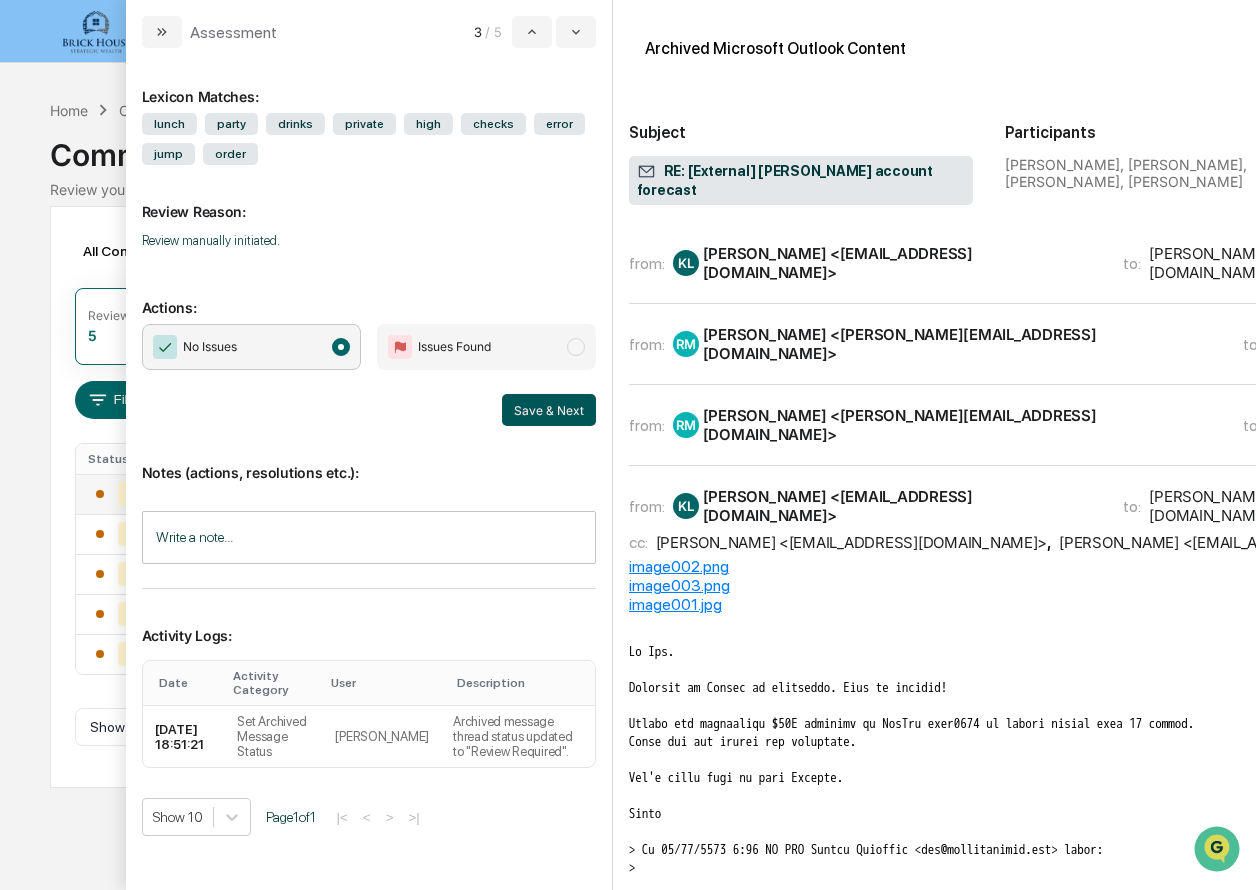 click on "Save & Next" at bounding box center (549, 410) 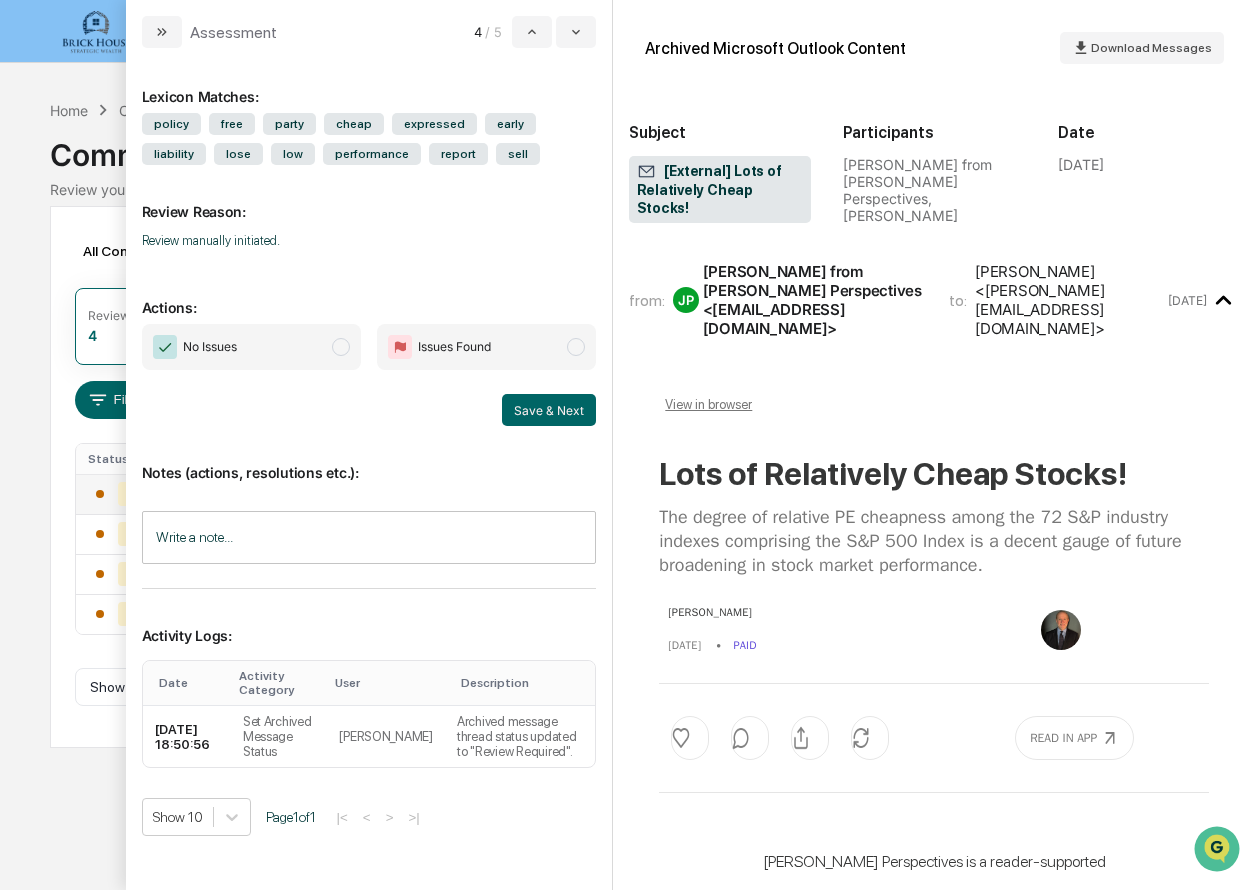 click at bounding box center [341, 347] 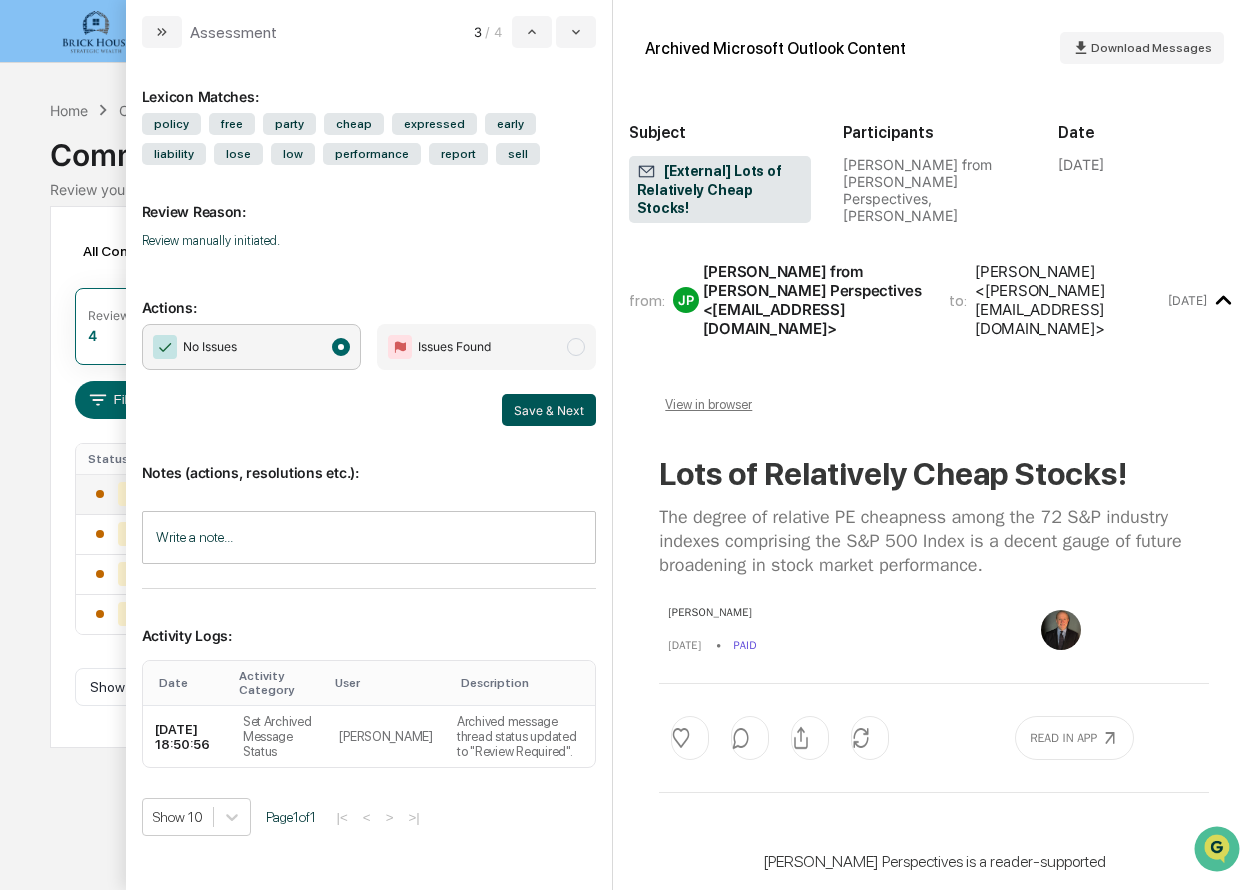 click on "Save & Next" at bounding box center (549, 410) 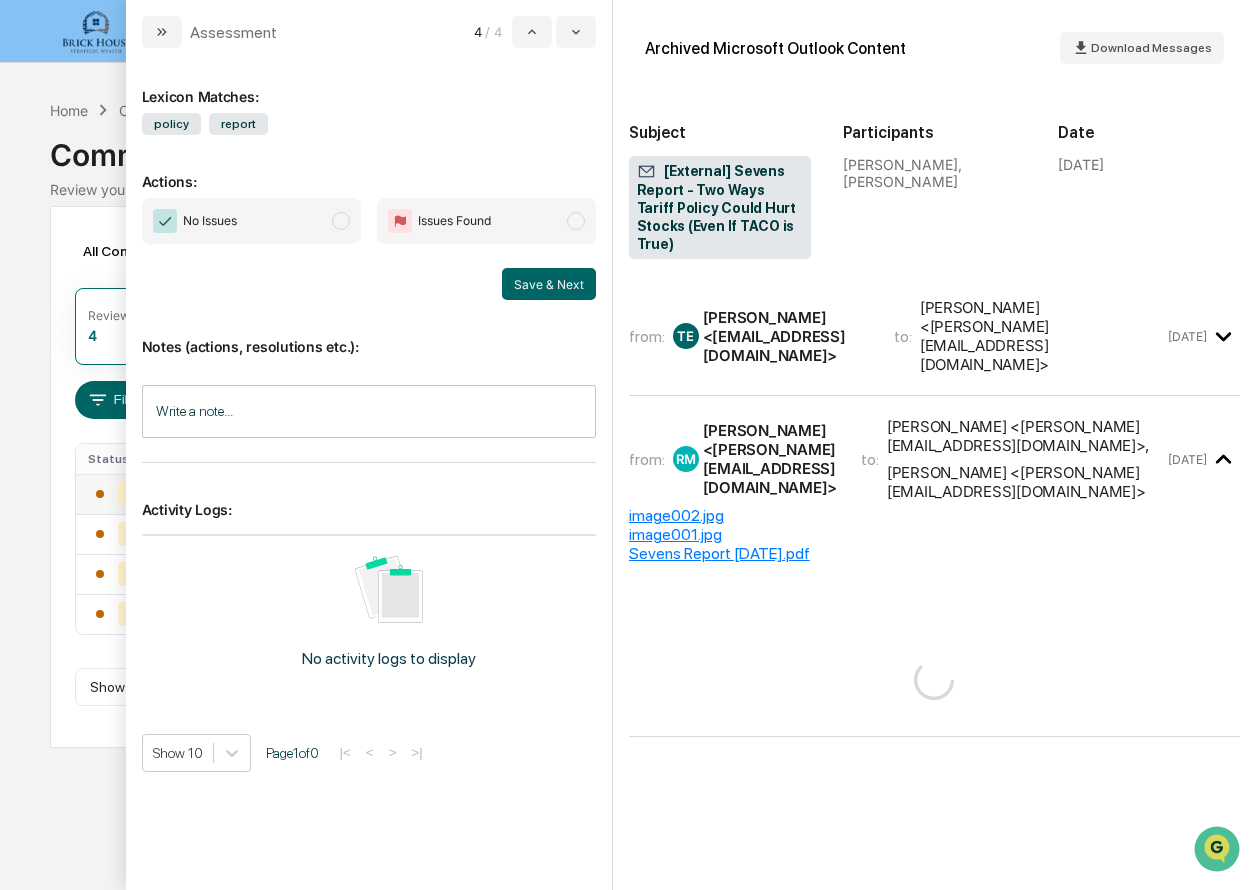 click on "No Issues" at bounding box center [251, 221] 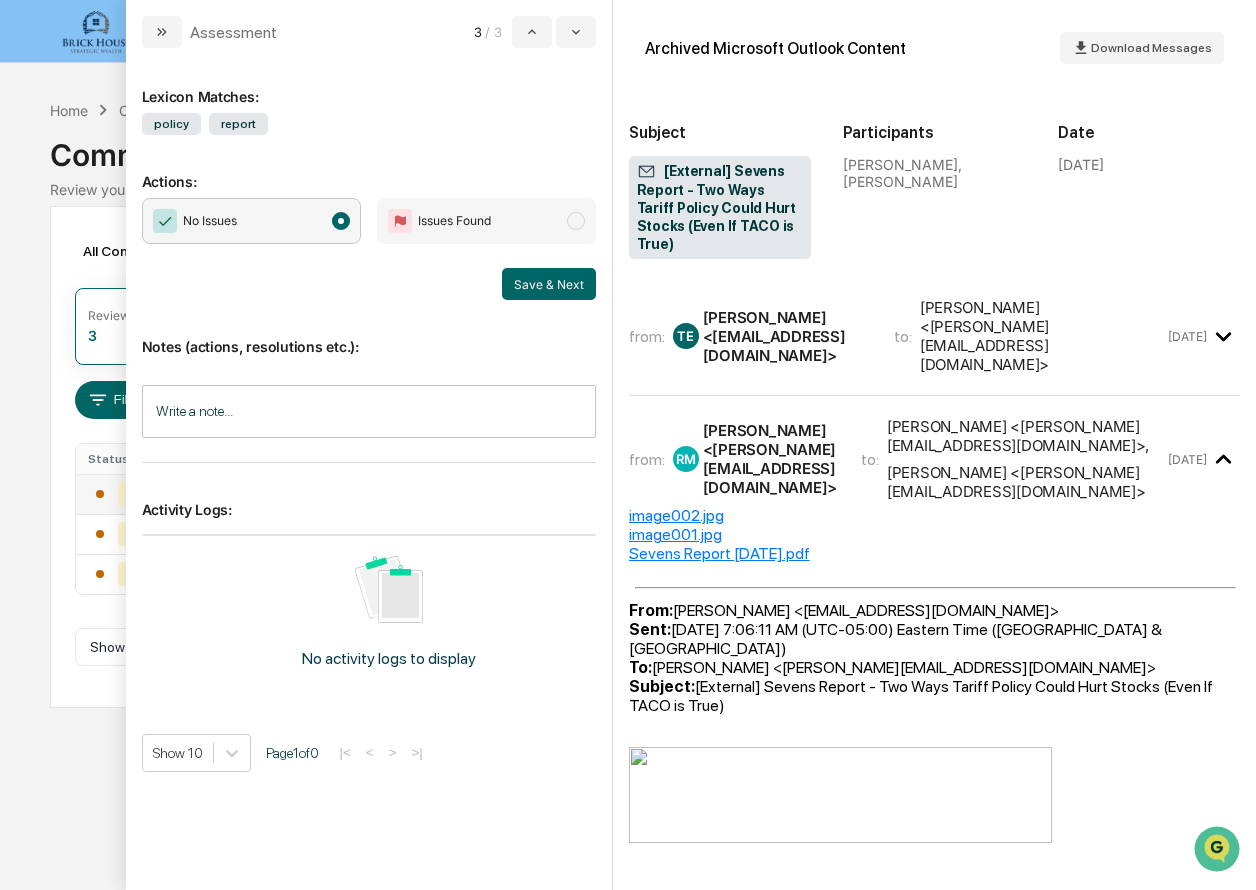 click on "Notes (actions, resolutions etc.): Write a note... Write a note..." at bounding box center (369, 381) 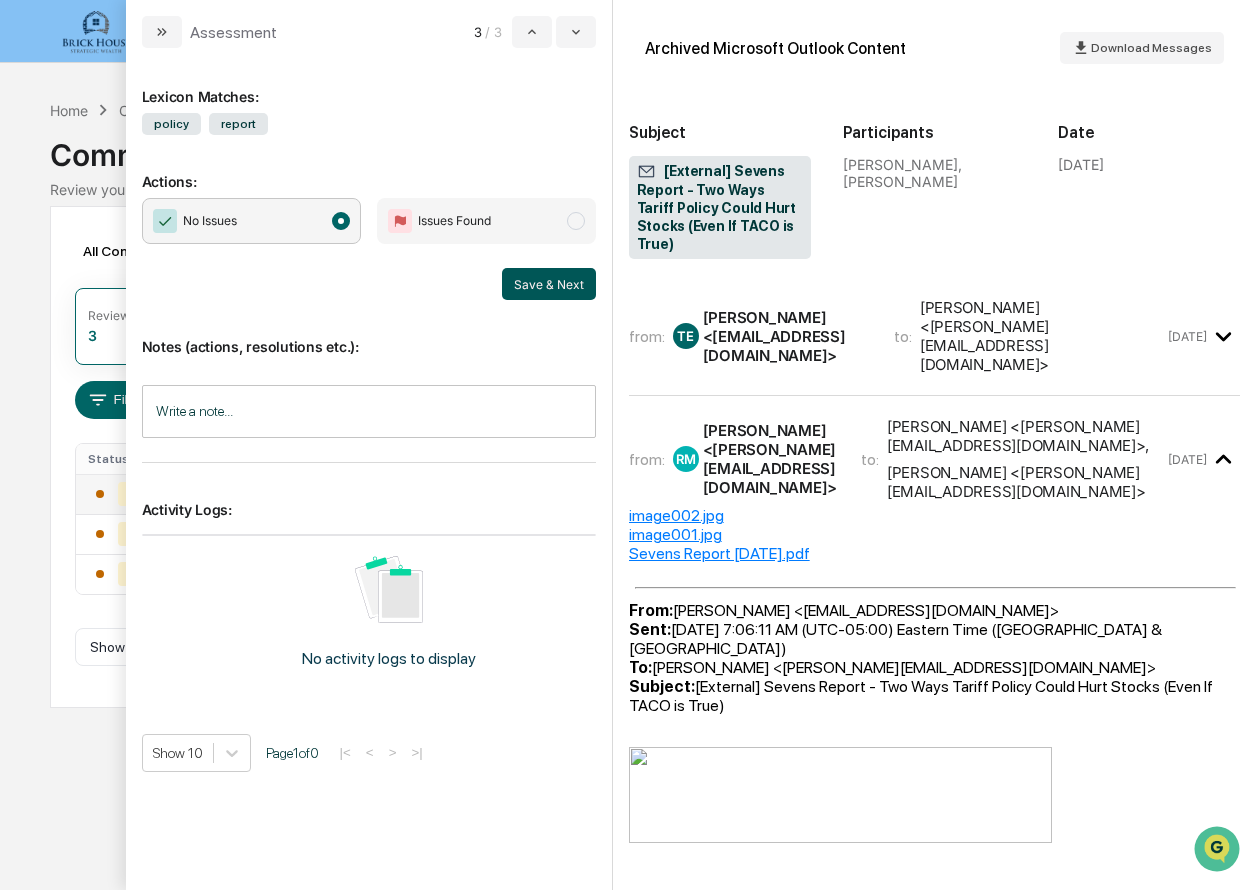 click on "Save & Next" at bounding box center (549, 284) 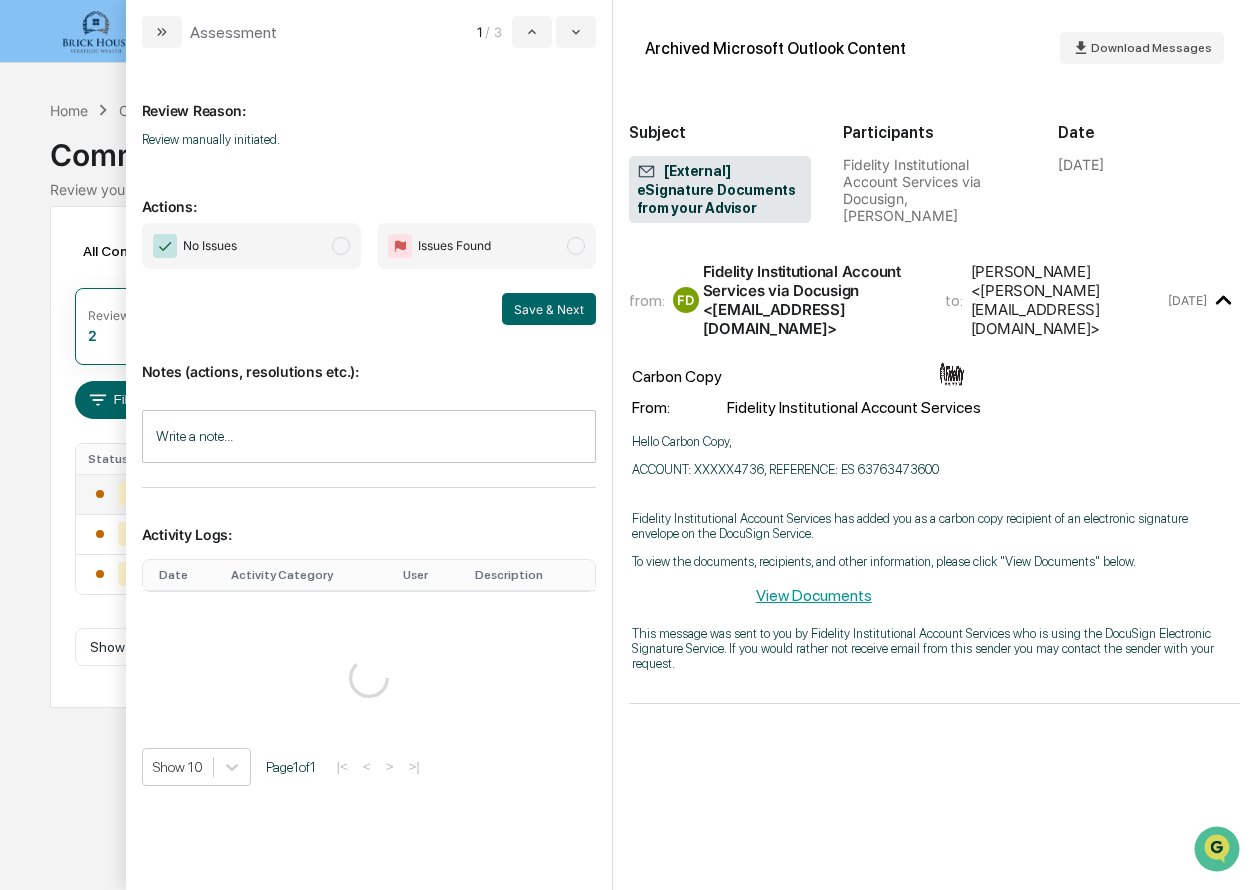 click at bounding box center (341, 246) 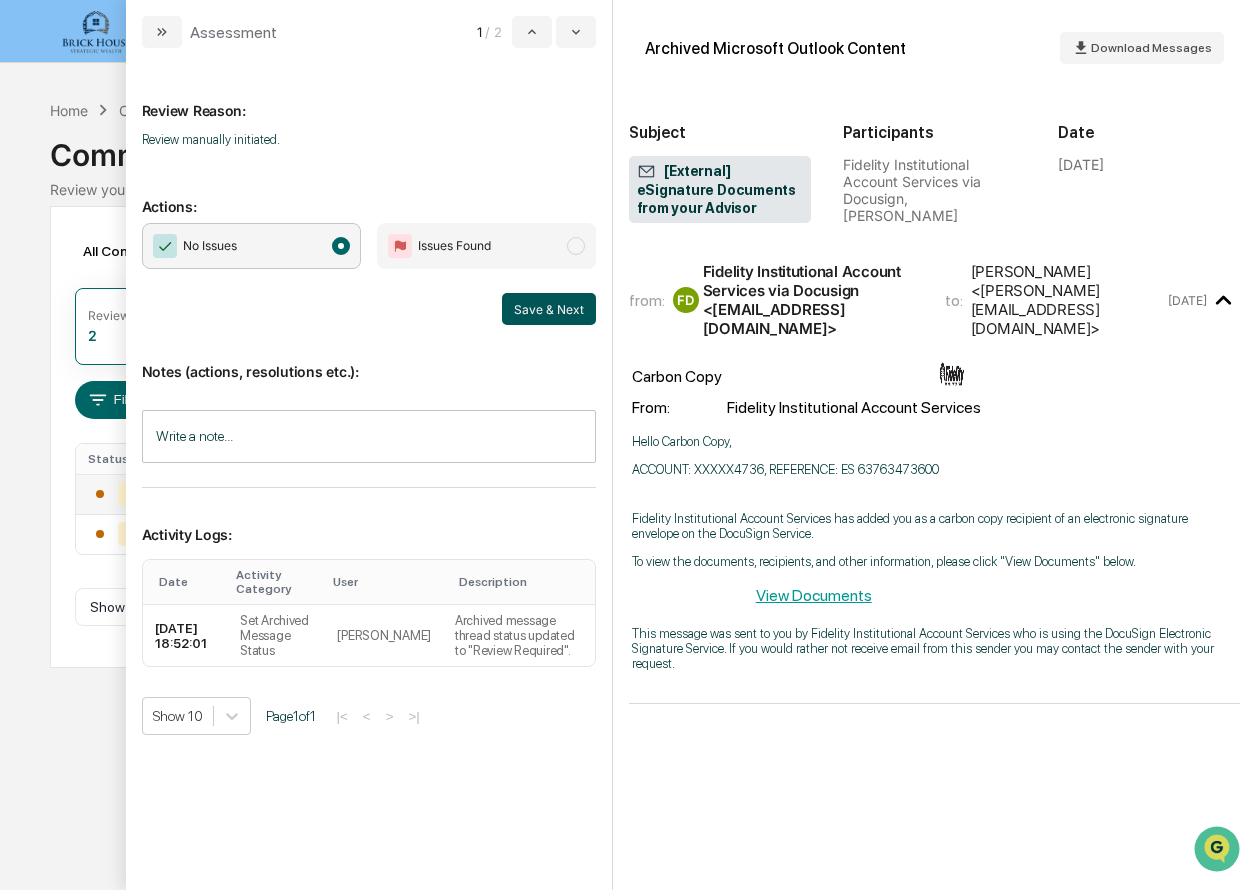 click on "Save & Next" at bounding box center [549, 309] 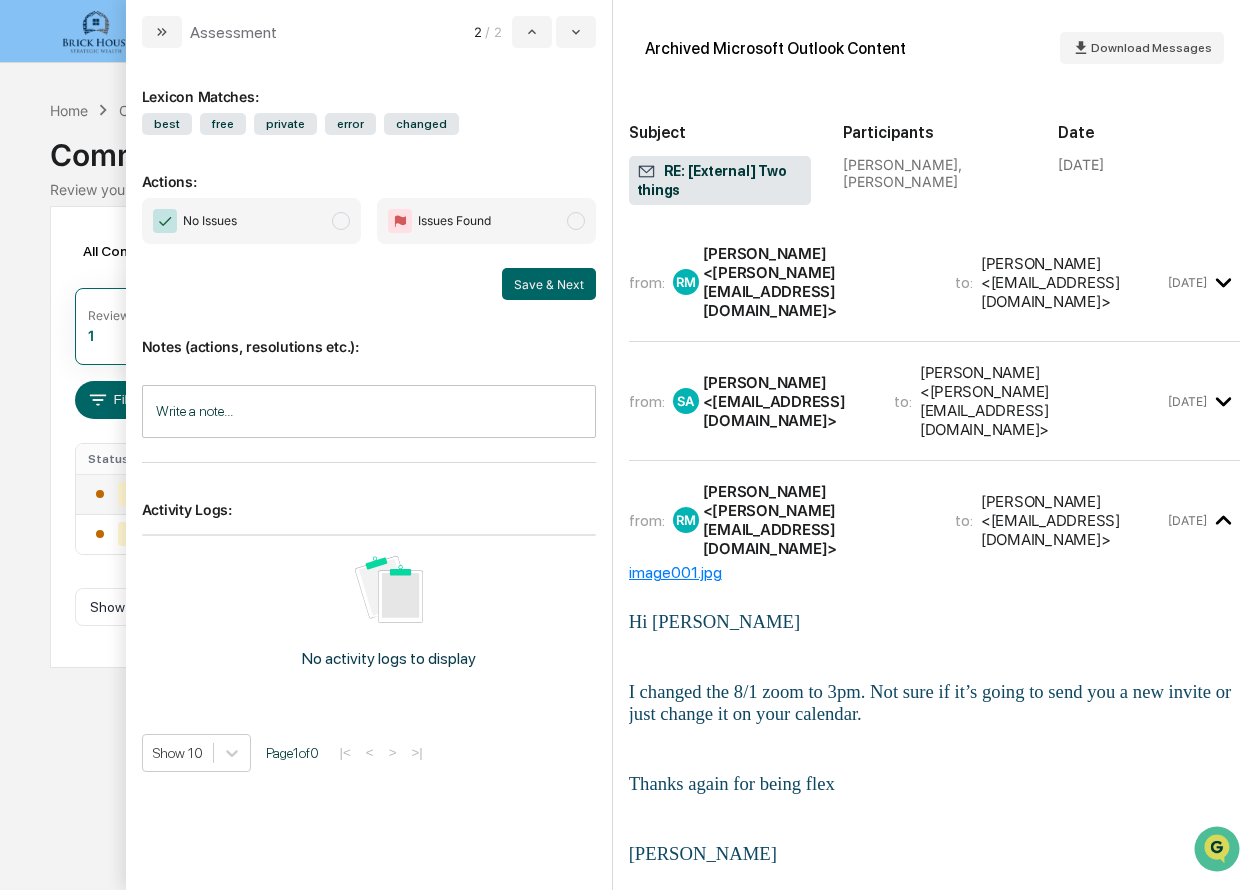 click at bounding box center (341, 221) 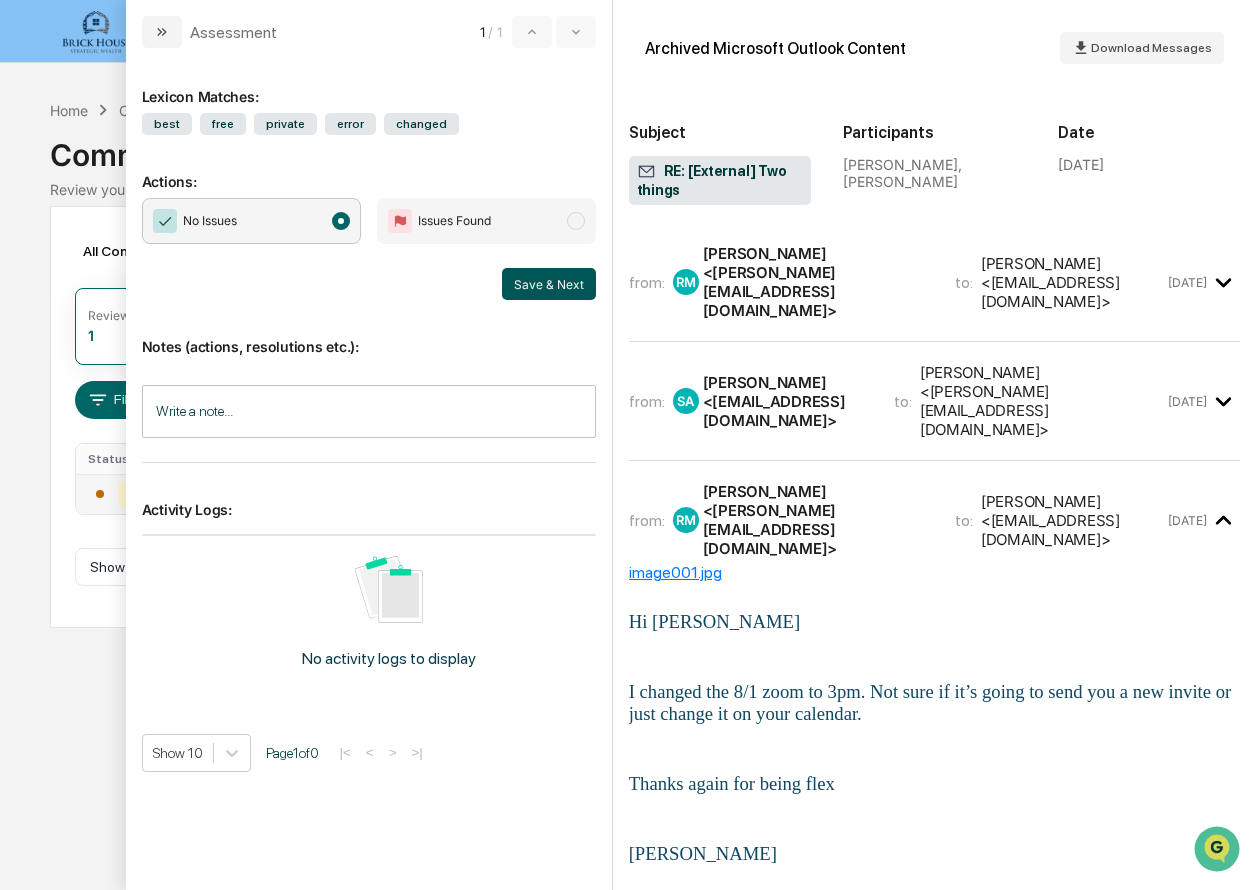 click on "Save & Next" at bounding box center [549, 284] 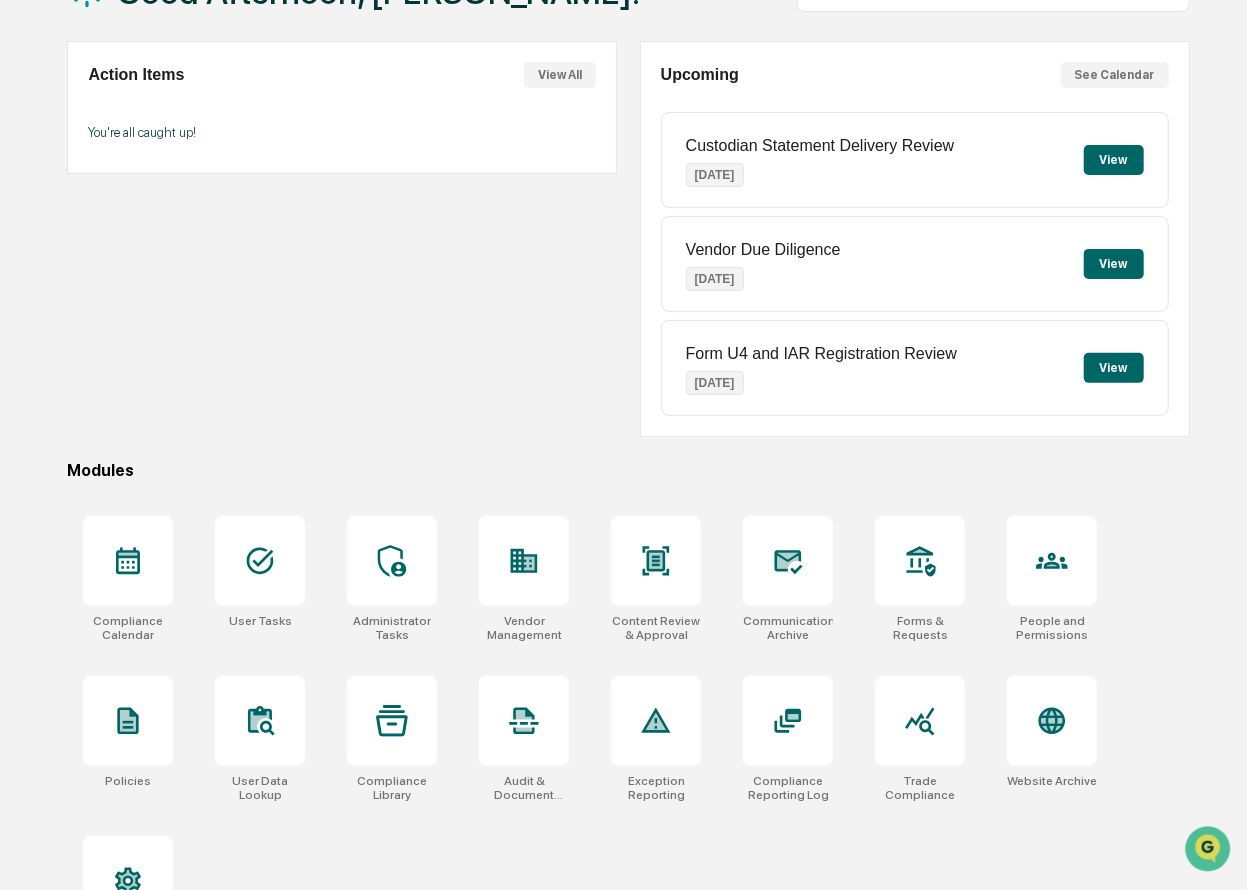 scroll, scrollTop: 0, scrollLeft: 0, axis: both 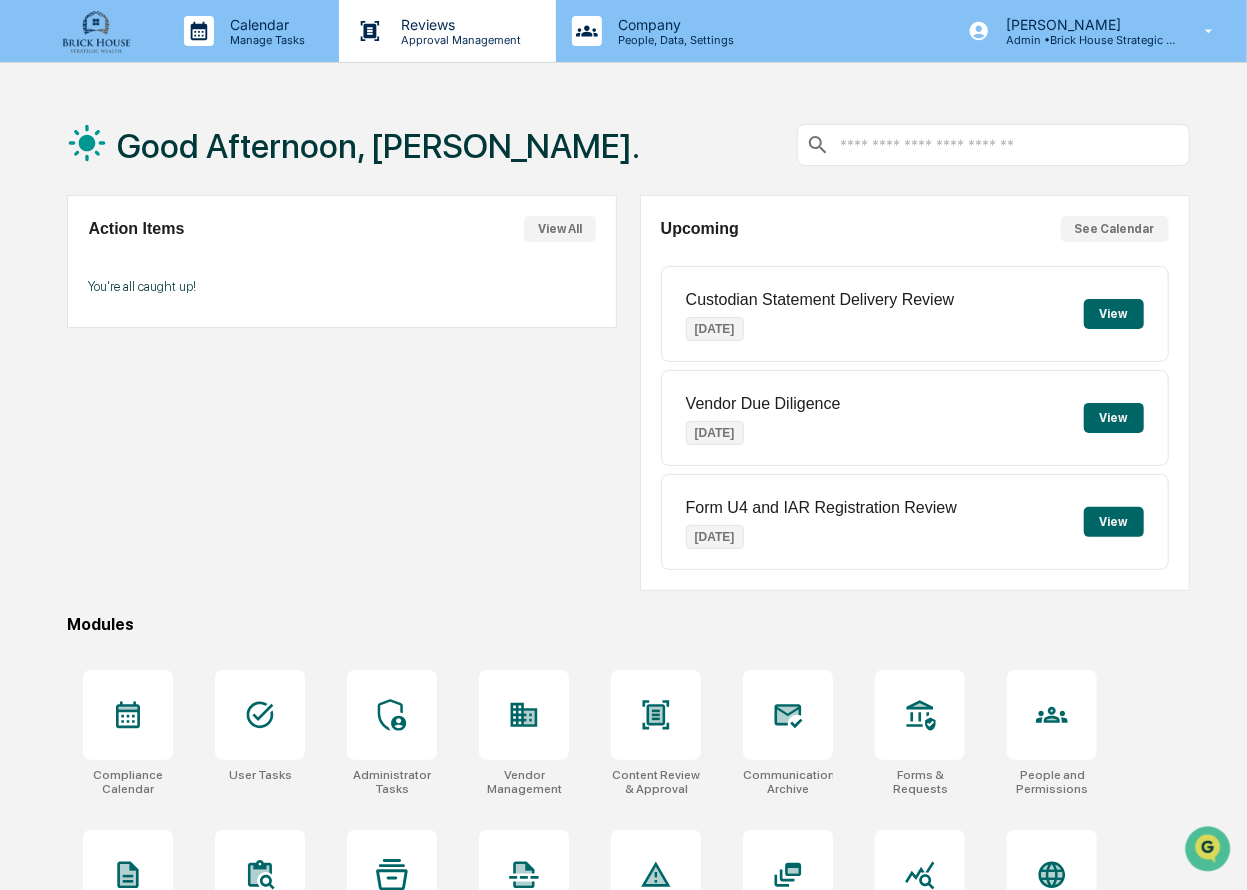 click on "Reviews" at bounding box center (459, 24) 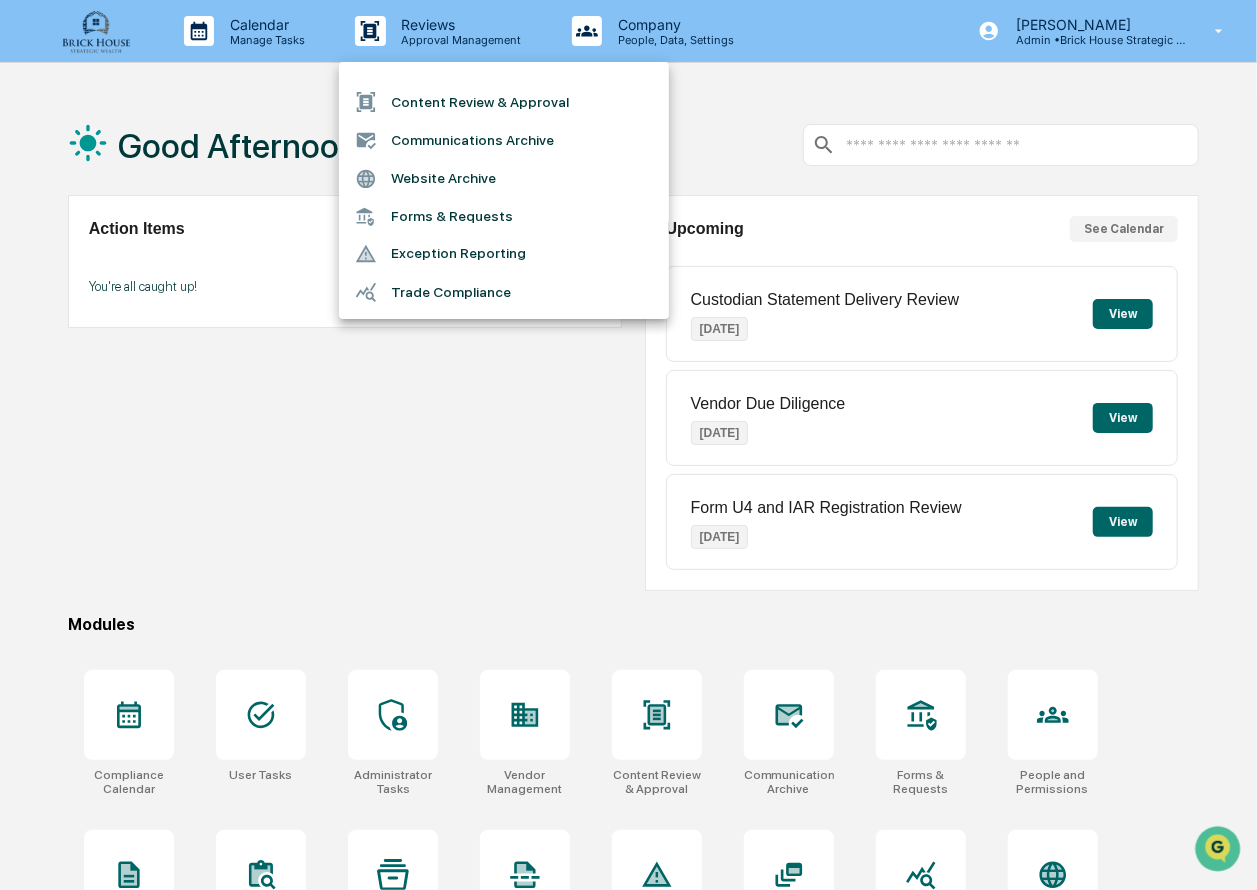 click on "Communications Archive" at bounding box center [504, 140] 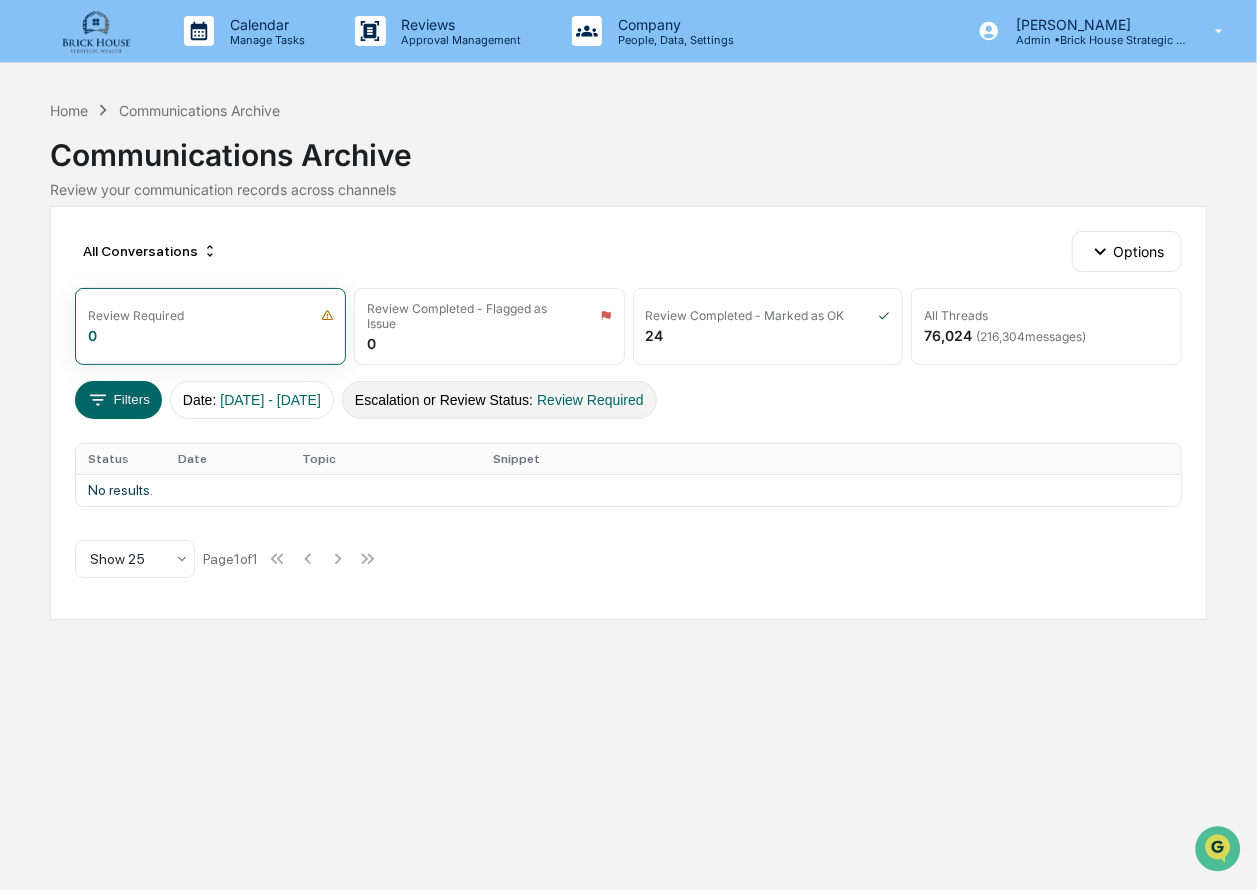 click on "Review Required" at bounding box center (590, 400) 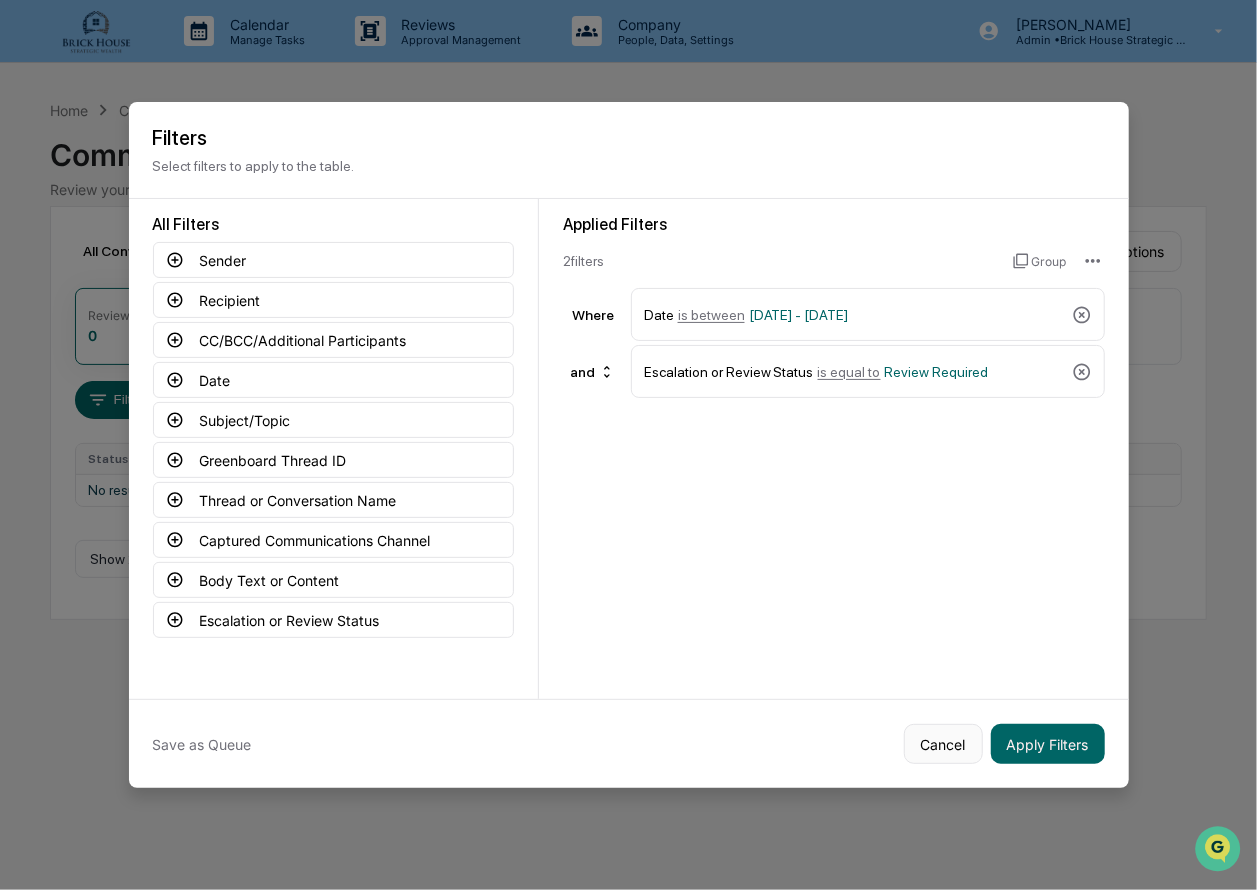 click on "Cancel" at bounding box center (943, 744) 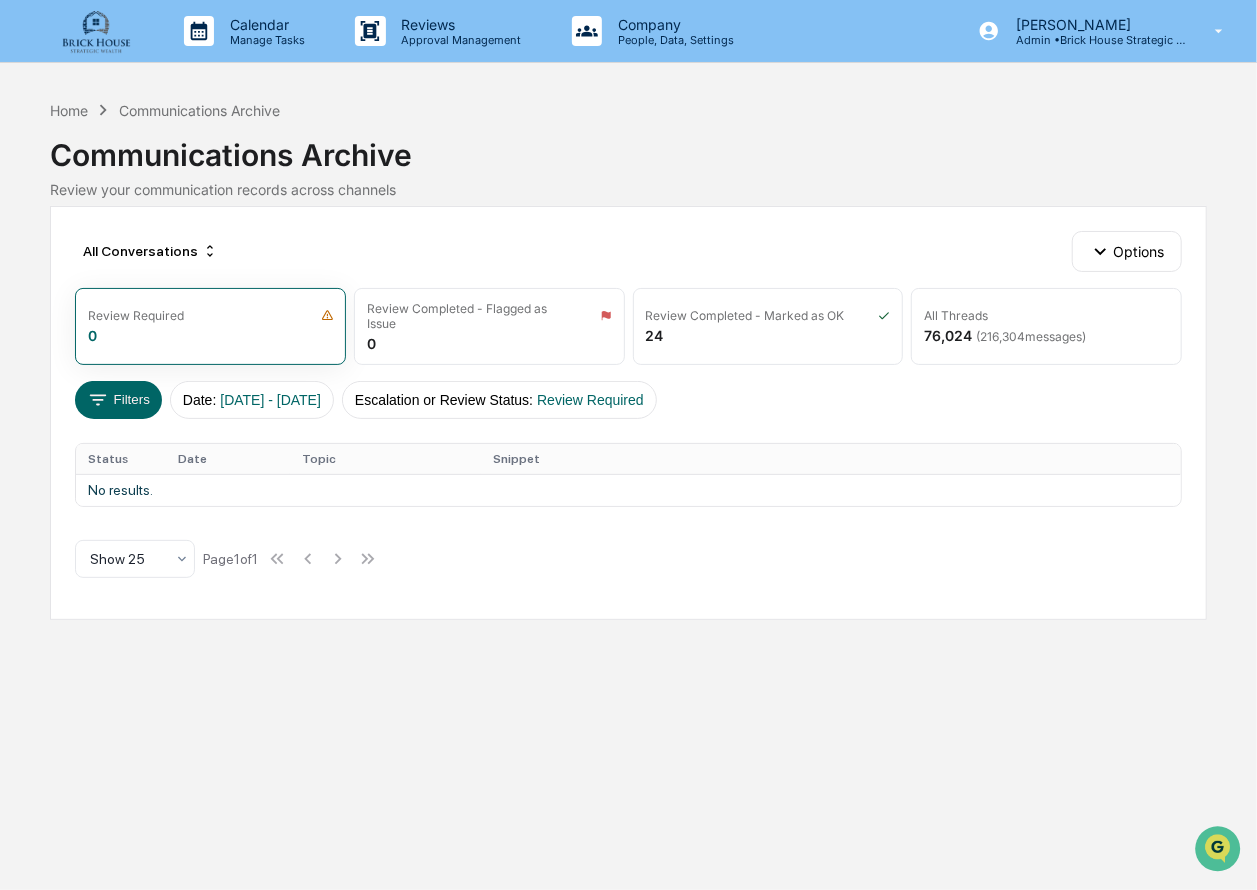 click at bounding box center (96, 31) 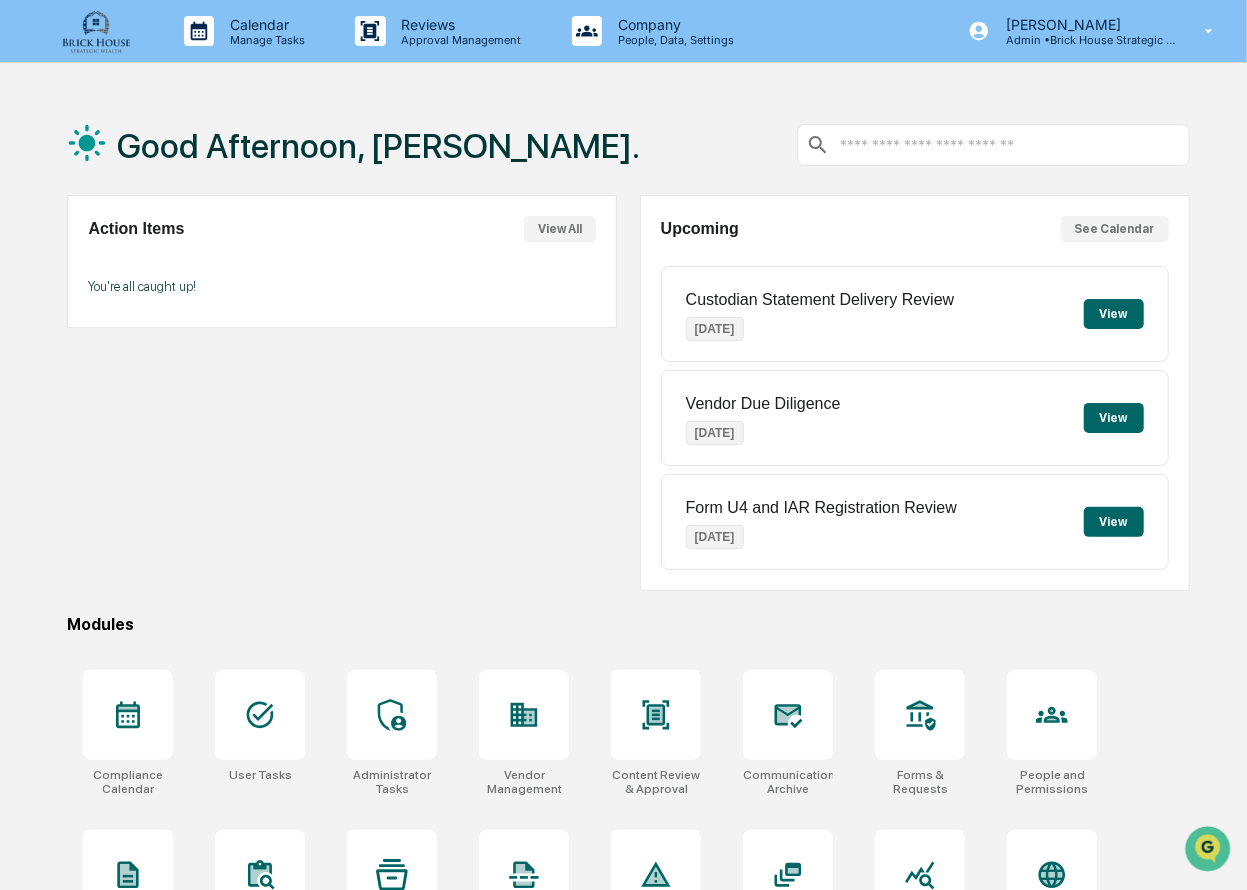 scroll, scrollTop: 235, scrollLeft: 0, axis: vertical 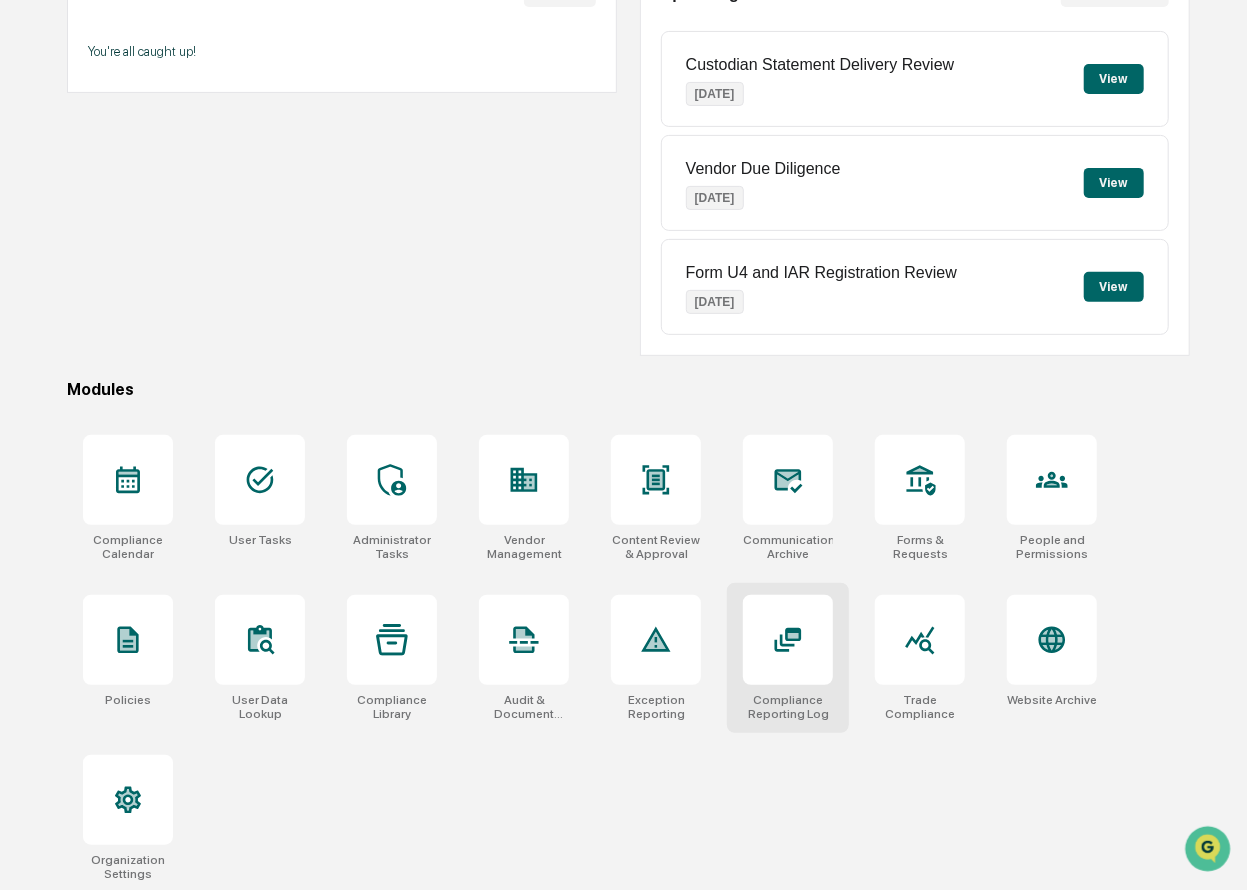 click at bounding box center [788, 640] 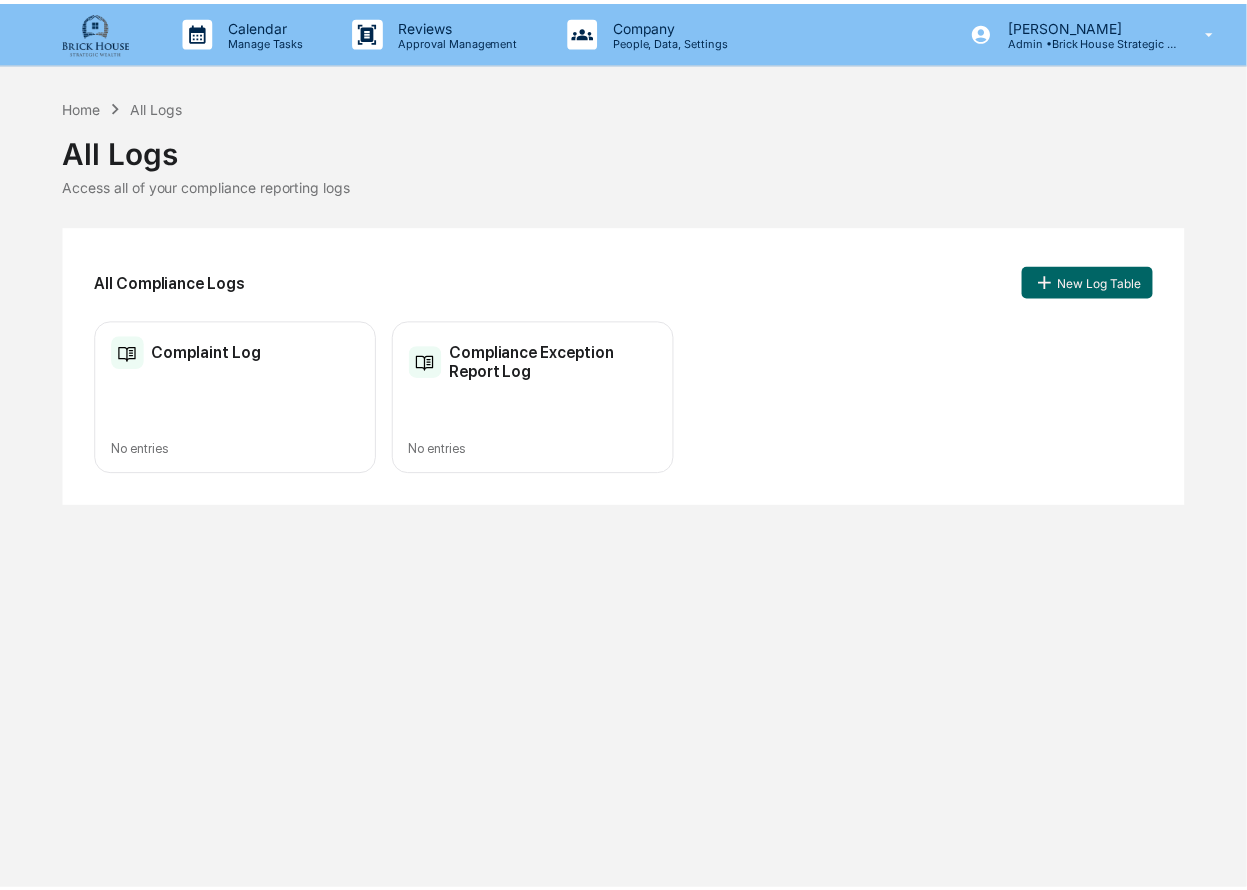 scroll, scrollTop: 0, scrollLeft: 0, axis: both 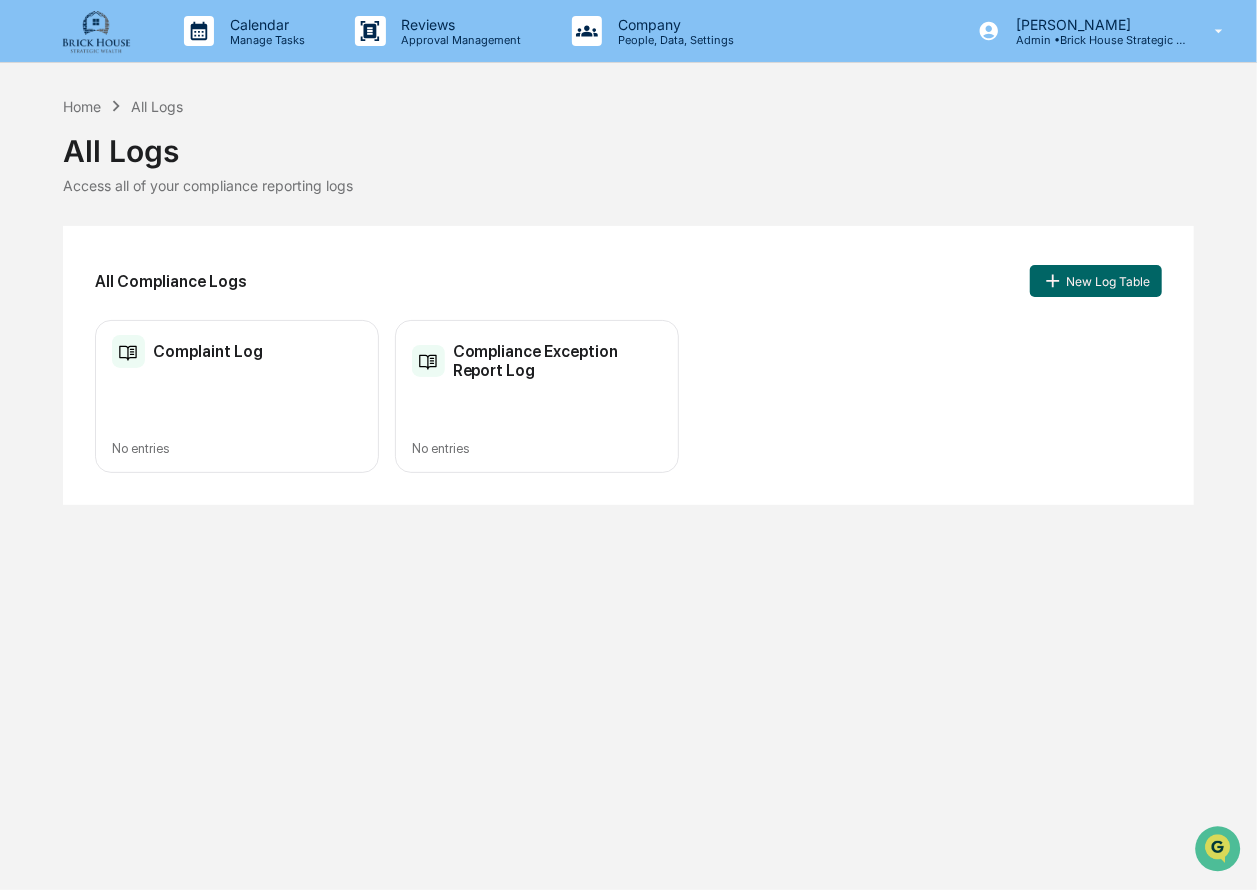 click at bounding box center (96, 31) 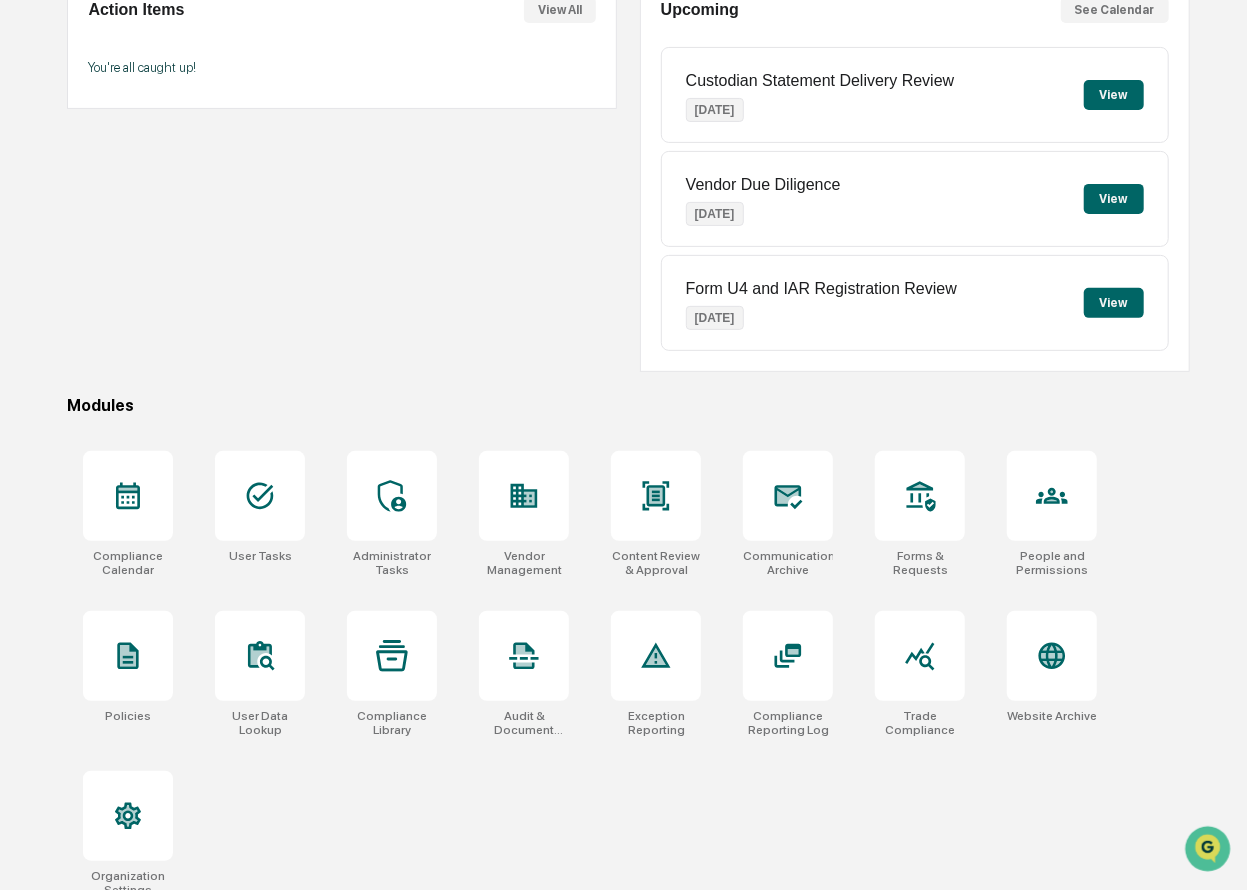 scroll, scrollTop: 235, scrollLeft: 0, axis: vertical 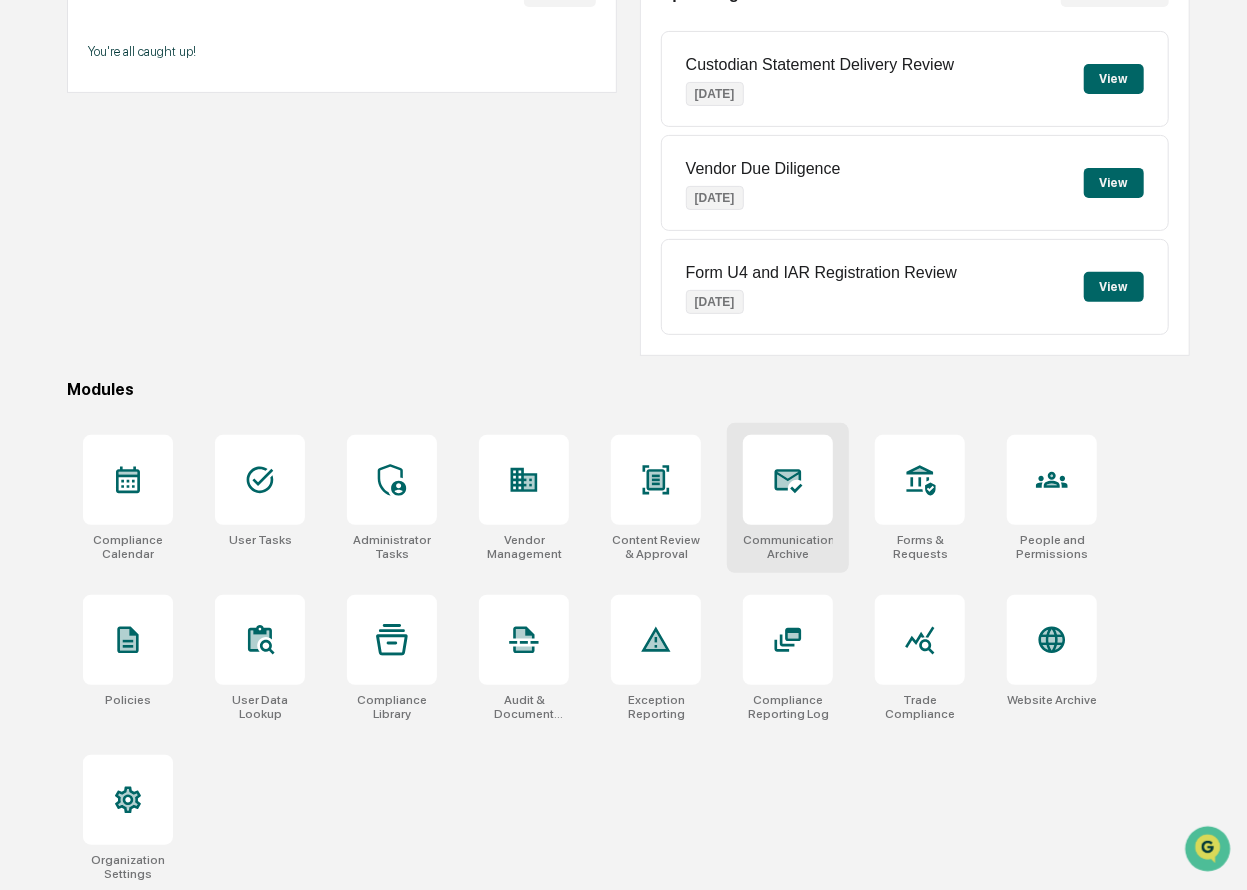 click 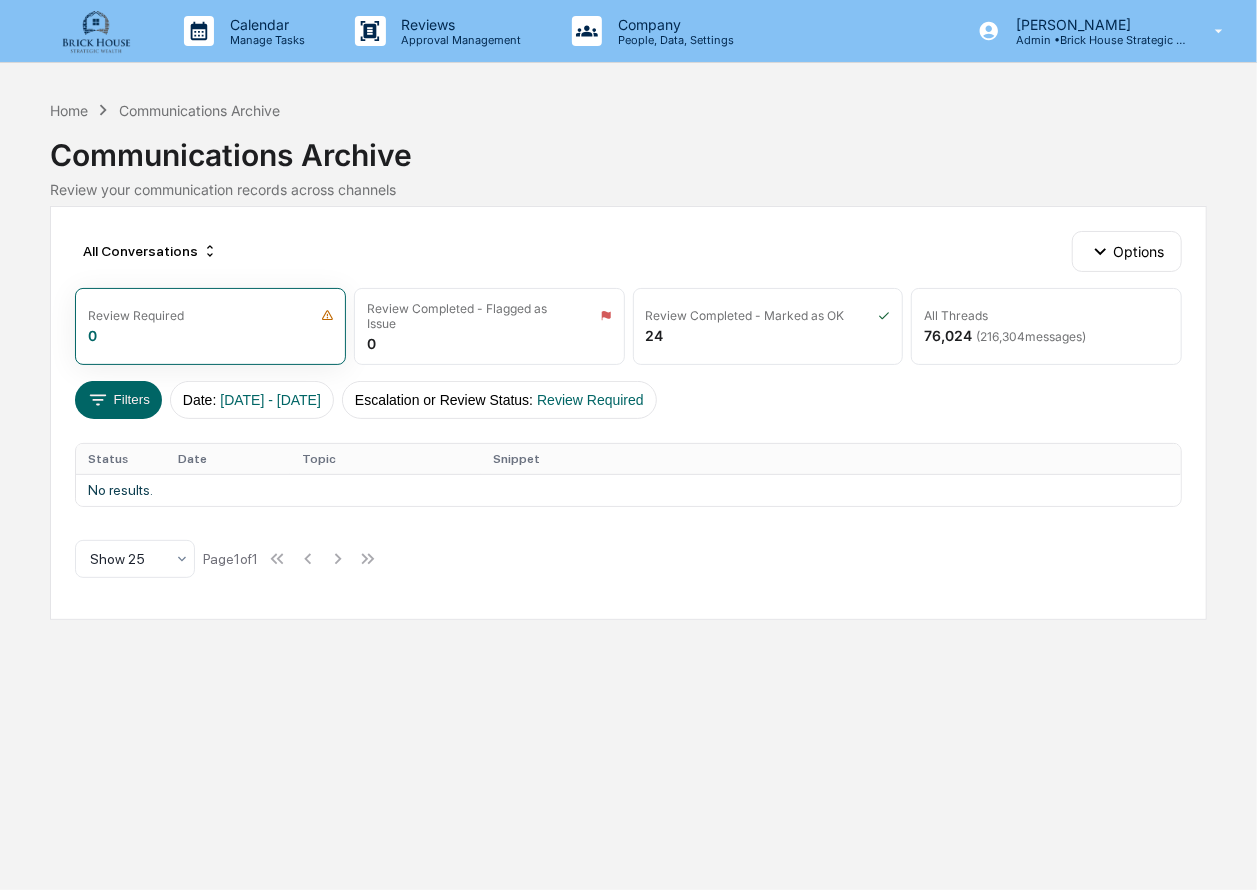 scroll, scrollTop: 0, scrollLeft: 0, axis: both 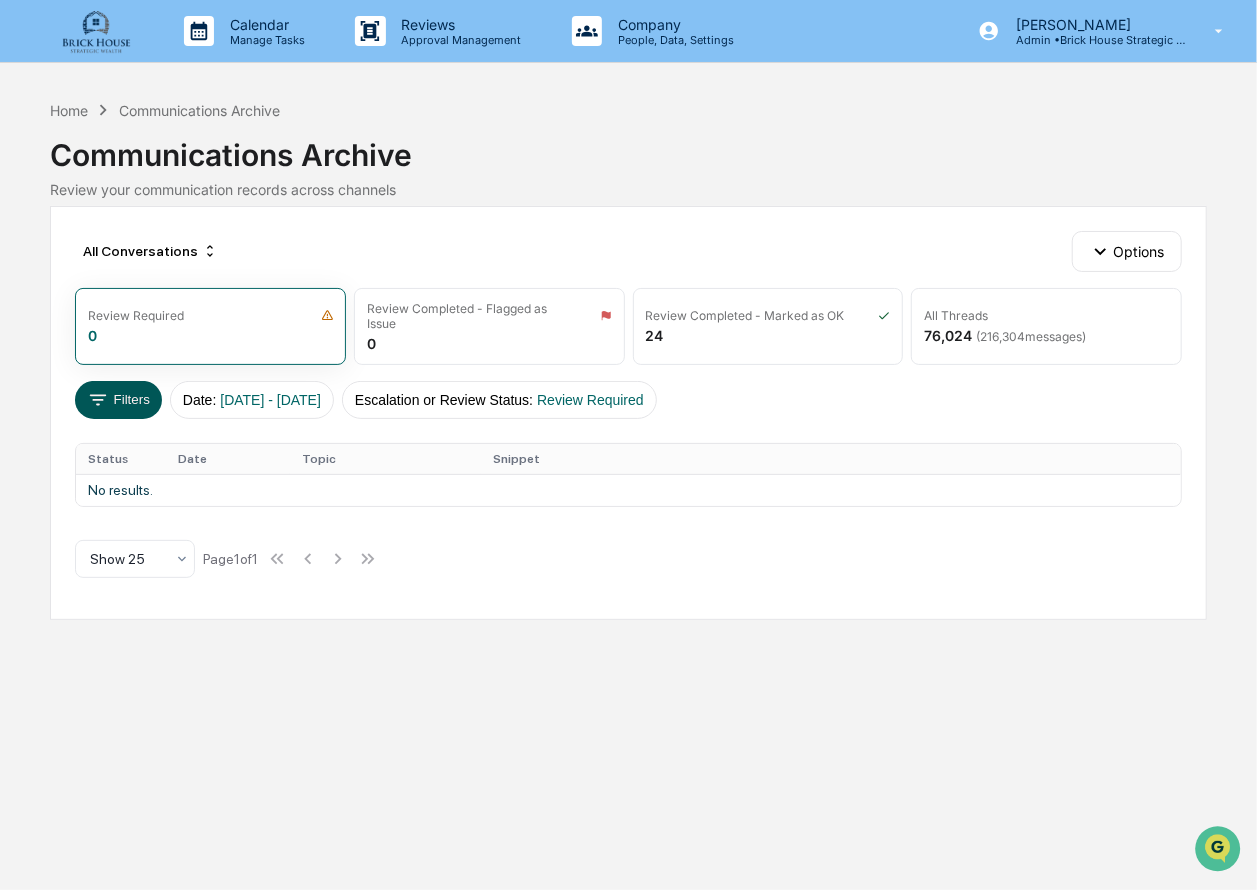 click on "Filters" at bounding box center (118, 400) 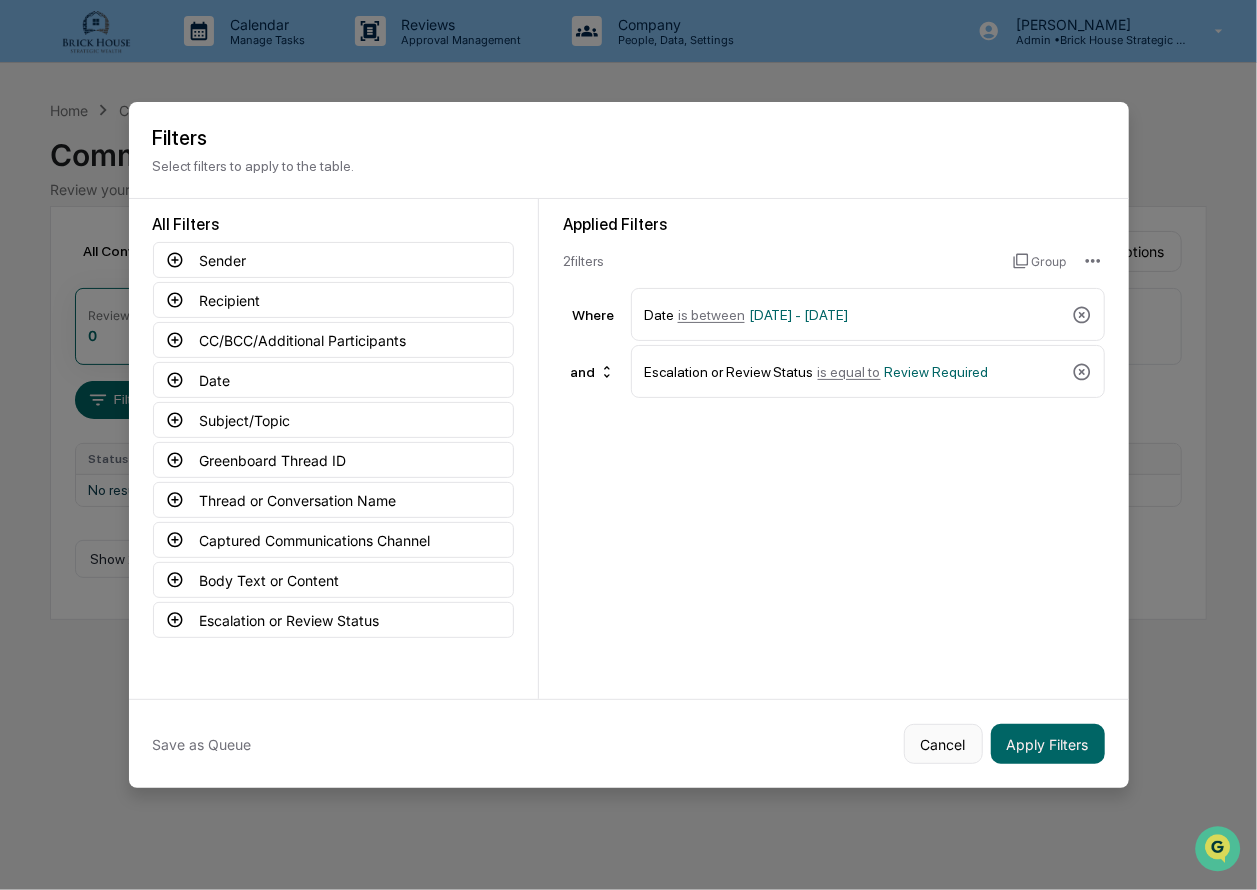 click on "Cancel" at bounding box center [943, 744] 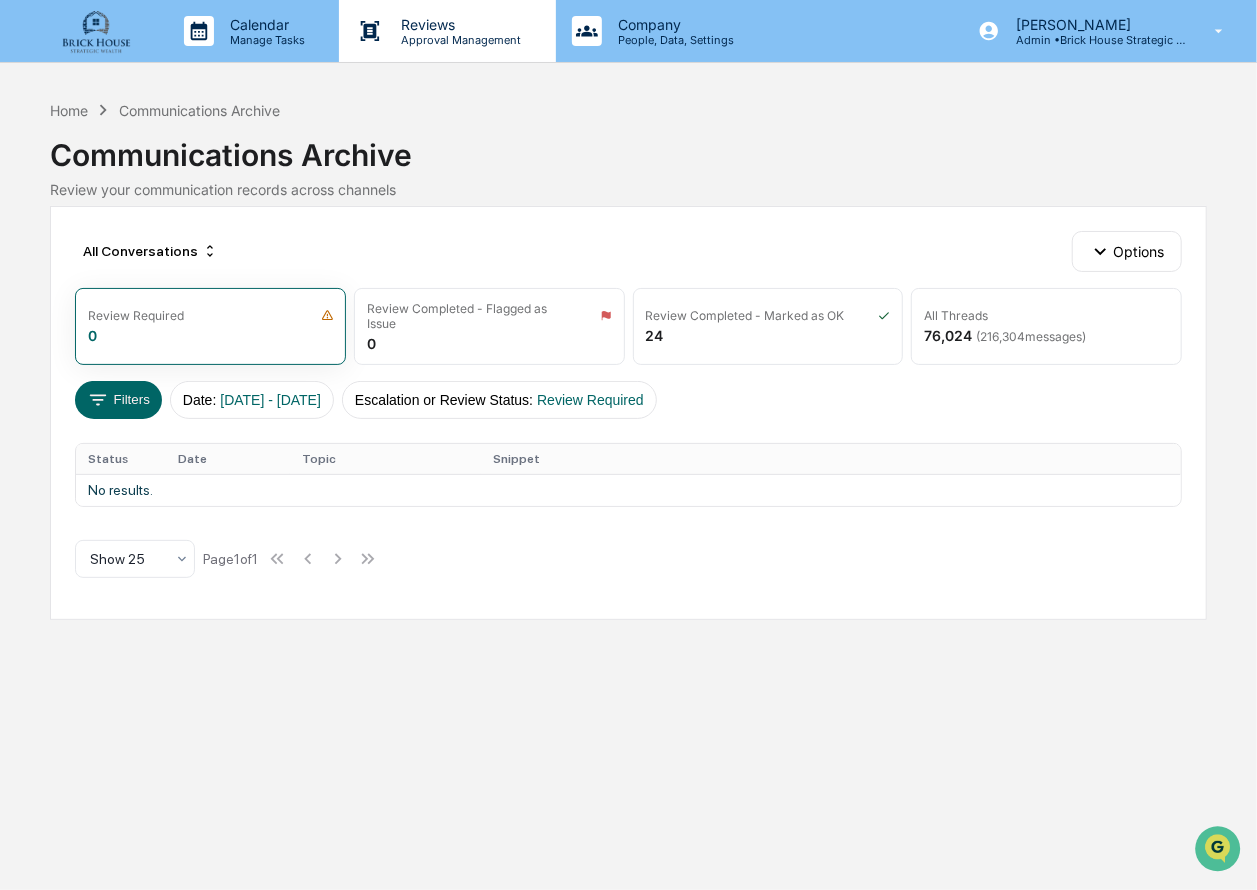 click on "Approval Management" at bounding box center [459, 40] 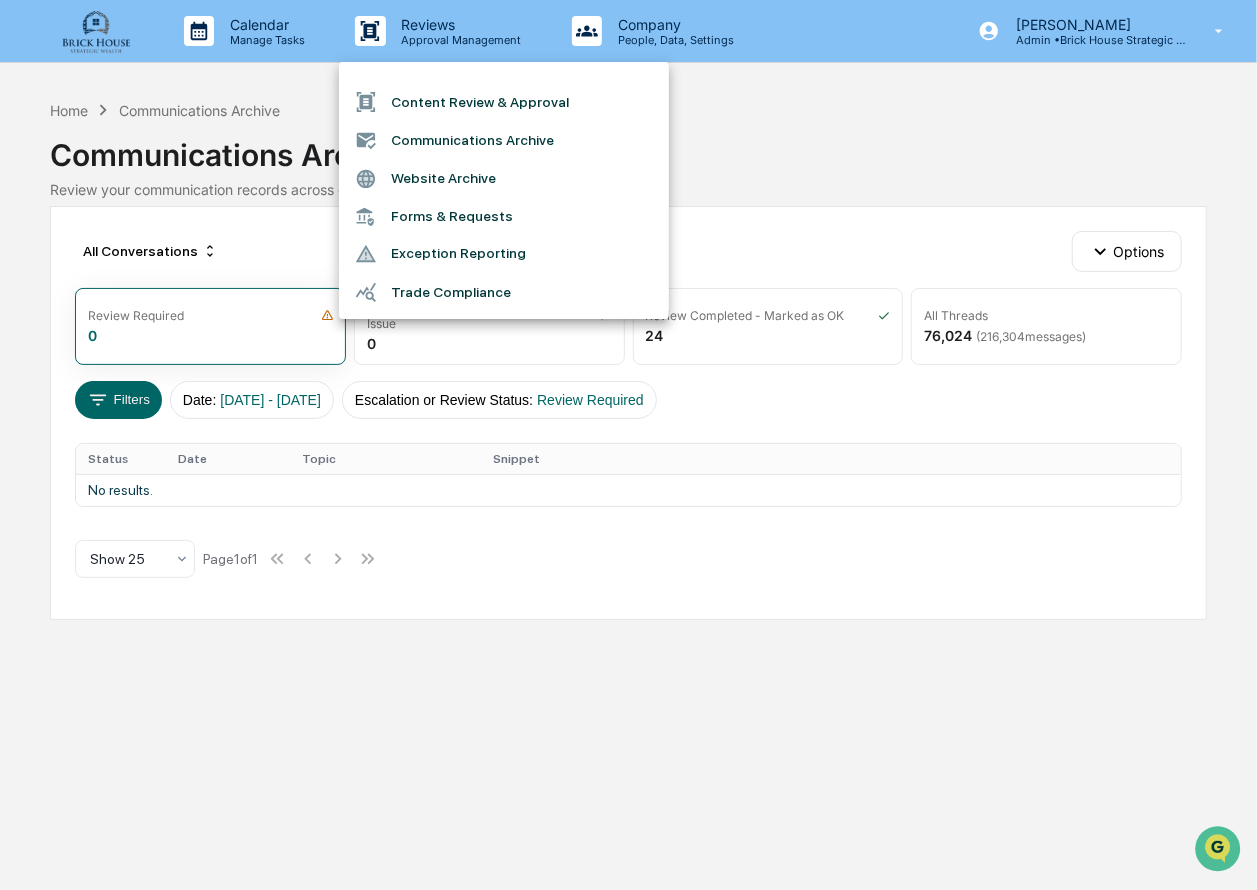 click at bounding box center (628, 445) 